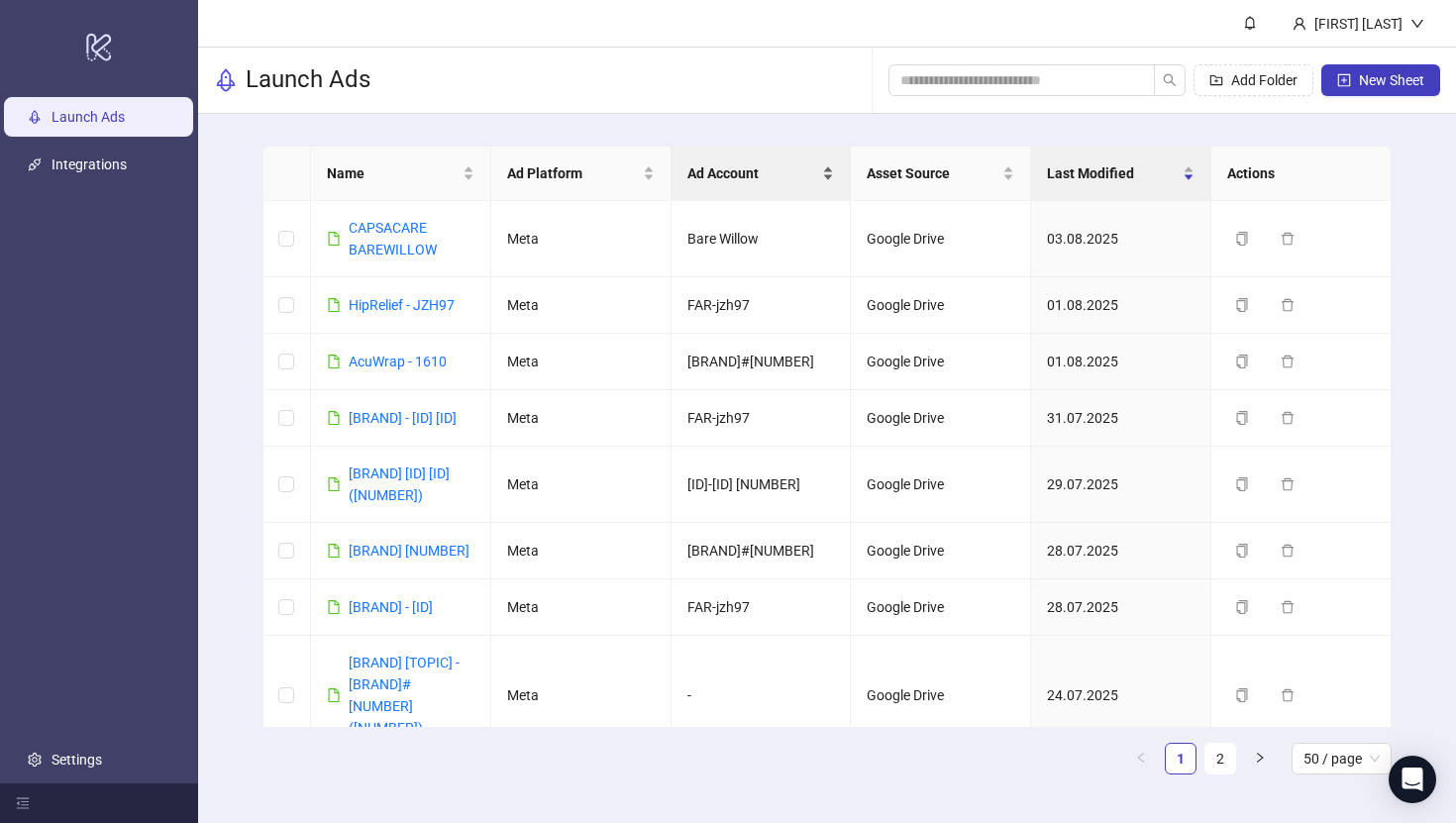 scroll, scrollTop: 0, scrollLeft: 0, axis: both 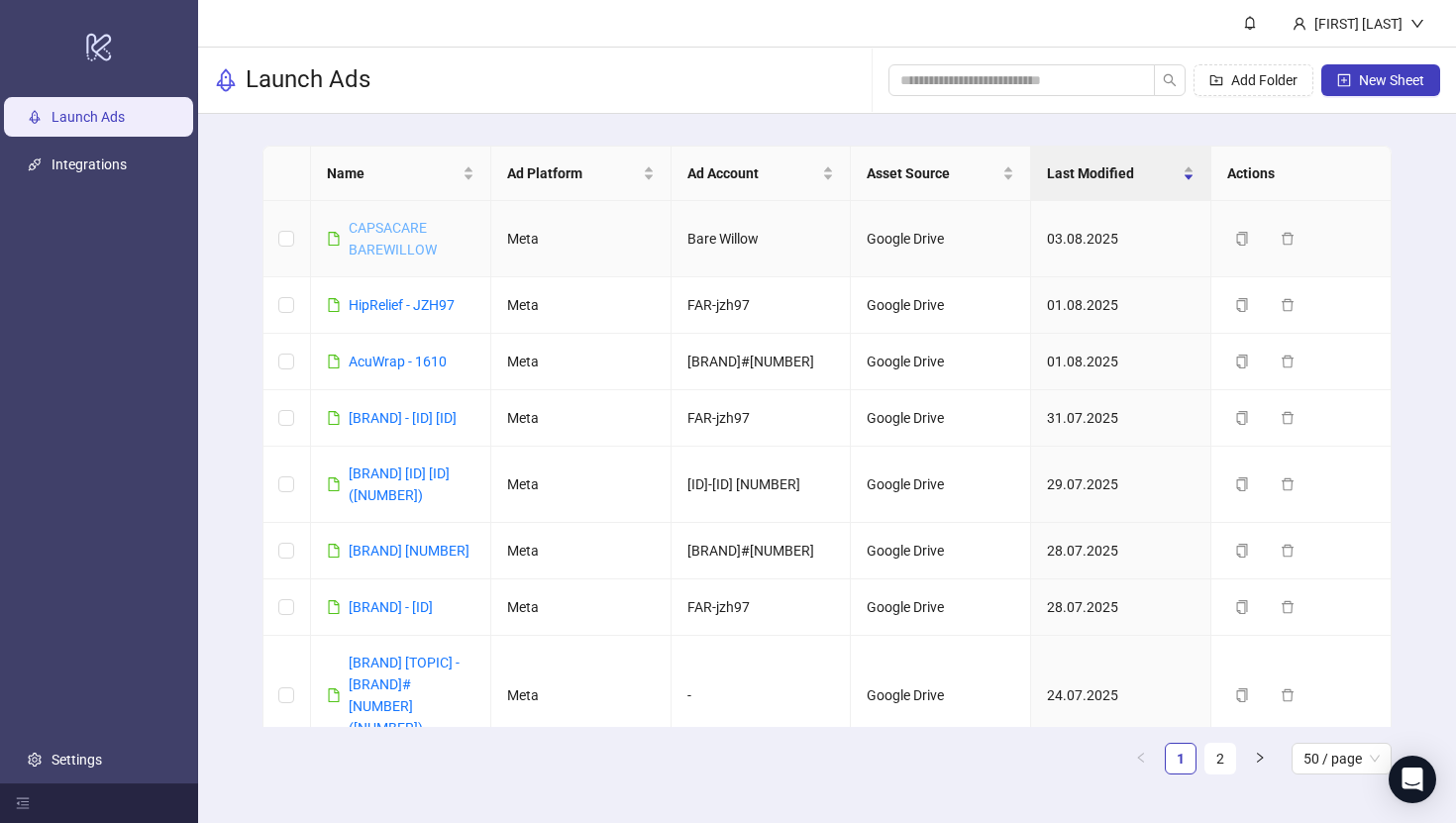 click on "CAPSACARE BAREWILLOW" at bounding box center [392, 239] 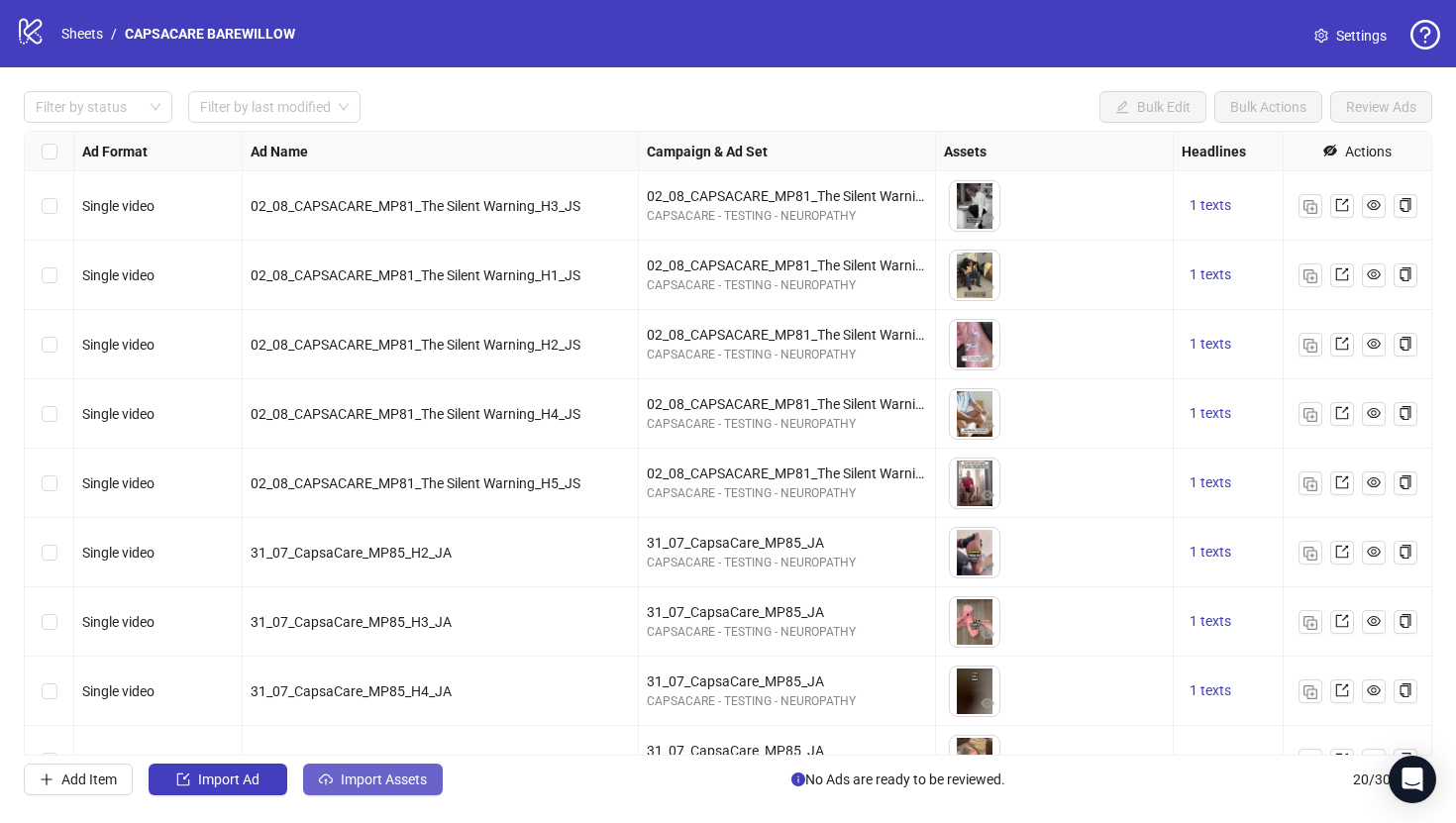 click on "Import Assets" at bounding box center (372, 779) 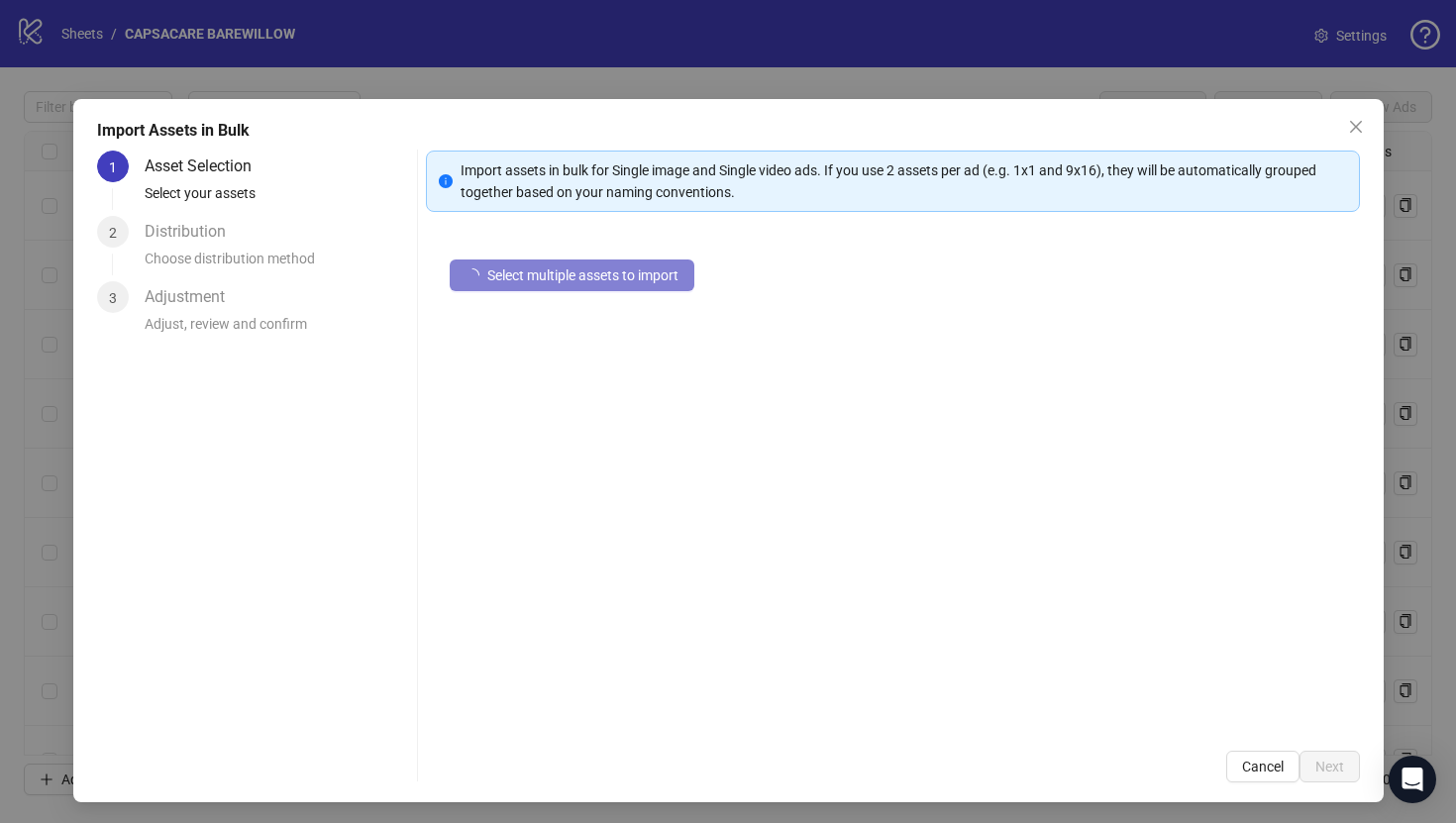 type 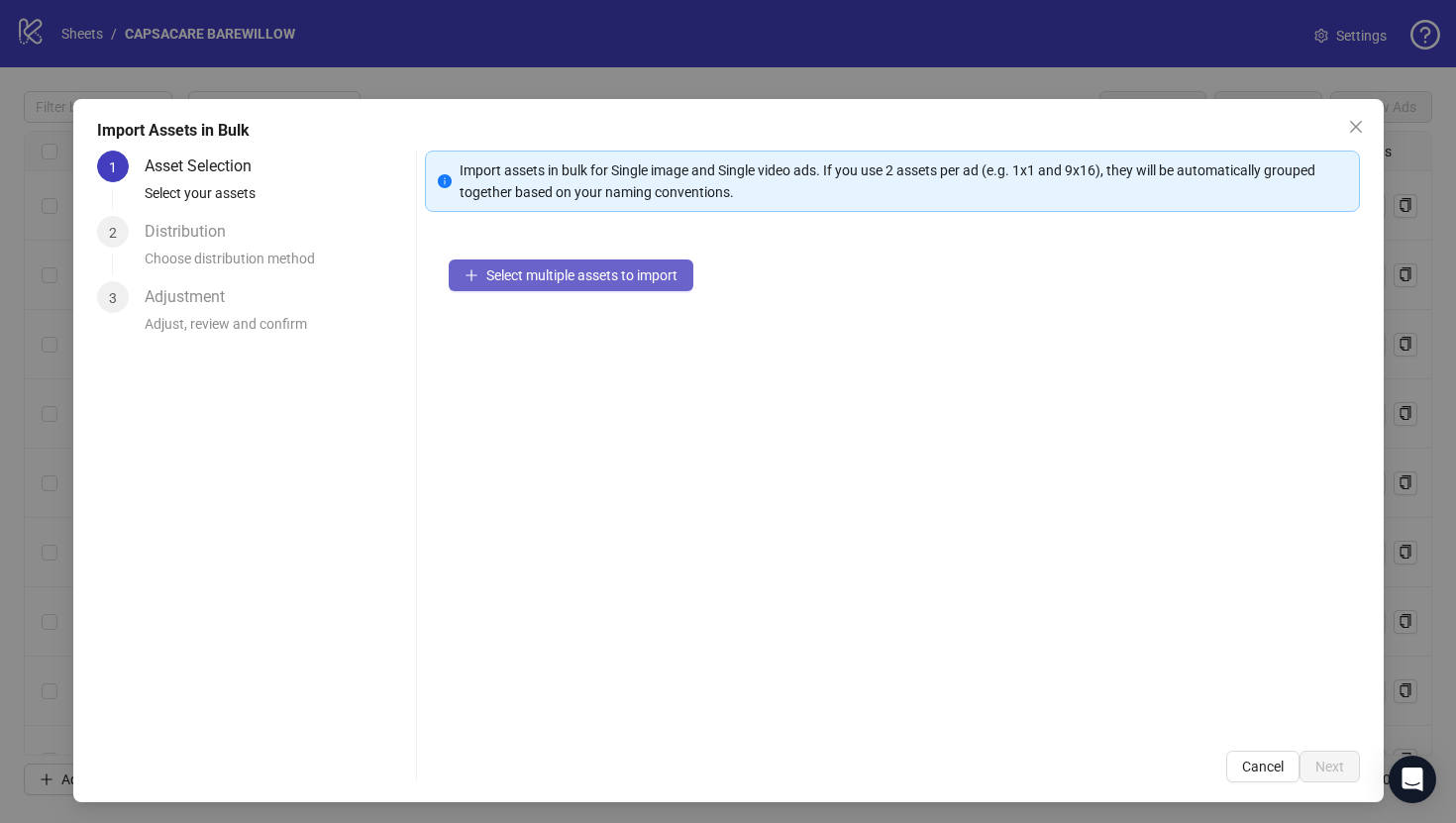 click on "Select multiple assets to import" at bounding box center [581, 275] 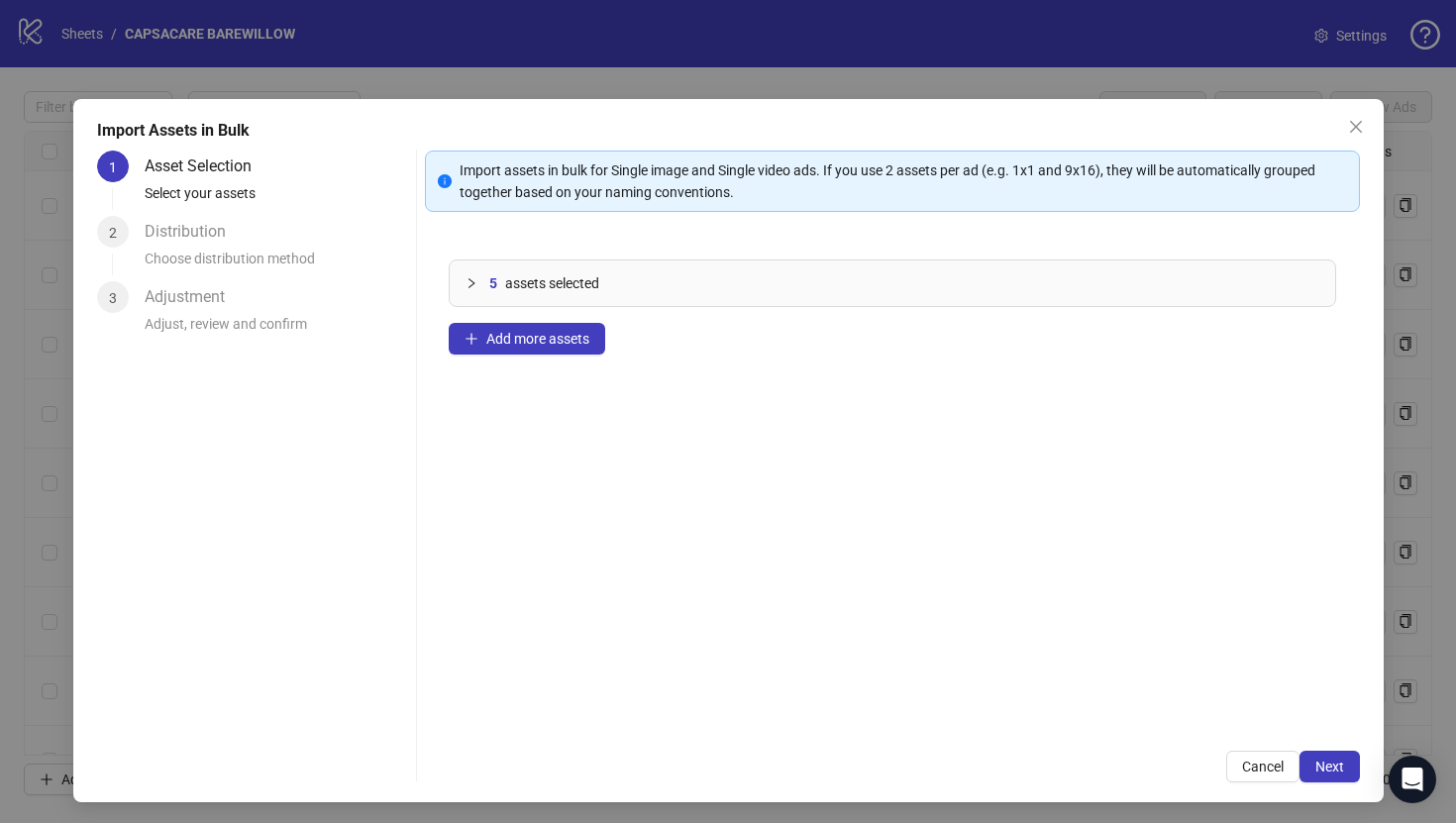 type 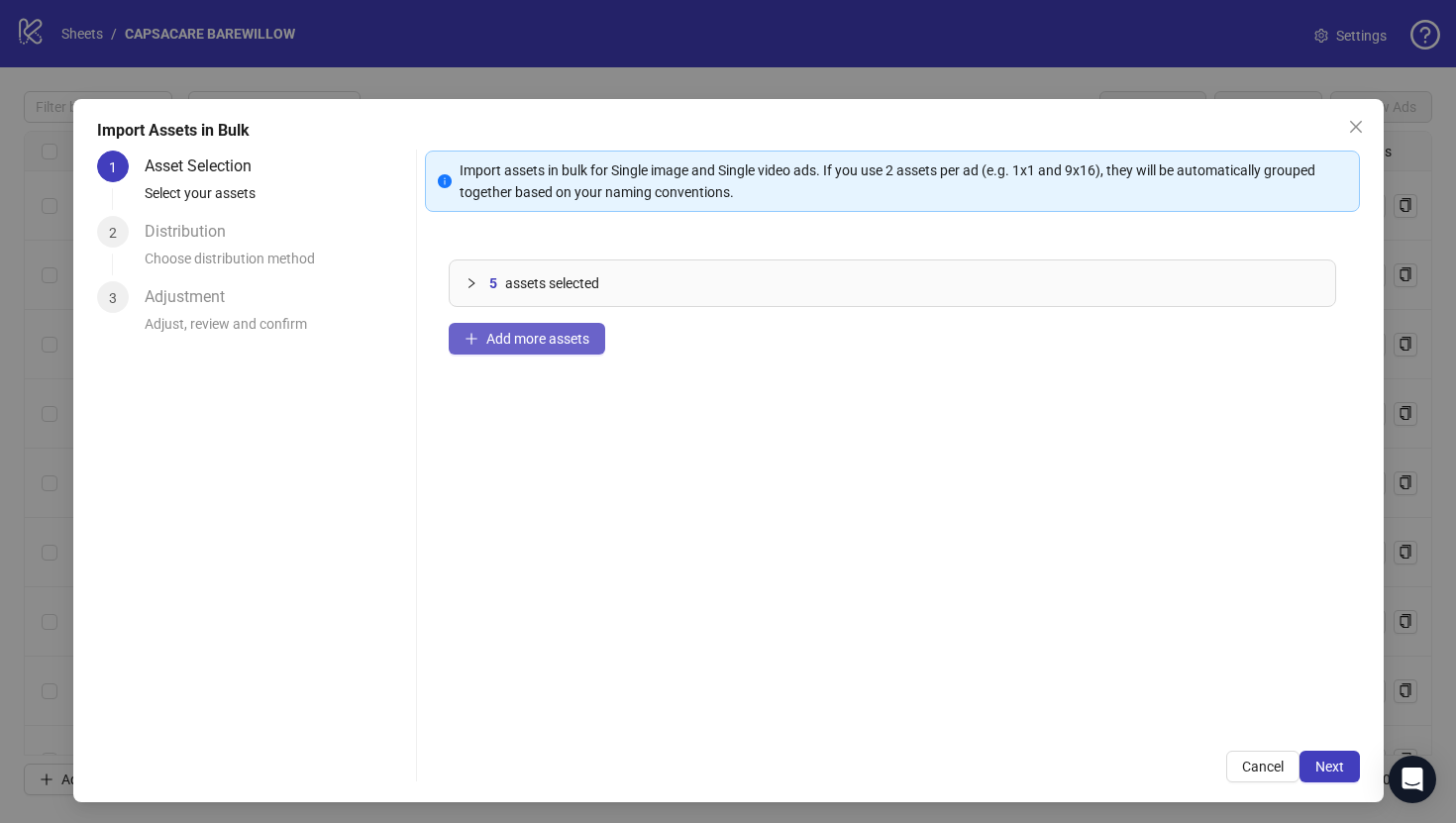click on "Add more assets" at bounding box center (538, 339) 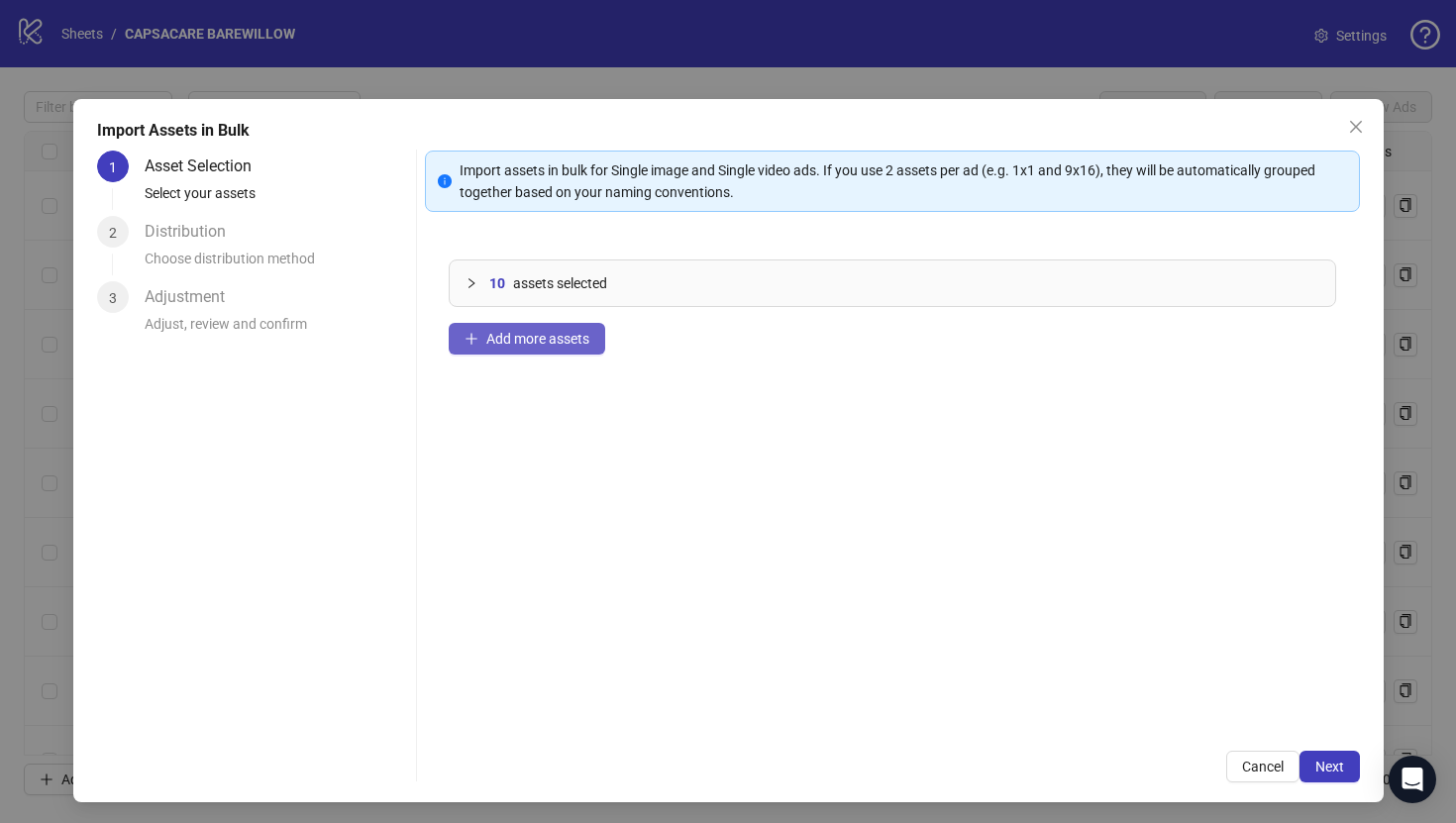 click on "Add more assets" at bounding box center (527, 339) 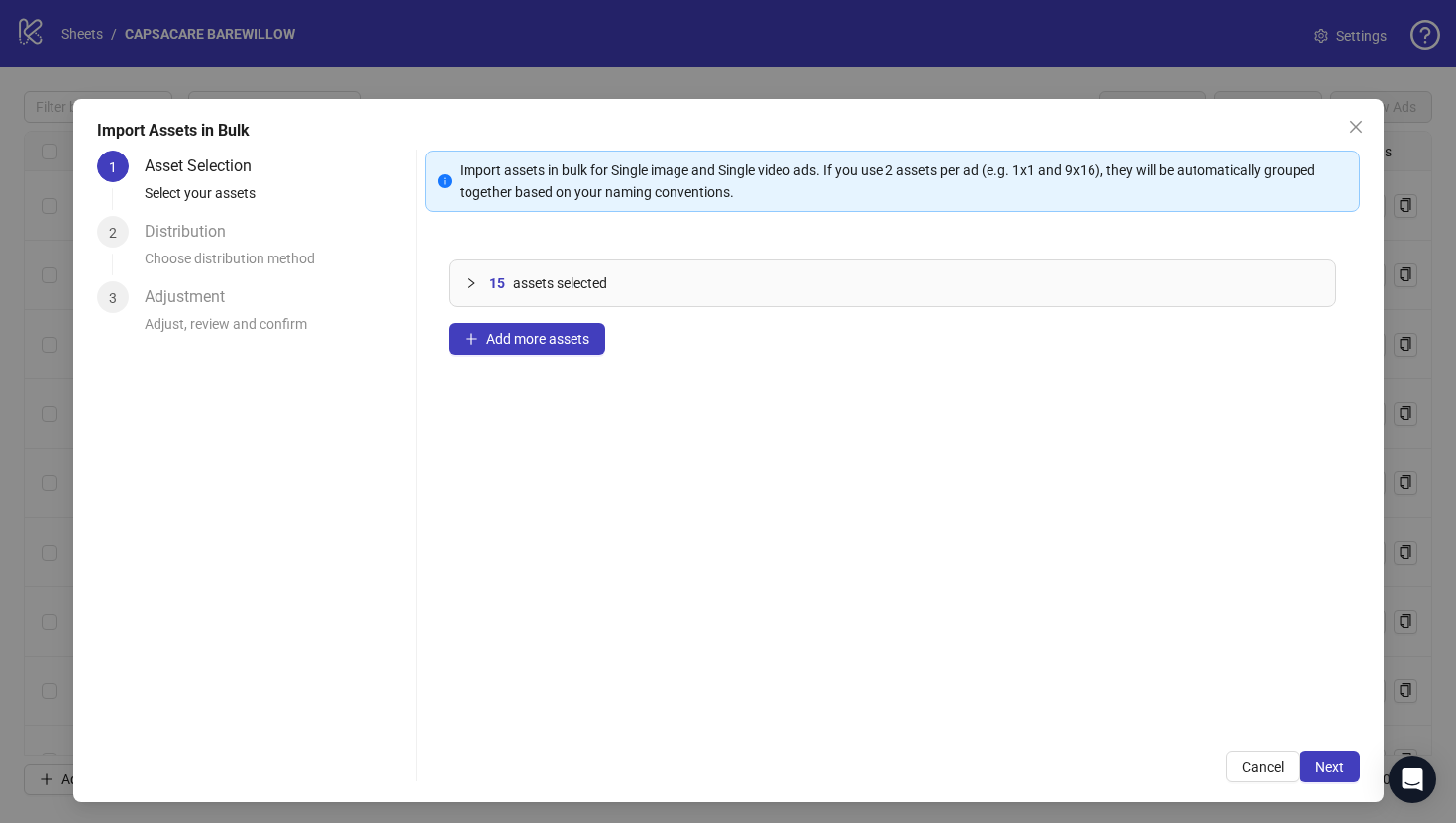 click on "Next" at bounding box center (1329, 767) 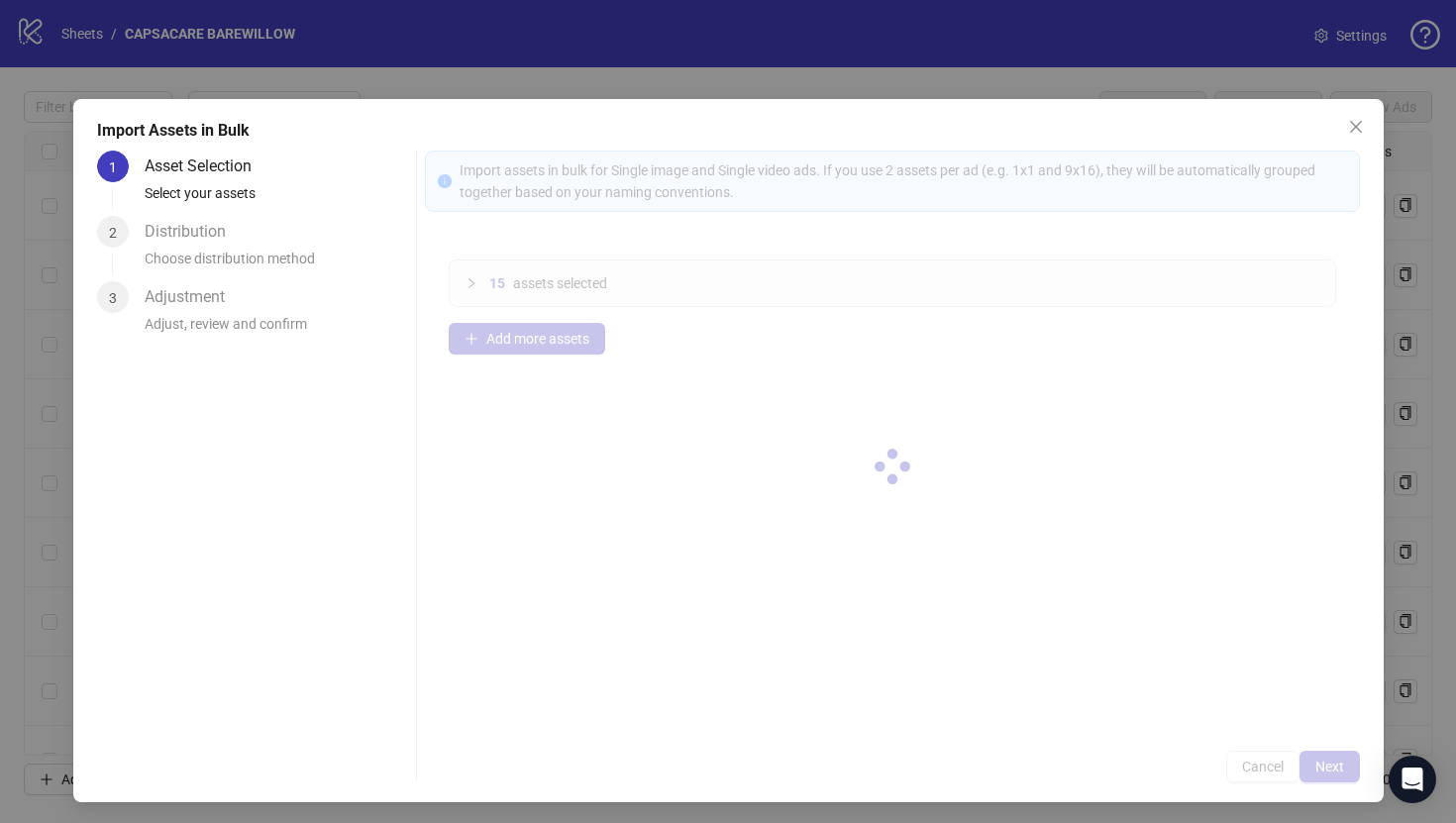 type 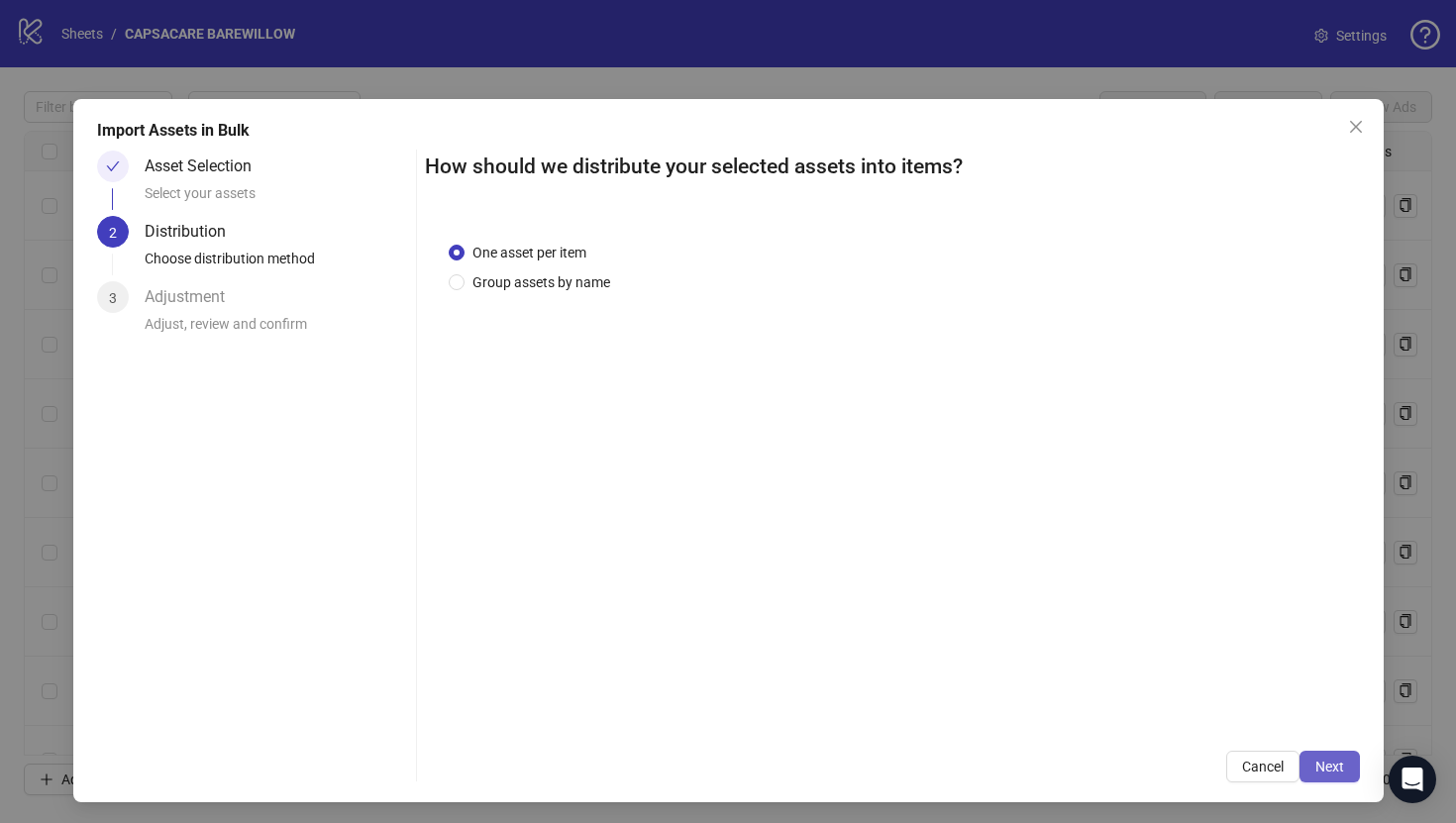 click on "Next" at bounding box center [1329, 767] 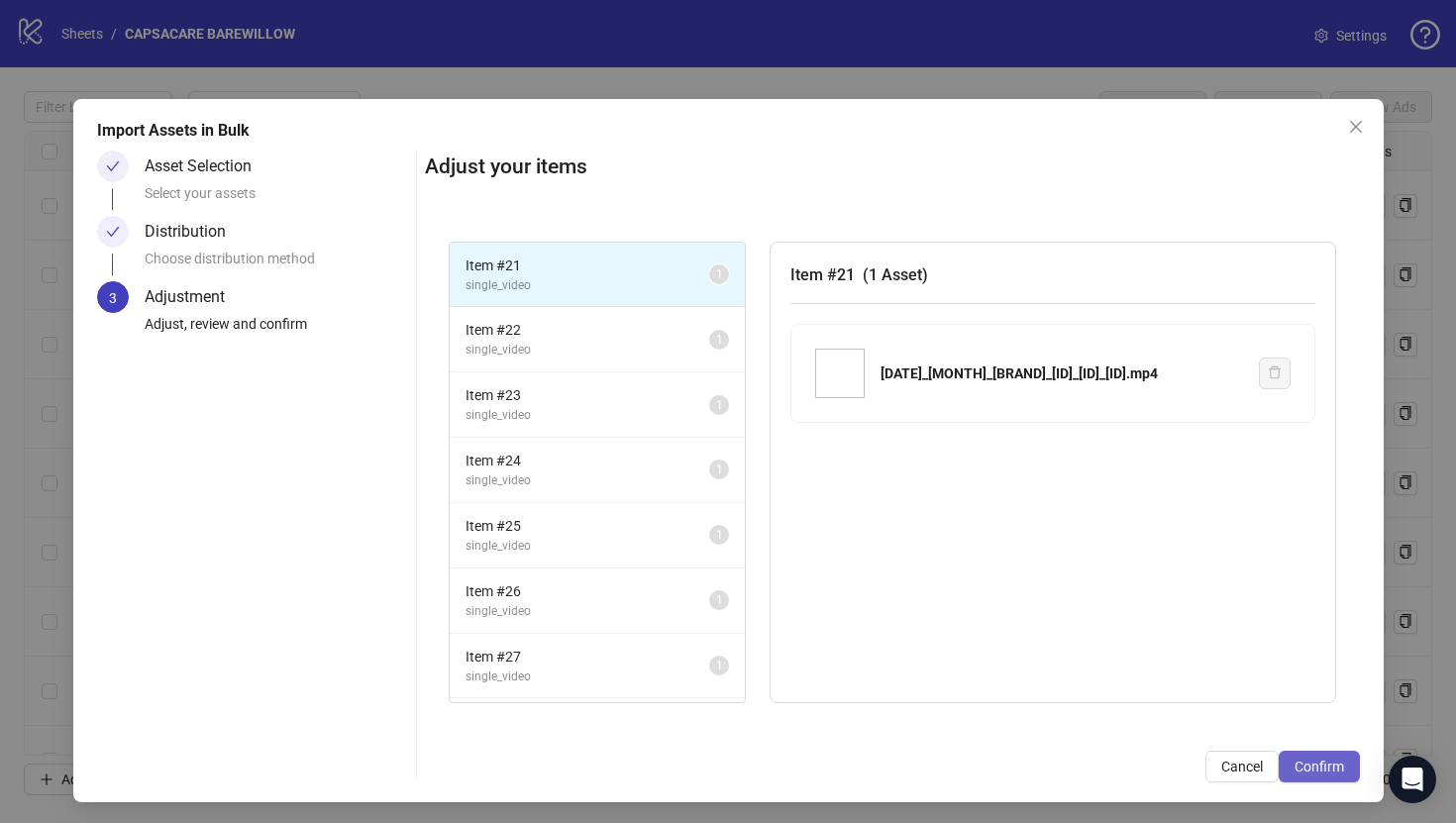 click on "Confirm" at bounding box center (1319, 767) 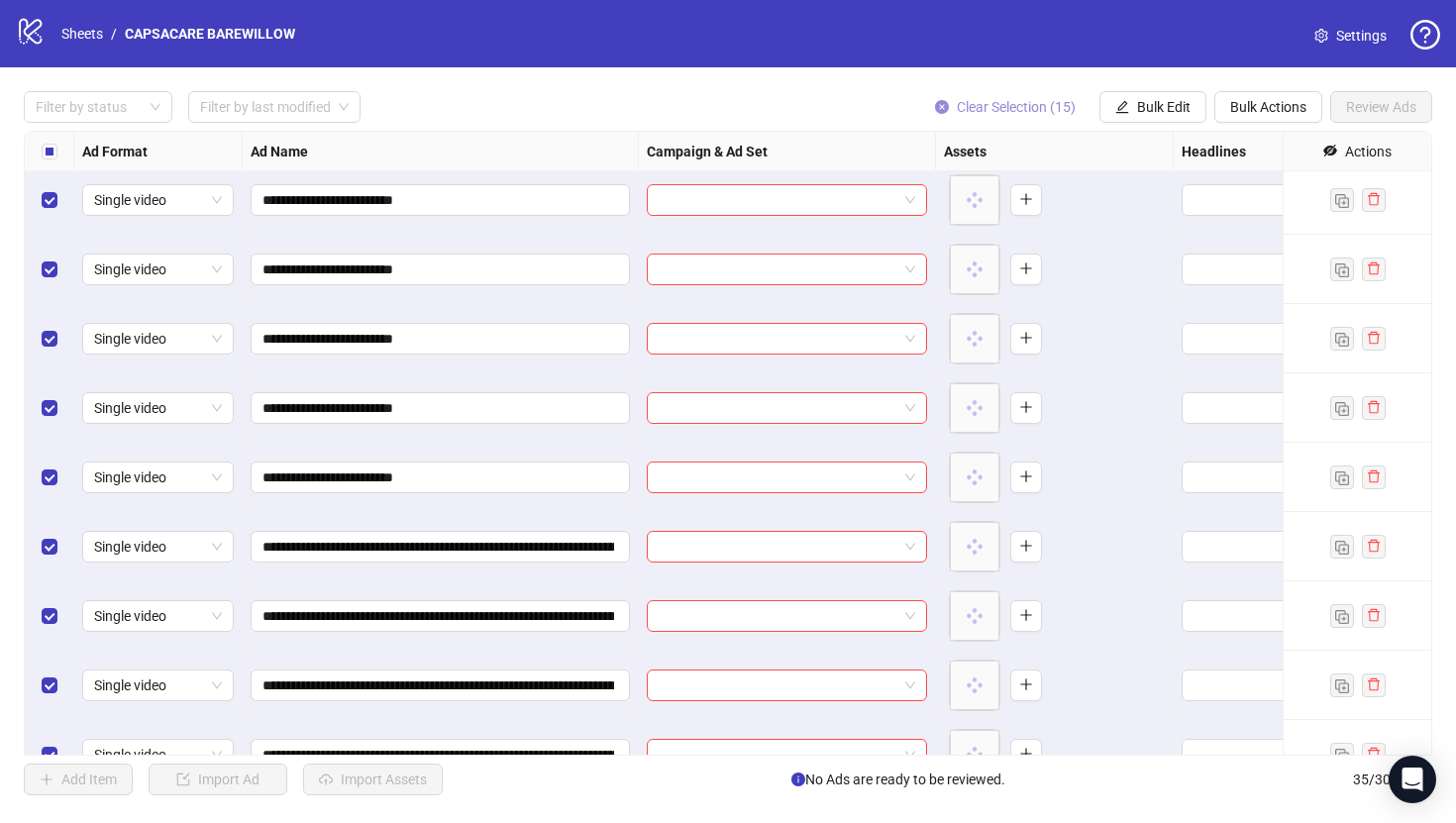 scroll, scrollTop: 1843, scrollLeft: 0, axis: vertical 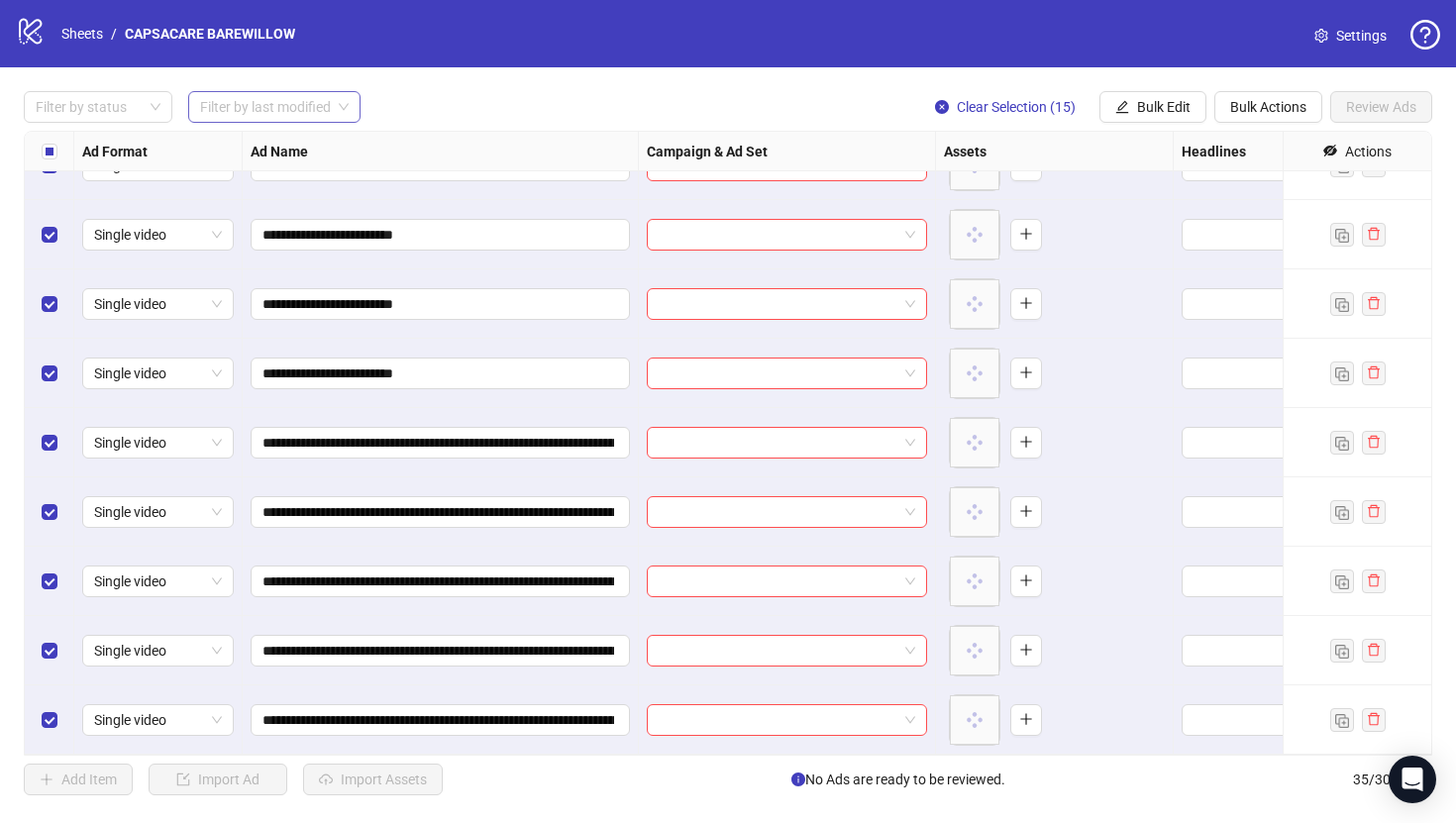 click on "Filter by last modified" at bounding box center [274, 107] 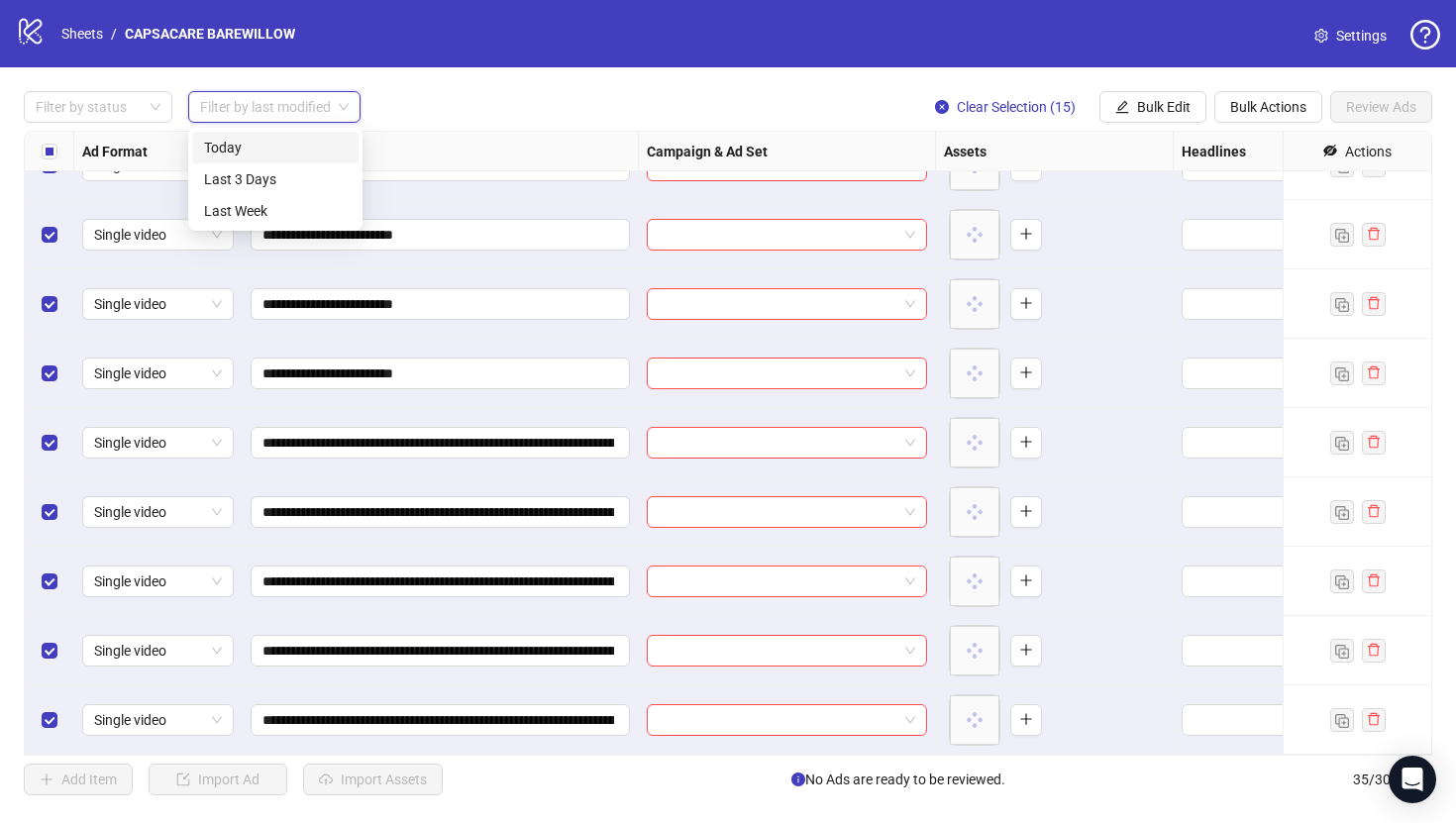 click on "Filter by status Filter by last modified" at bounding box center (192, 107) 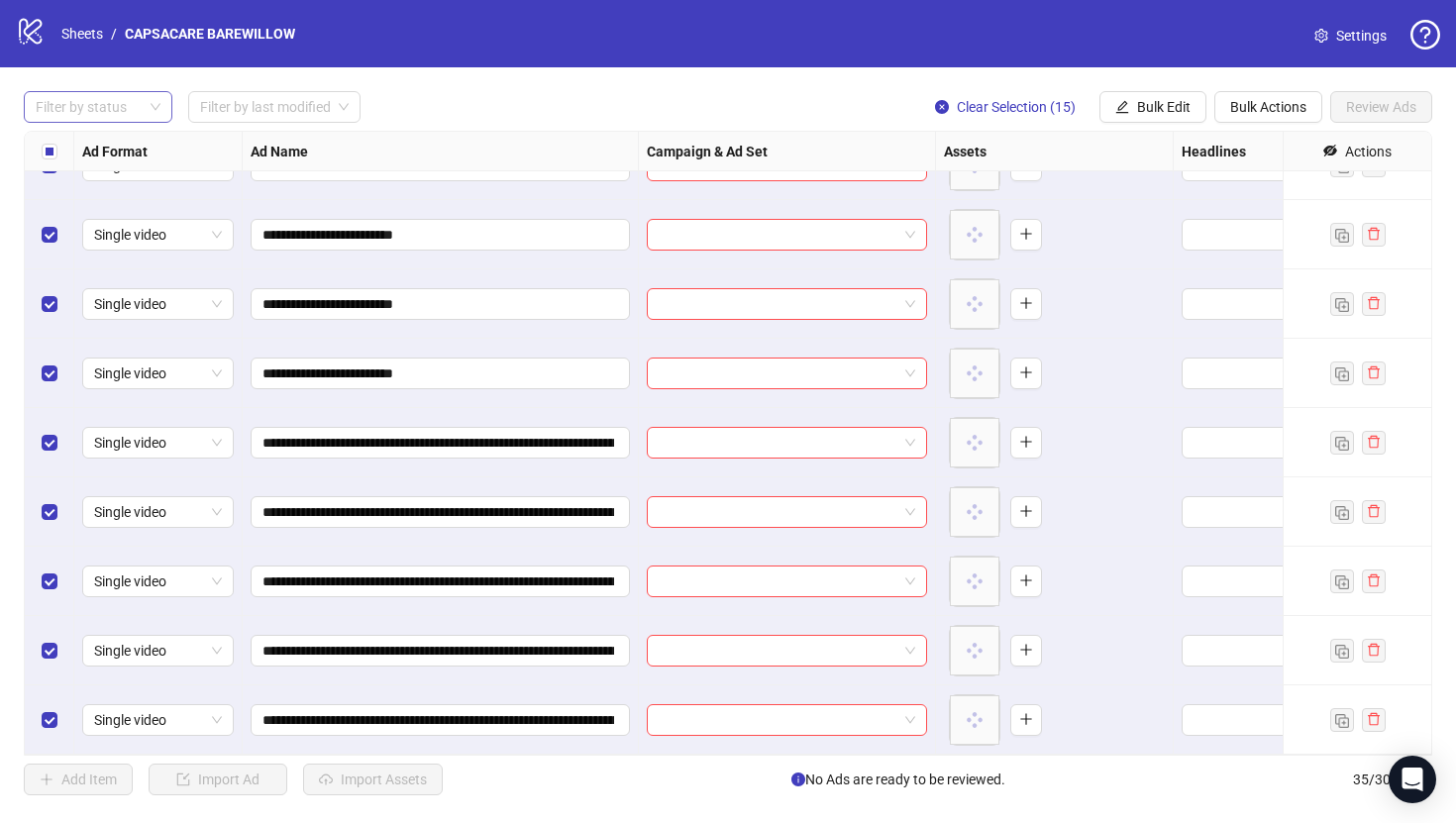 click at bounding box center [87, 107] 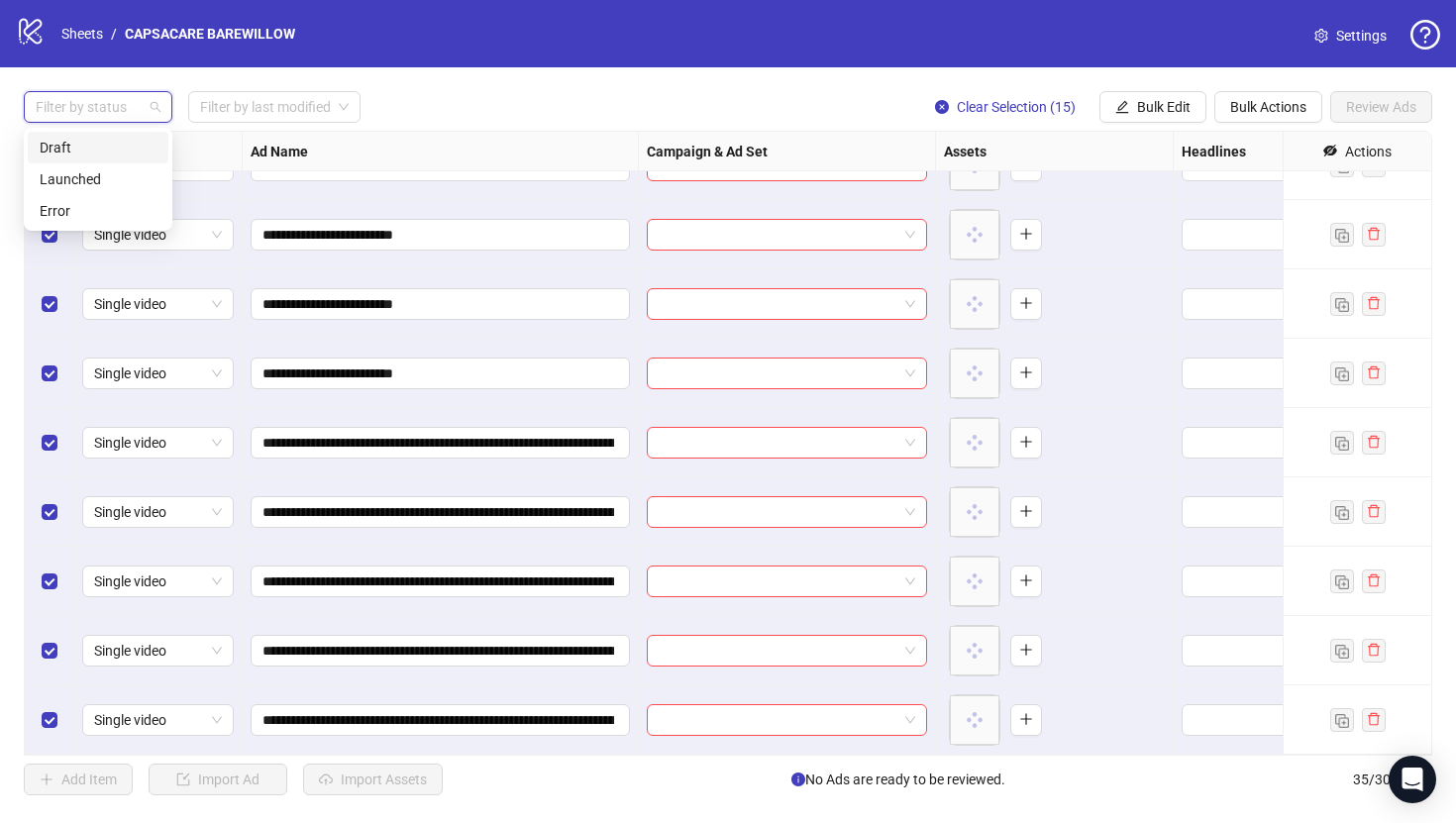 click on "Draft" at bounding box center [98, 148] 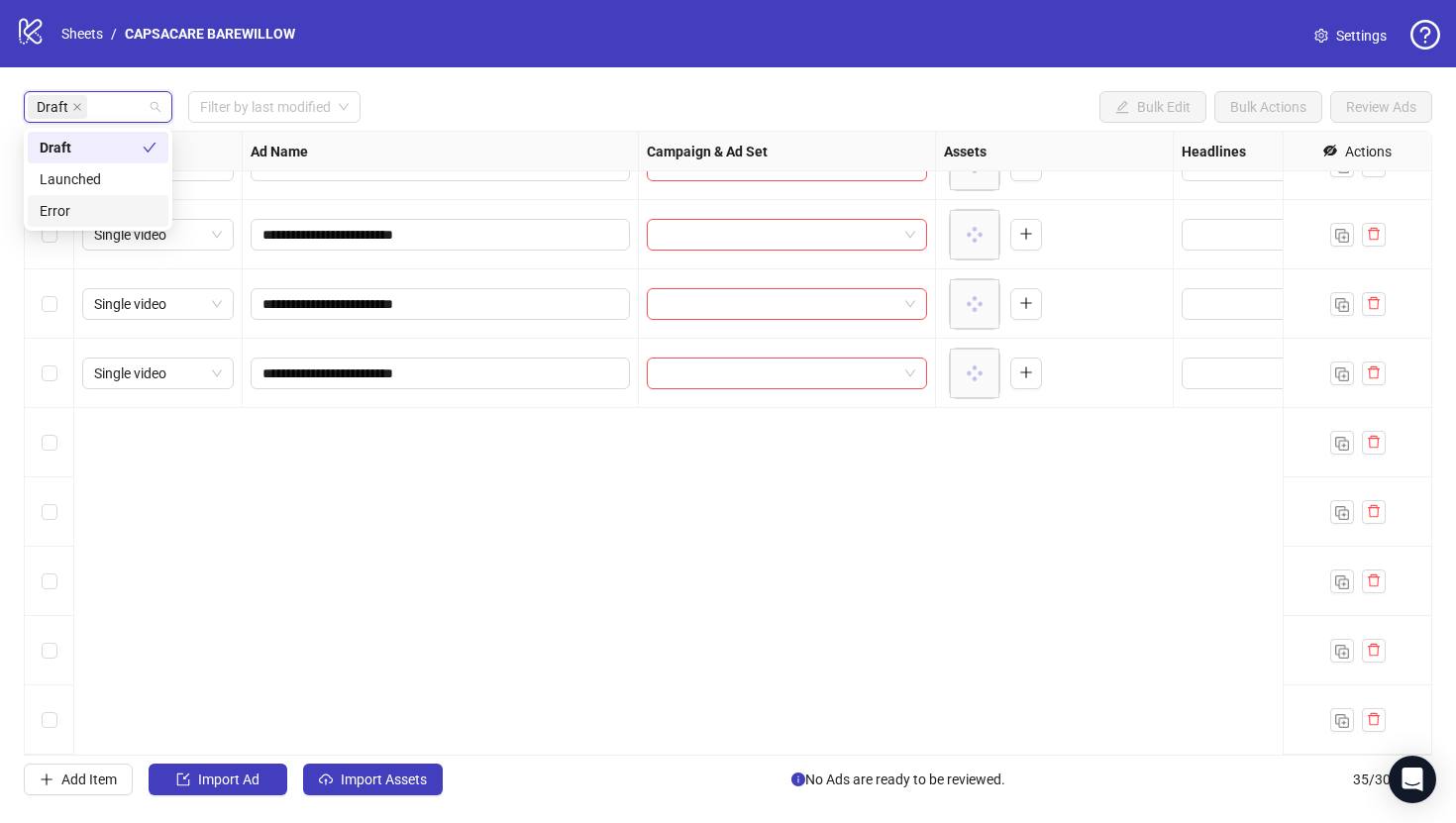 scroll, scrollTop: 0, scrollLeft: 0, axis: both 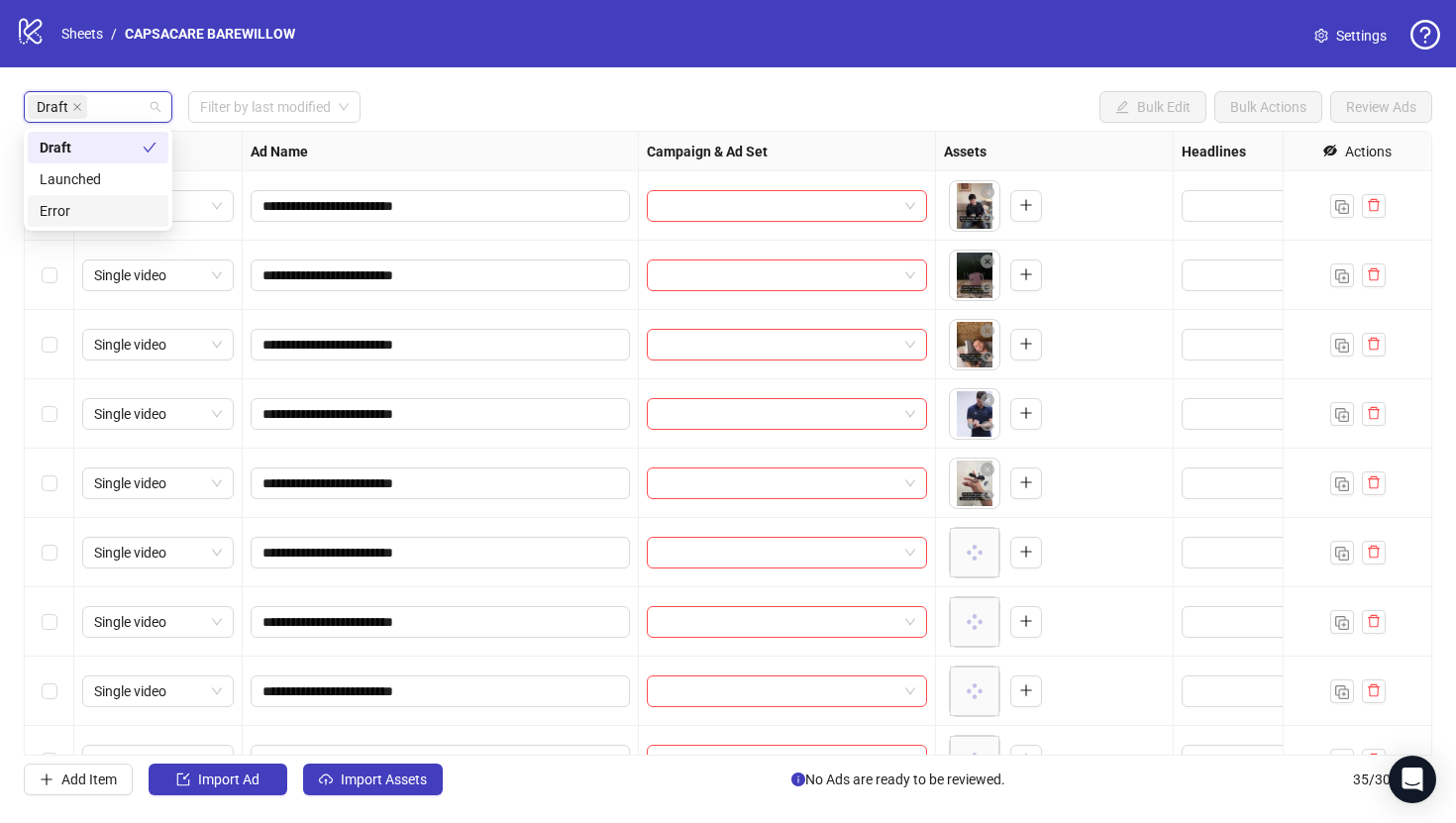 click on "logo/logo-mobile Sheets / CAPSACARE BAREWILLOW Settings" at bounding box center (728, 34) 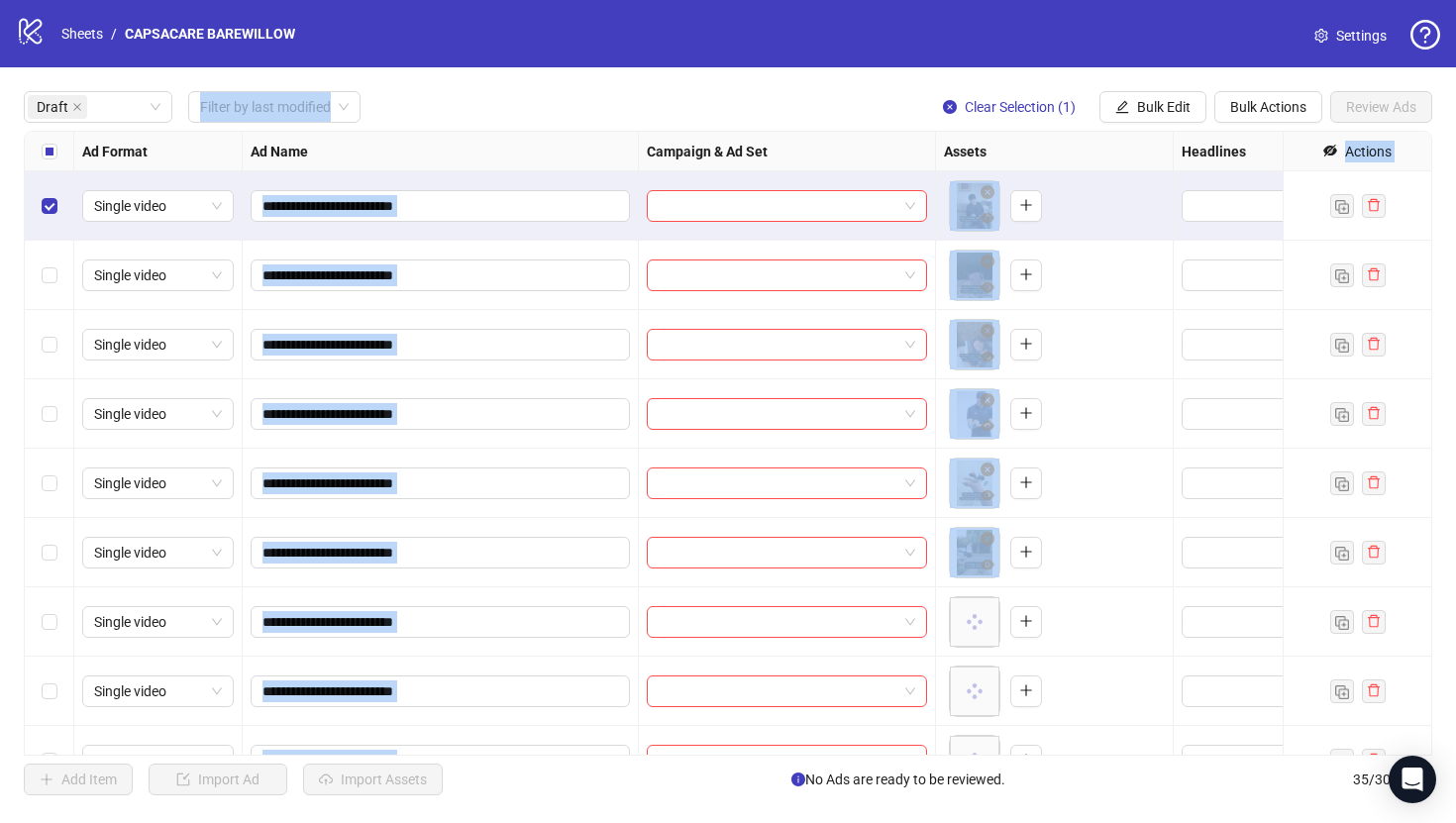 click at bounding box center (50, 483) 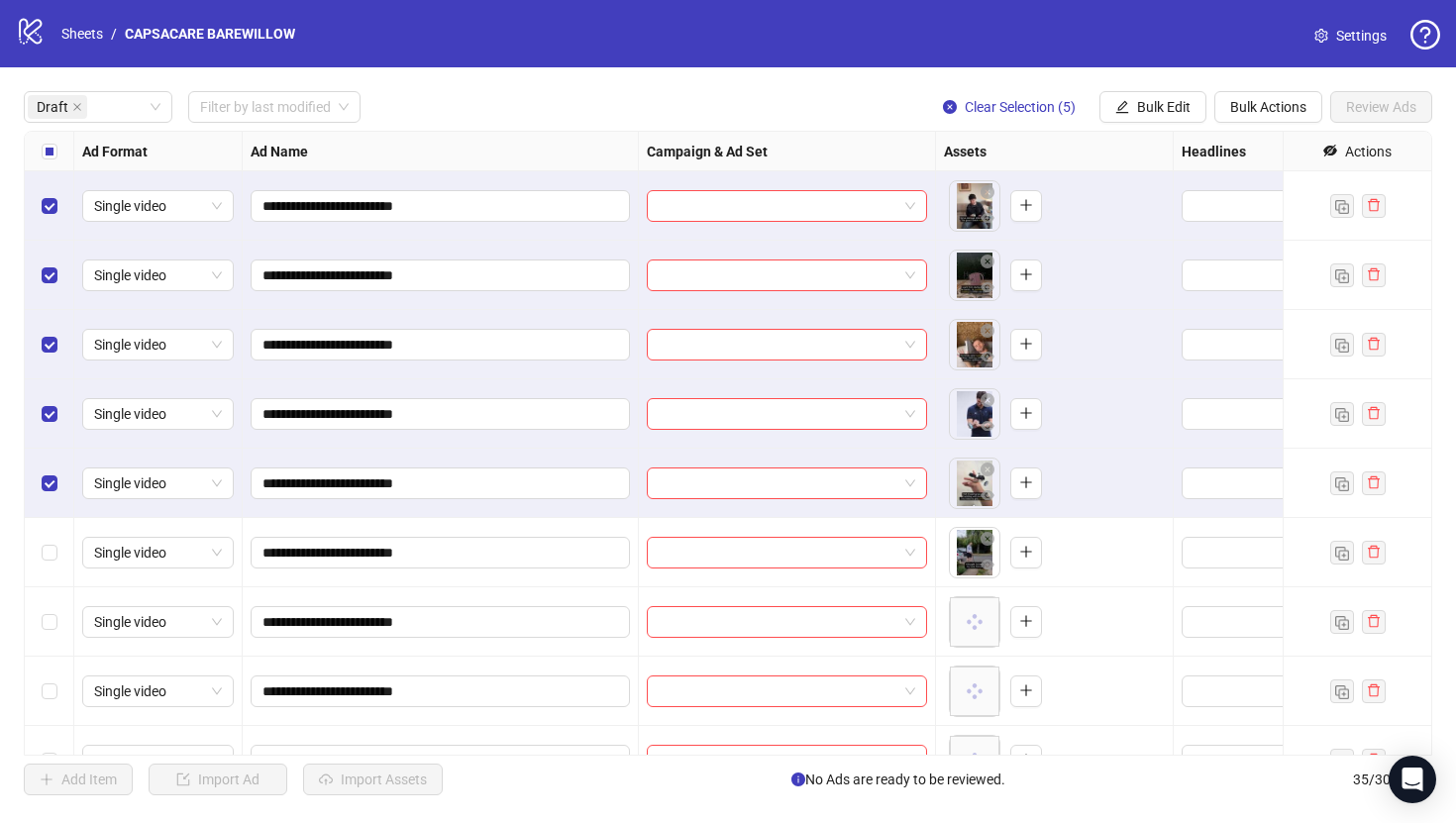 click on "logo/logo-mobile Sheets / CAPSACARE BAREWILLOW Settings" at bounding box center [728, 34] 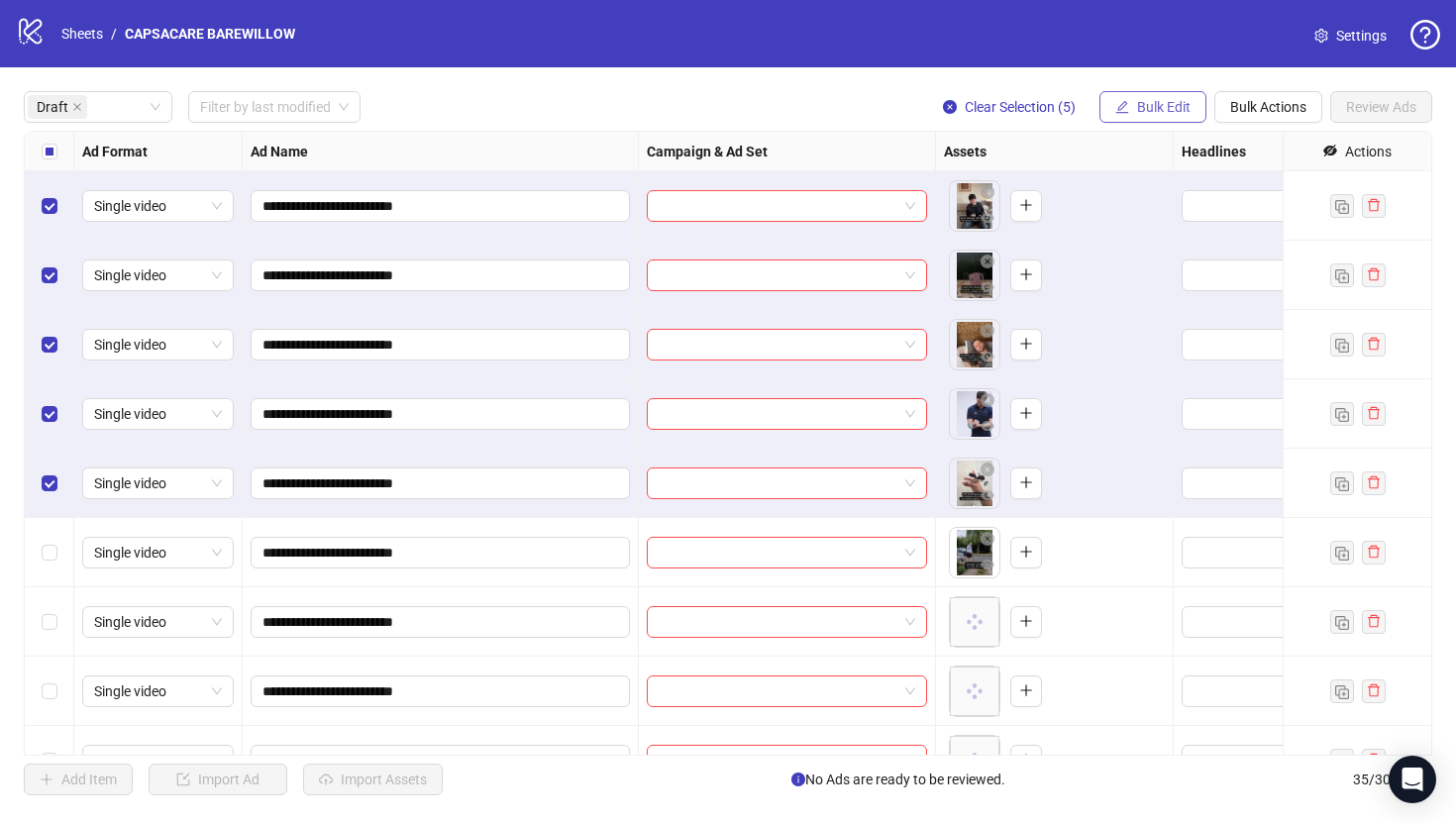 click at bounding box center (1122, 107) 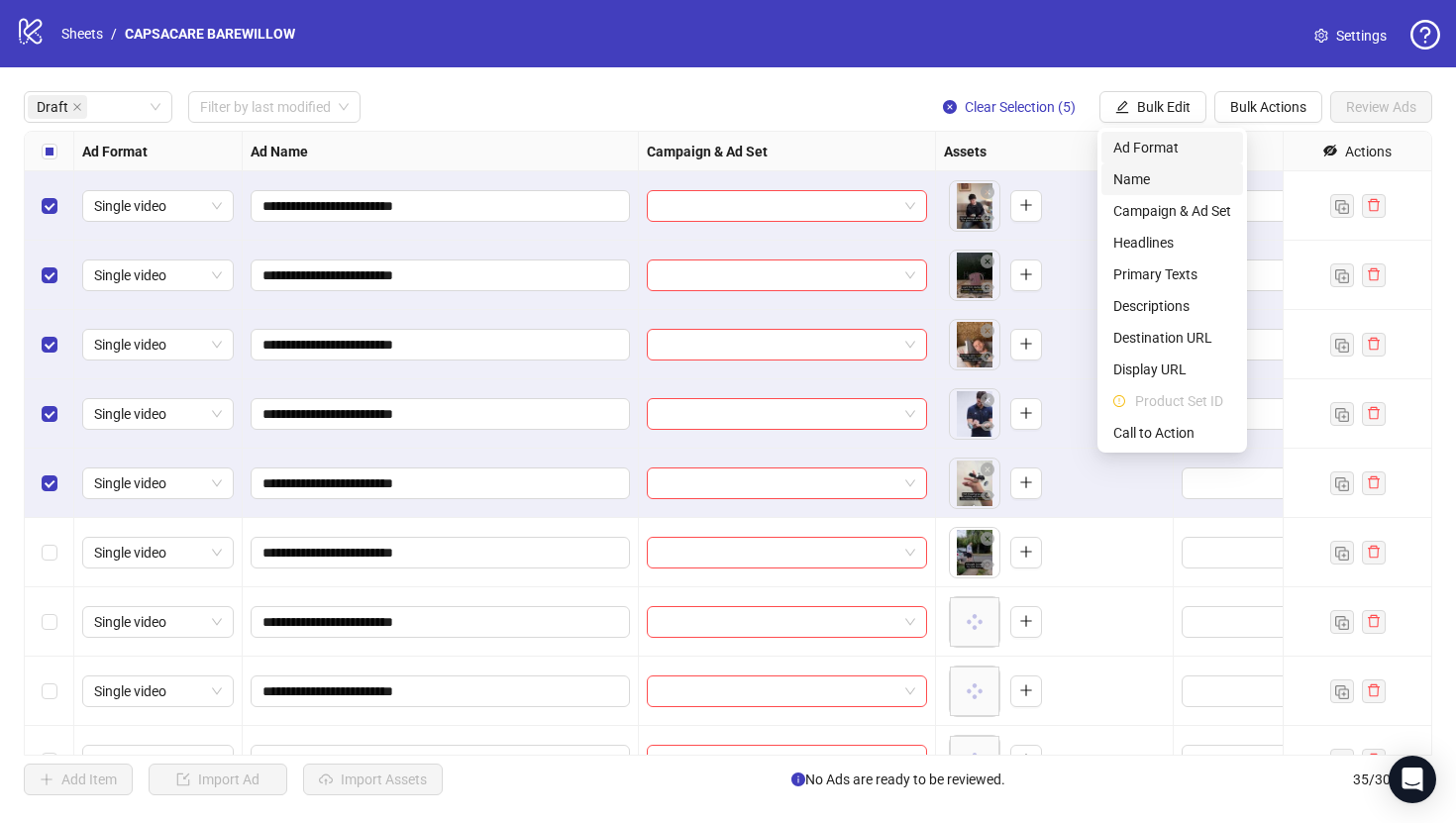 type 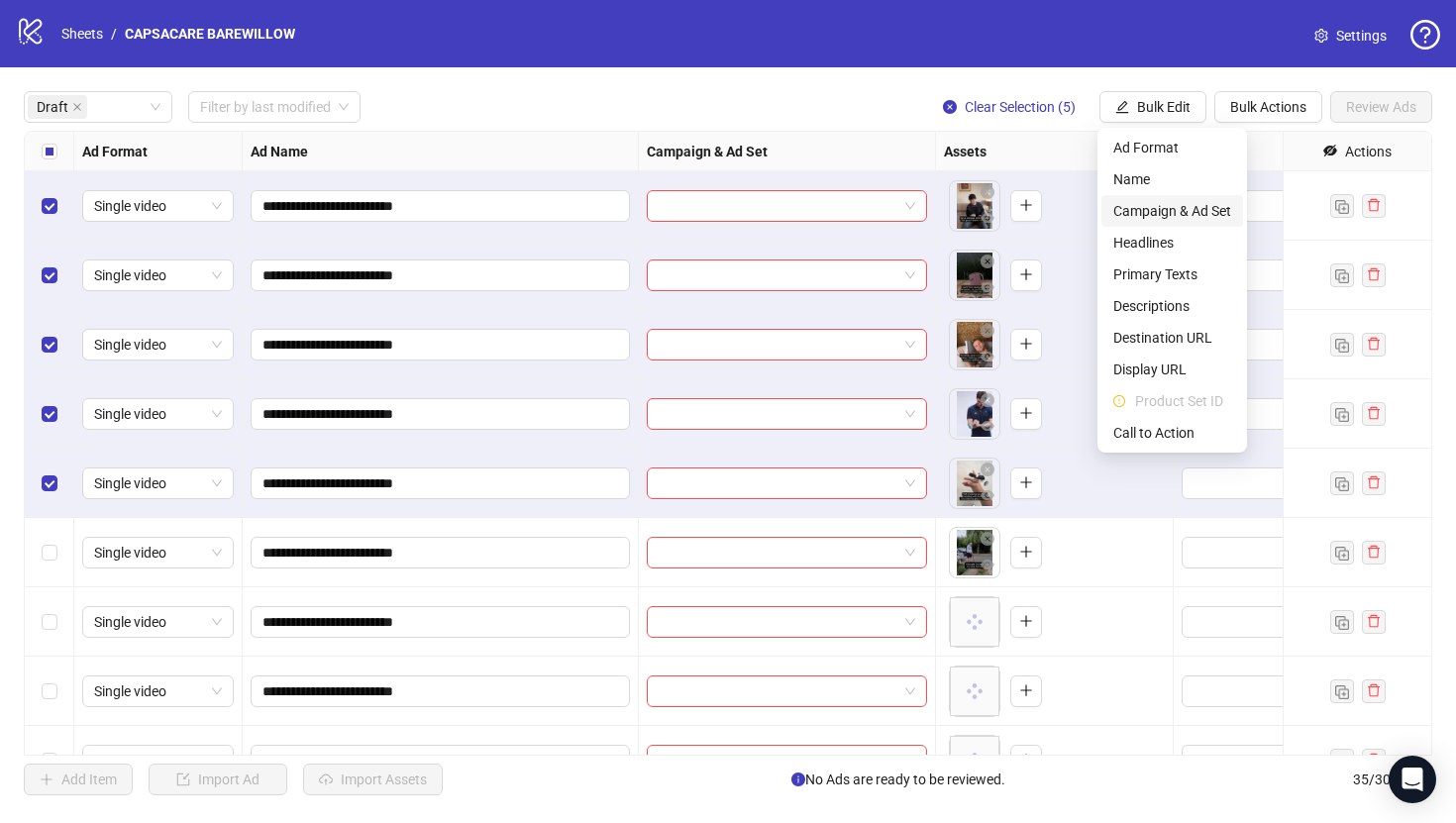 type 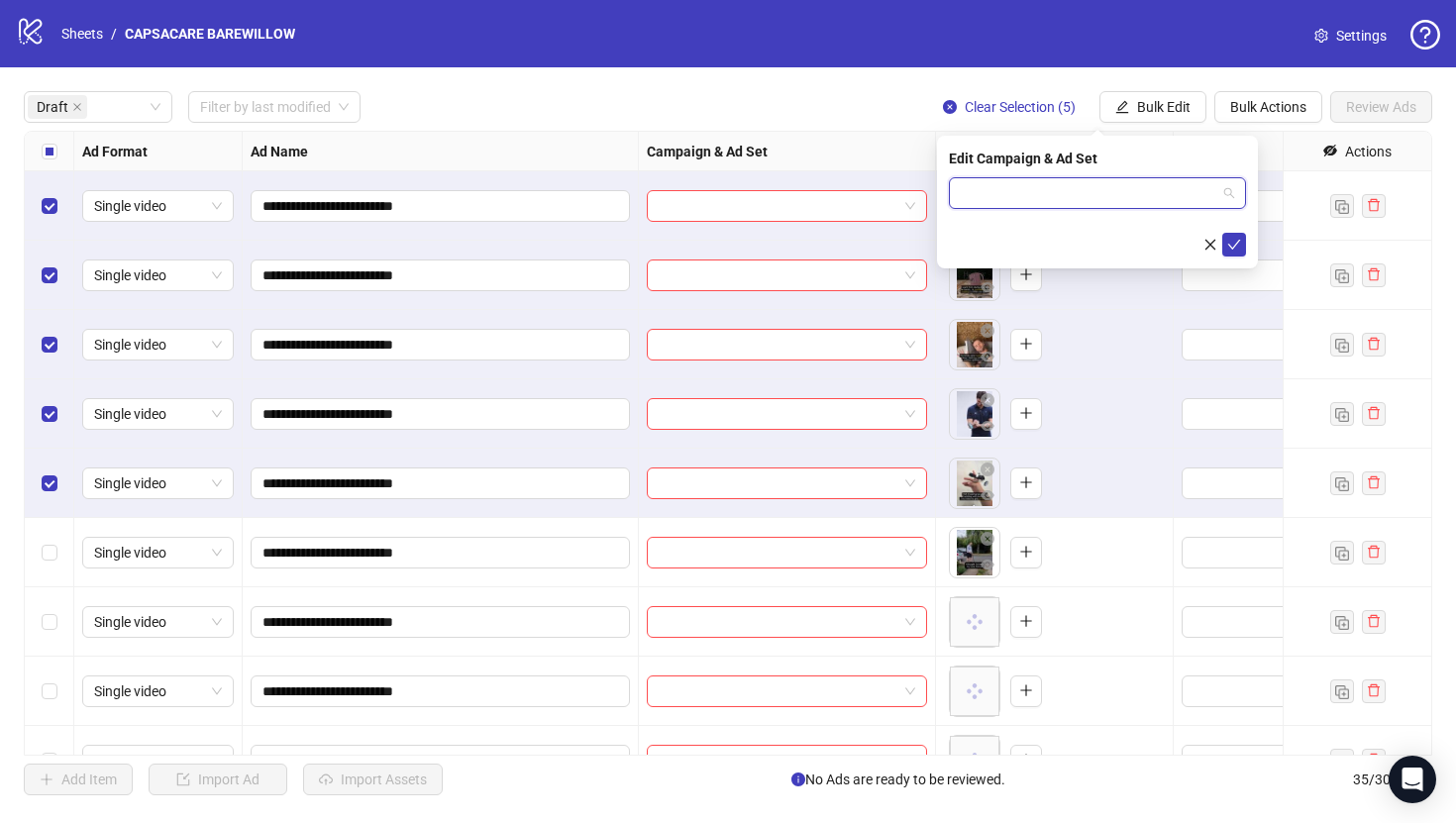 click at bounding box center (1089, 193) 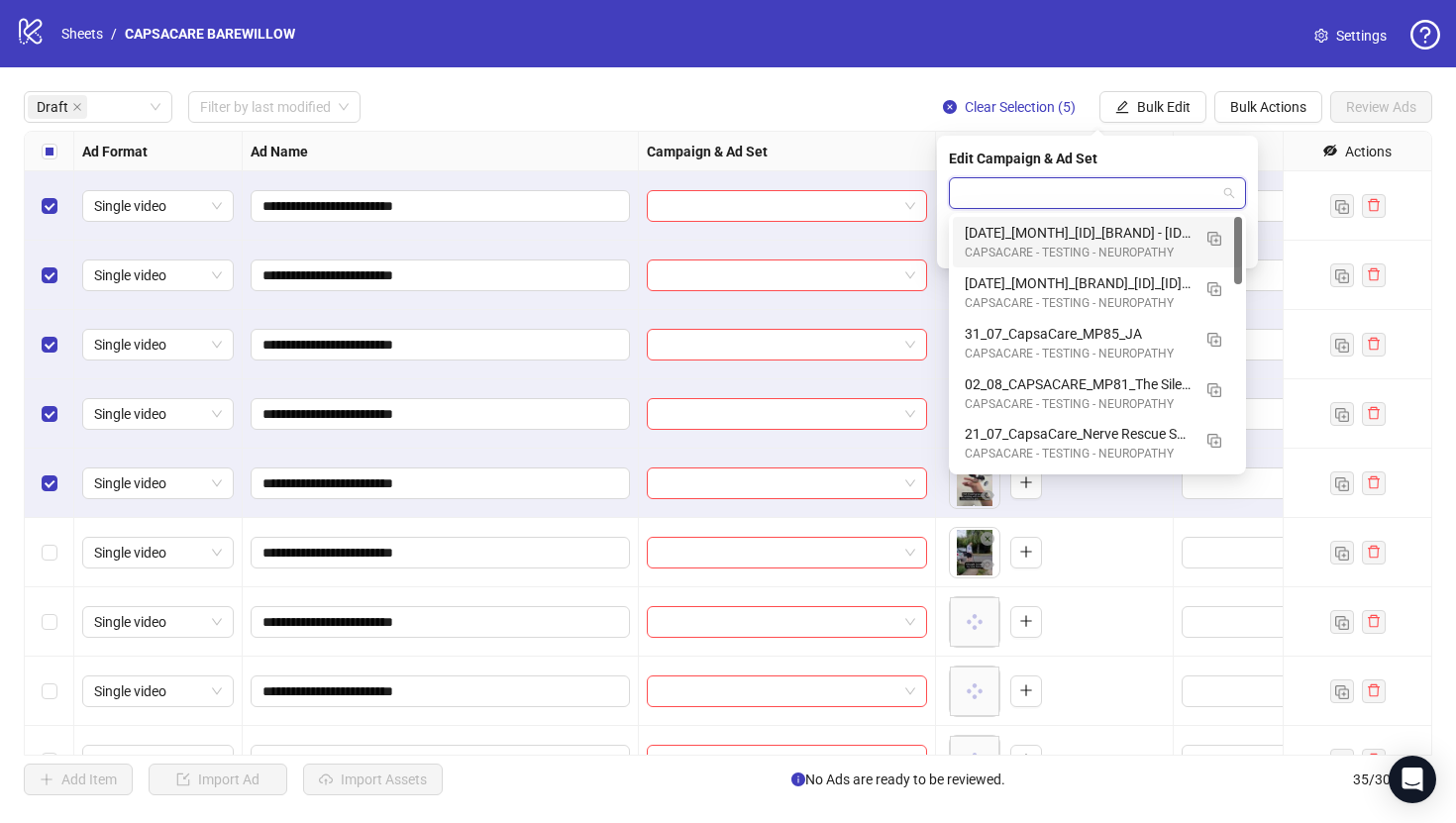 paste on "**********" 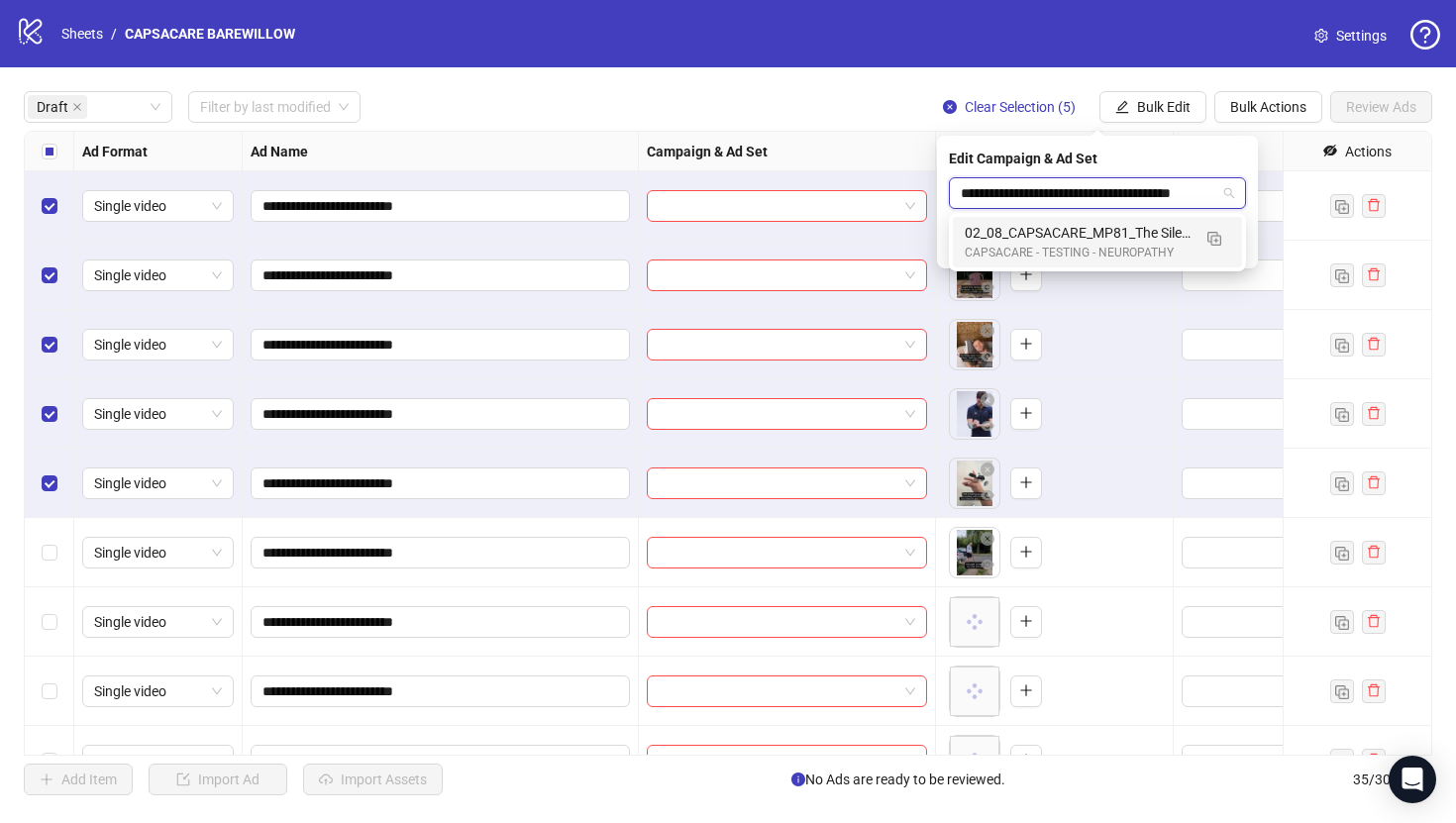 scroll, scrollTop: 0, scrollLeft: 52, axis: horizontal 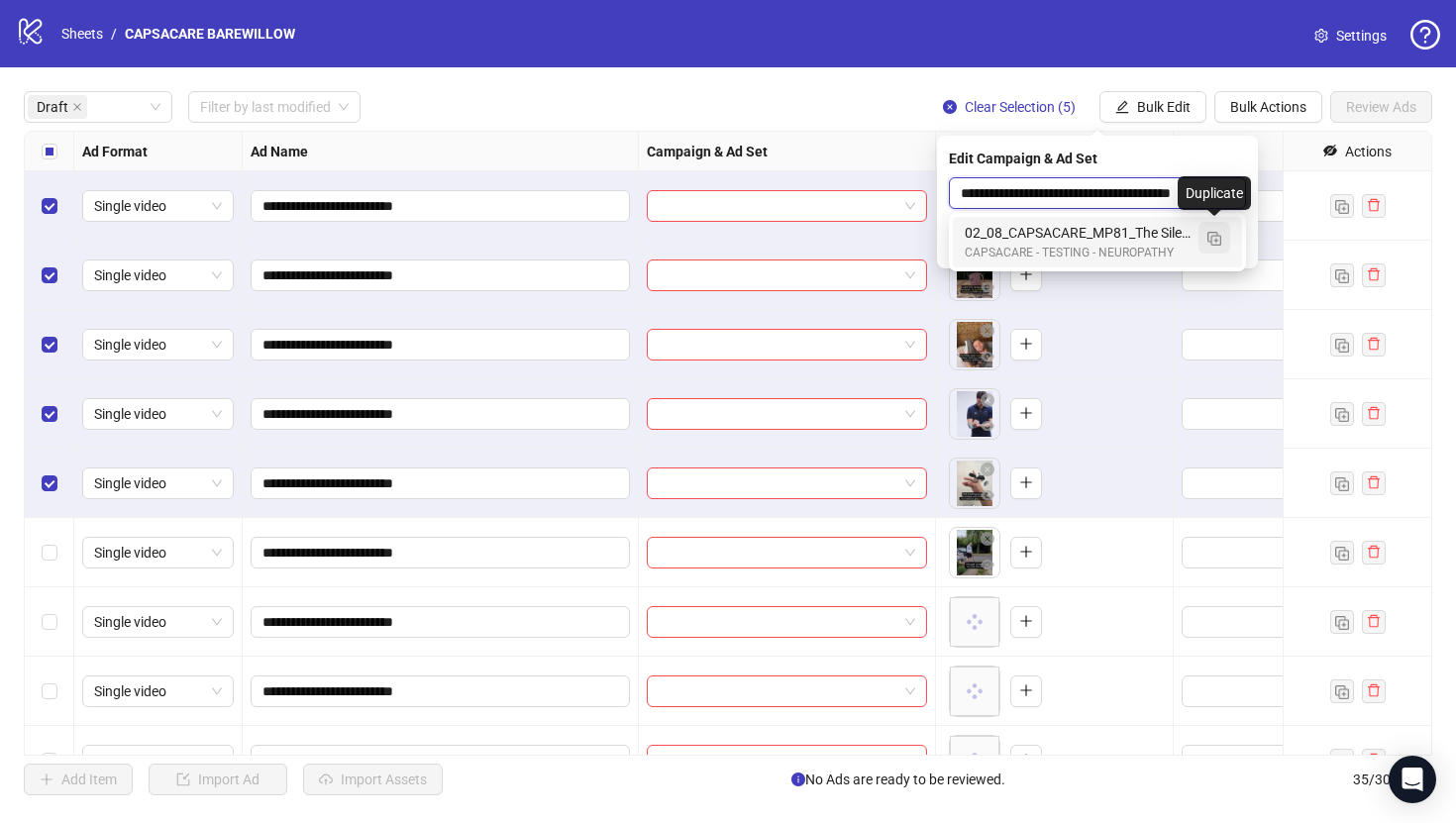 click at bounding box center (1214, 239) 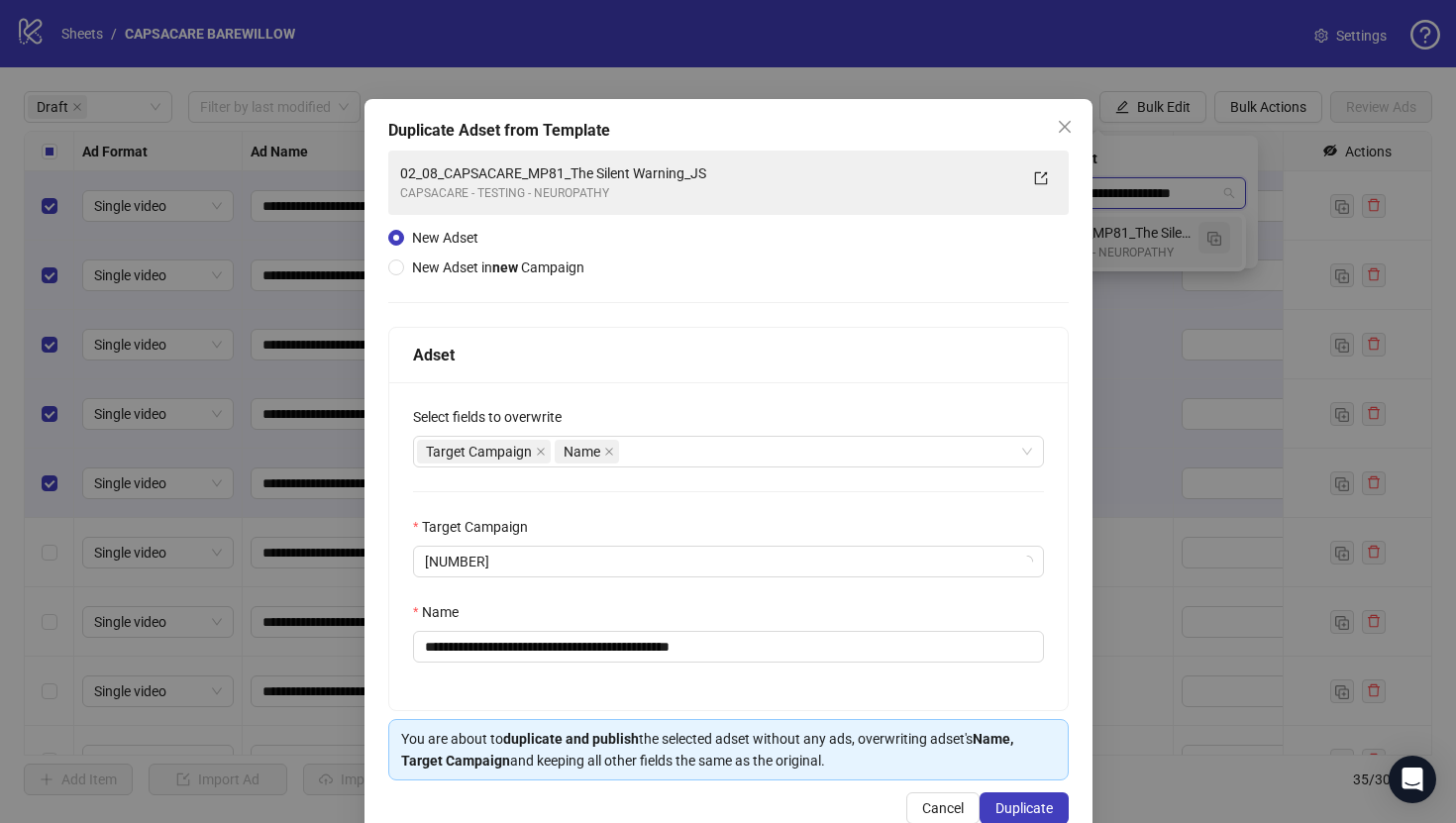 type on "**********" 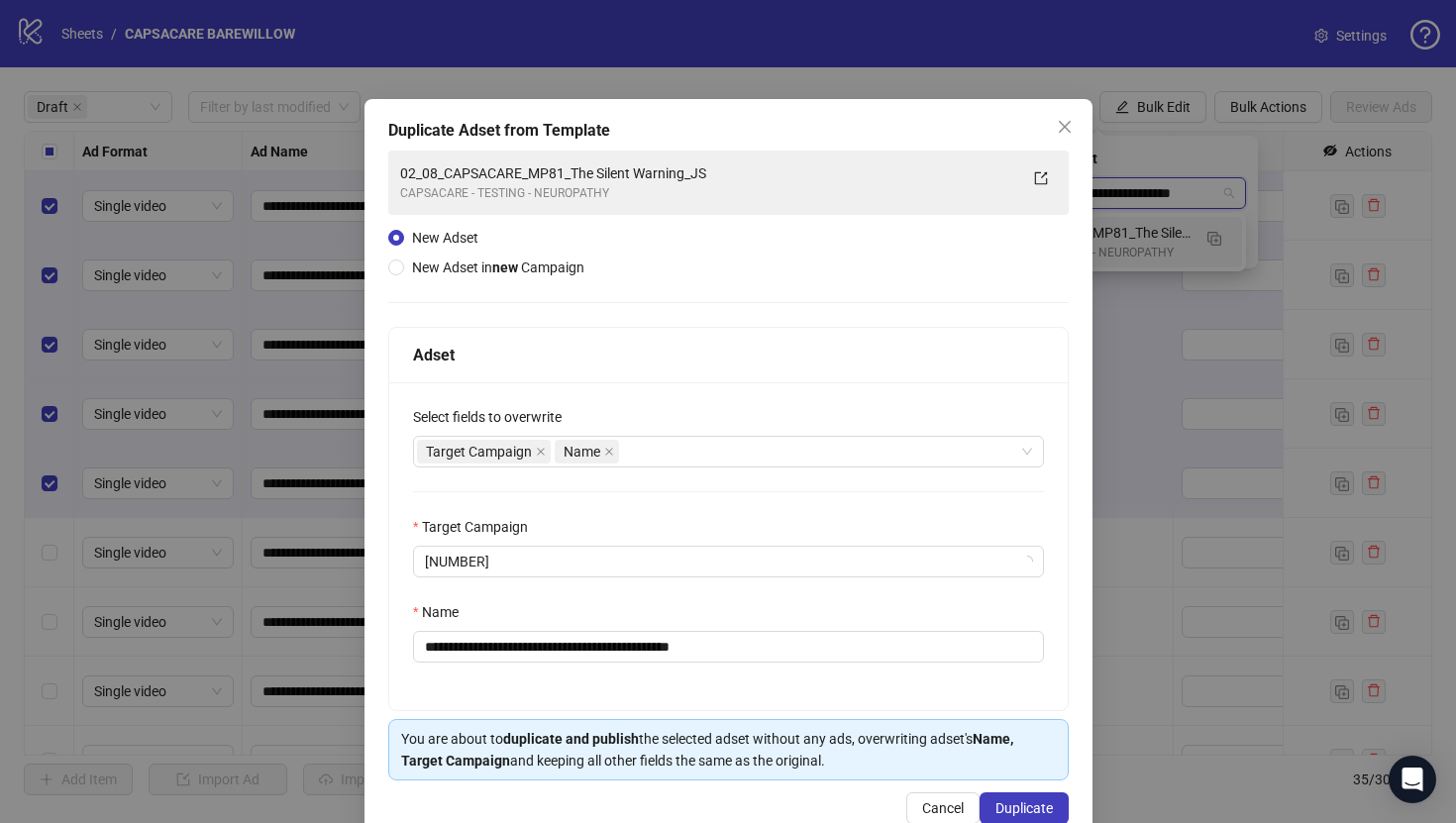 type 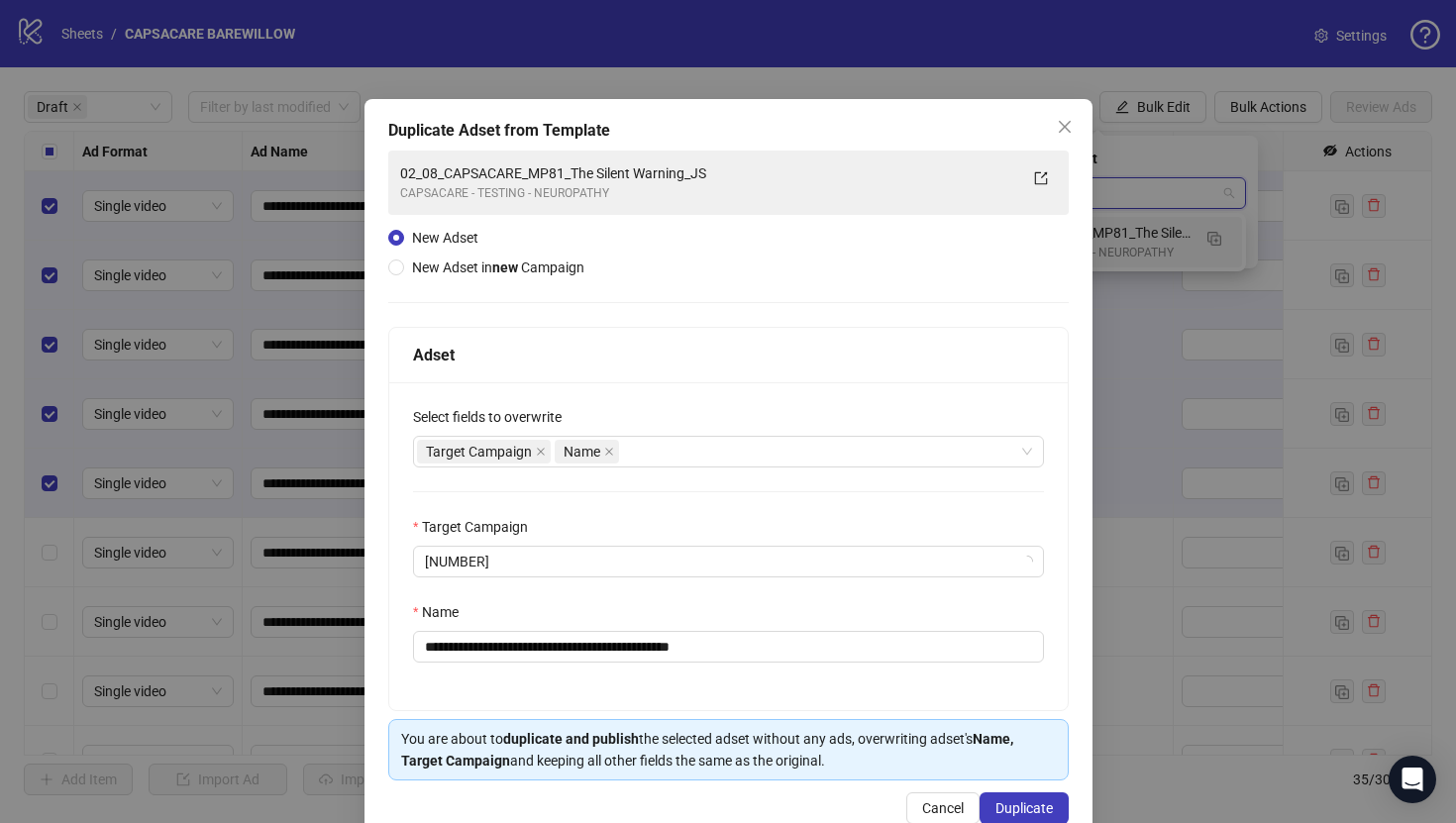 scroll, scrollTop: 0, scrollLeft: 0, axis: both 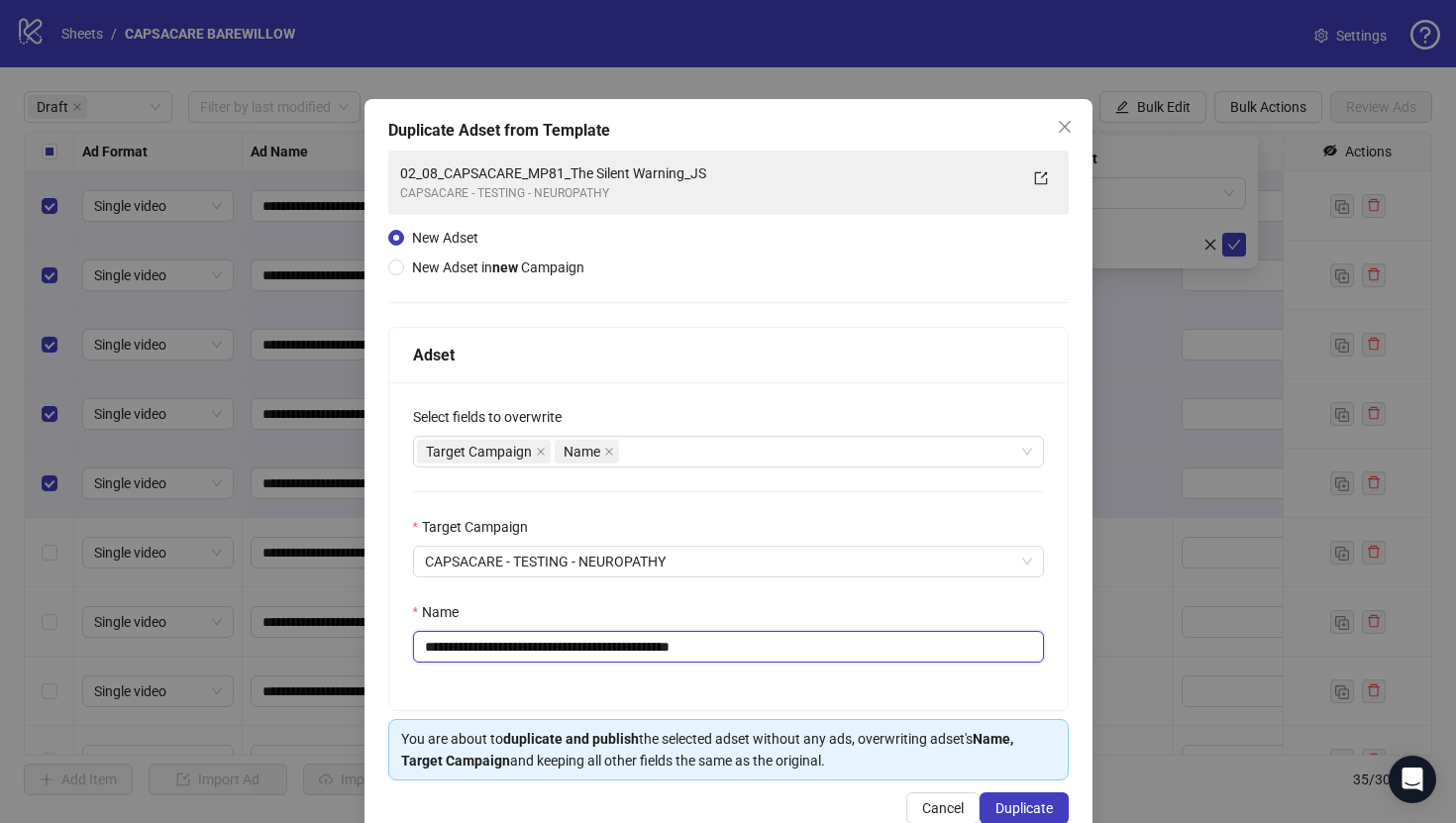 click on "**********" at bounding box center (728, 647) 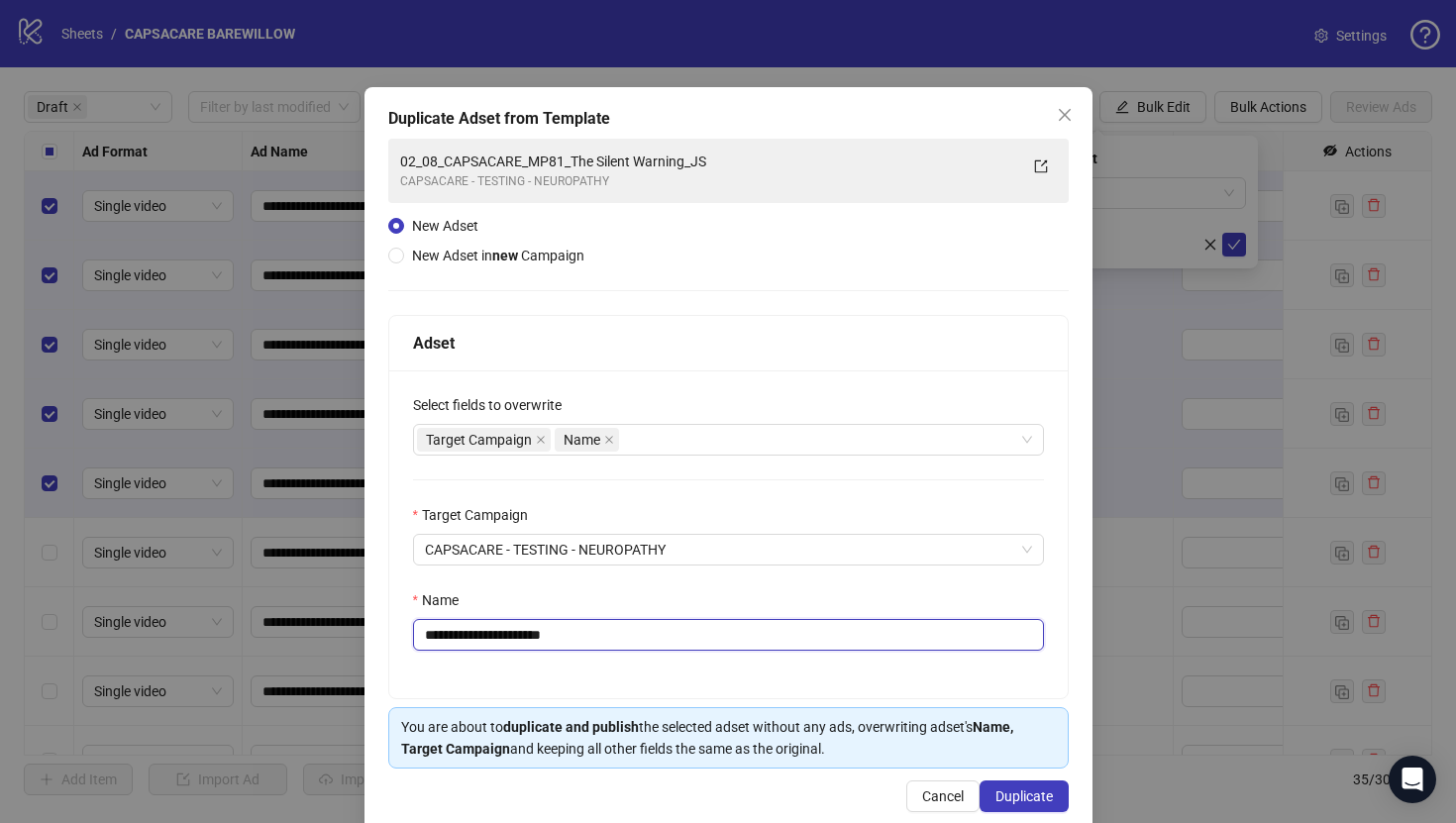 scroll, scrollTop: 46, scrollLeft: 0, axis: vertical 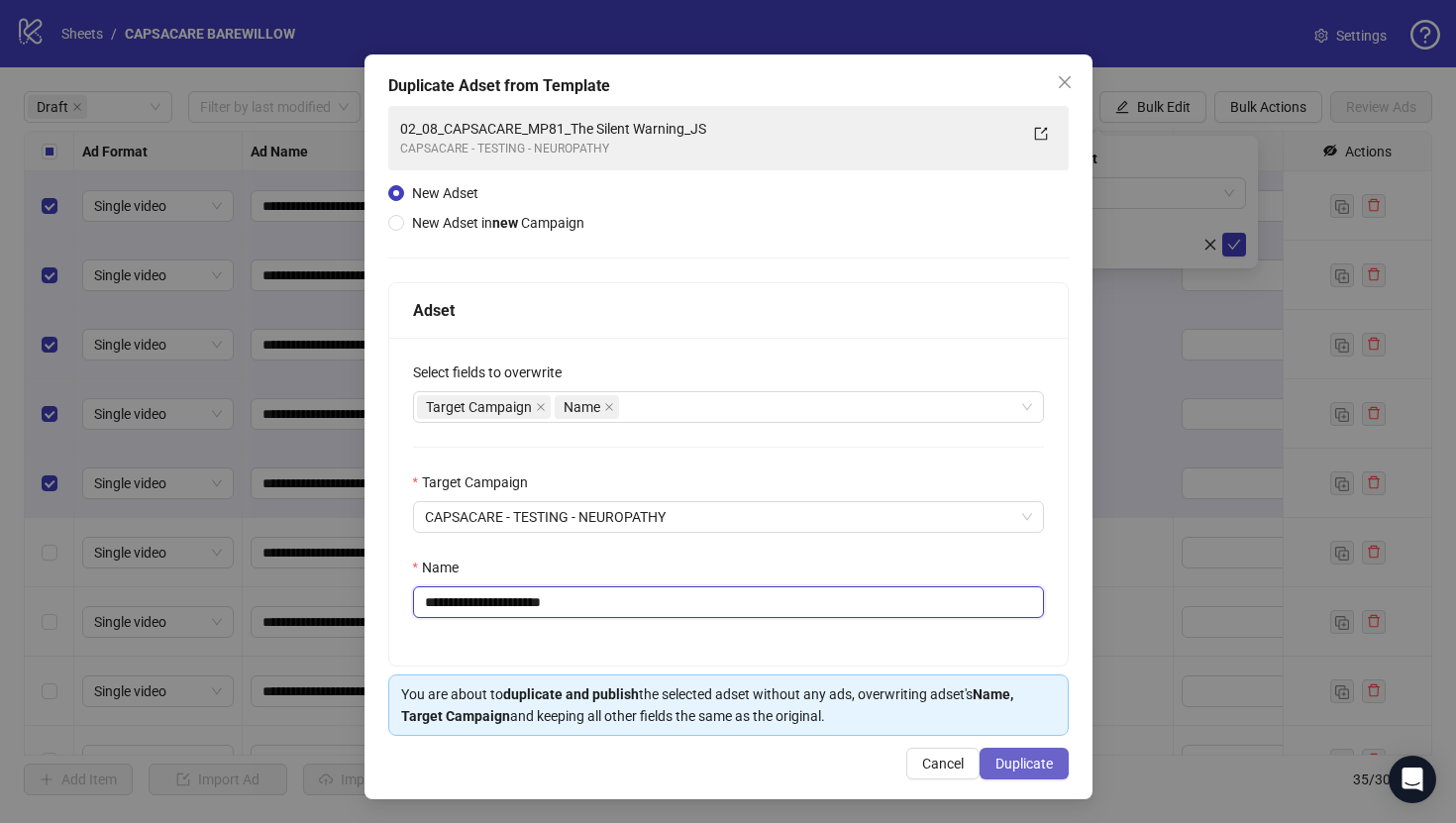 type on "**********" 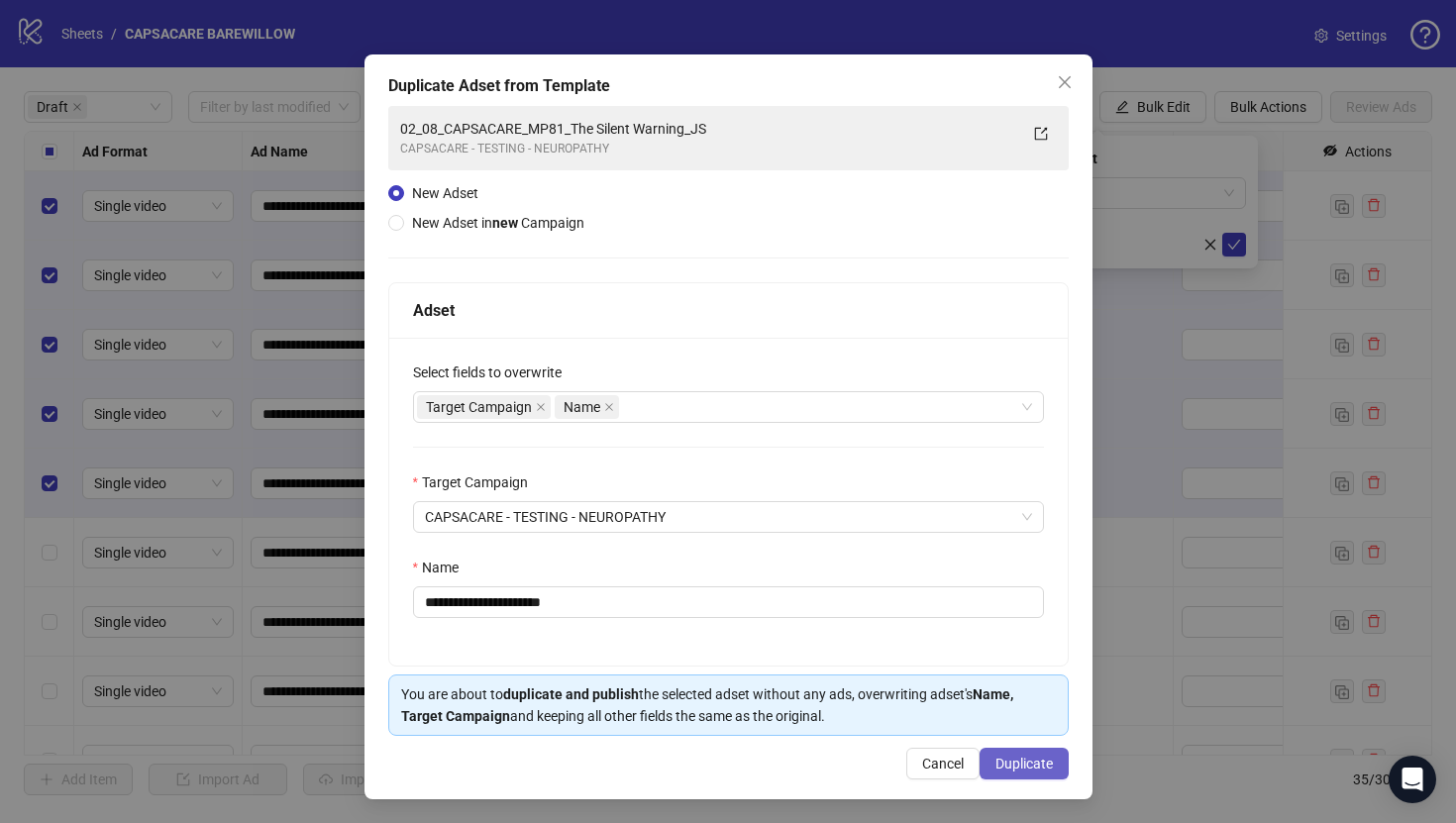 click on "Duplicate" at bounding box center [1024, 764] 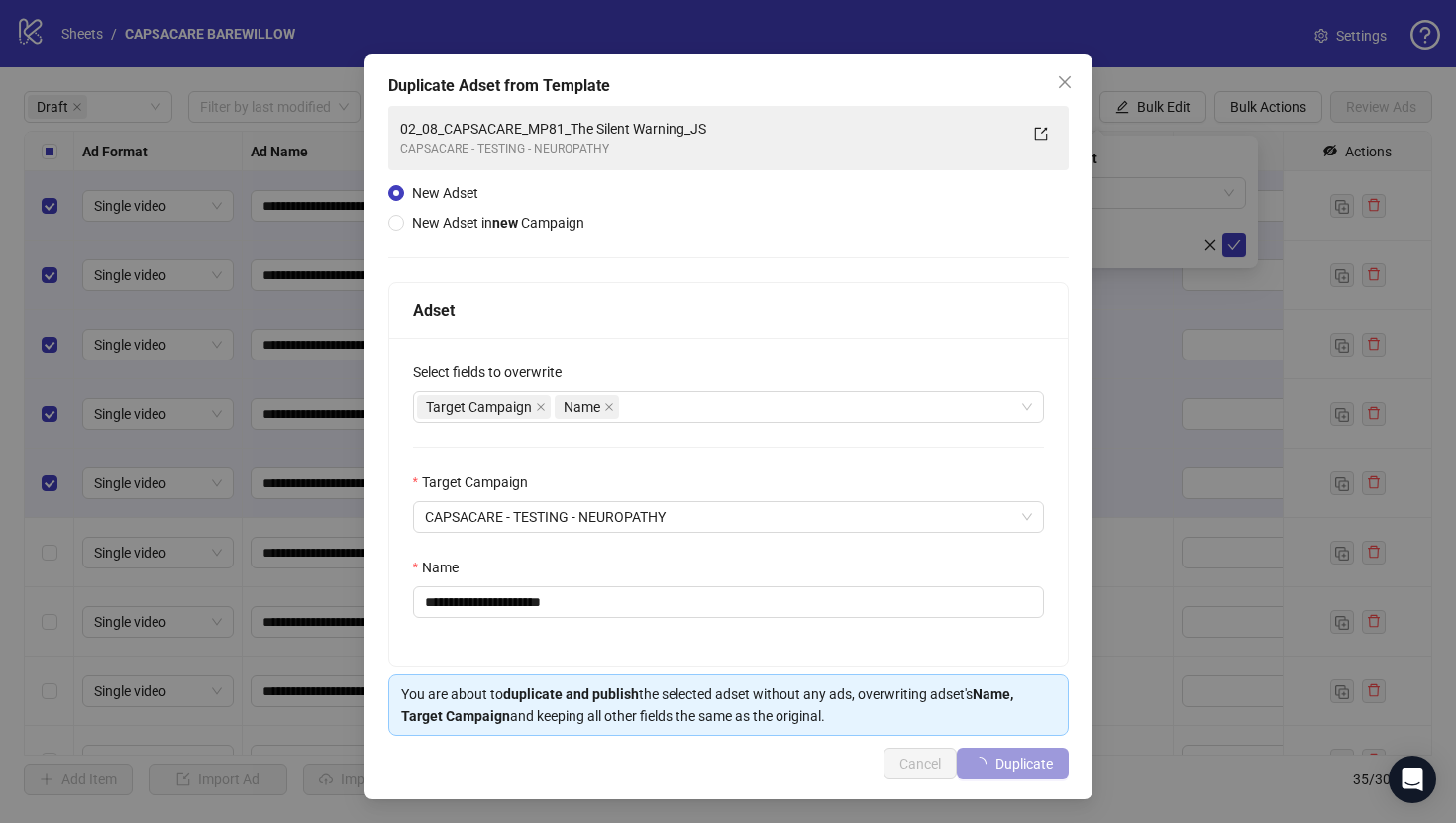 type 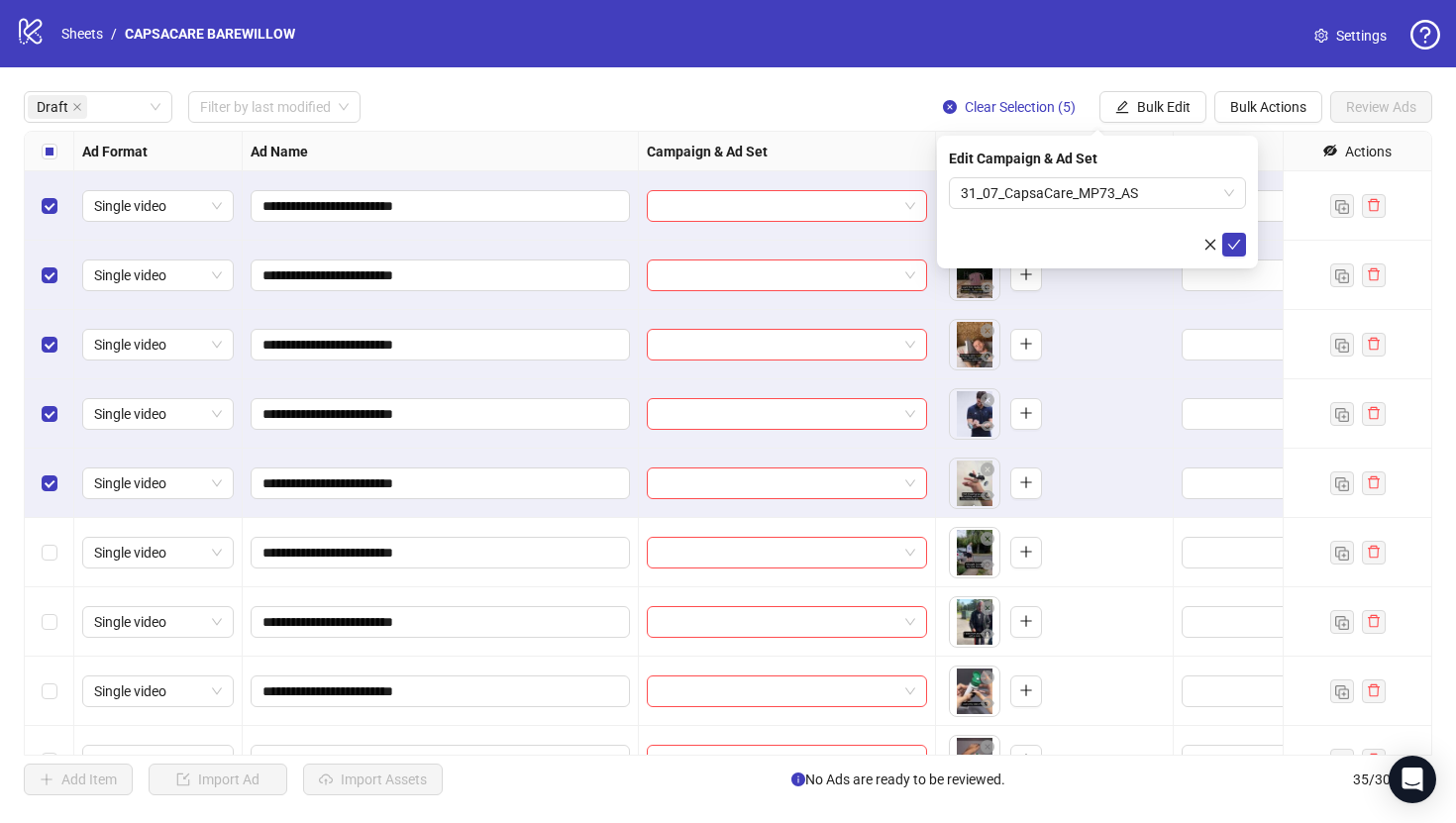 click on "Edit Campaign & Ad Set 31_07_CapsaCare_MP73_AS" at bounding box center [1097, 202] 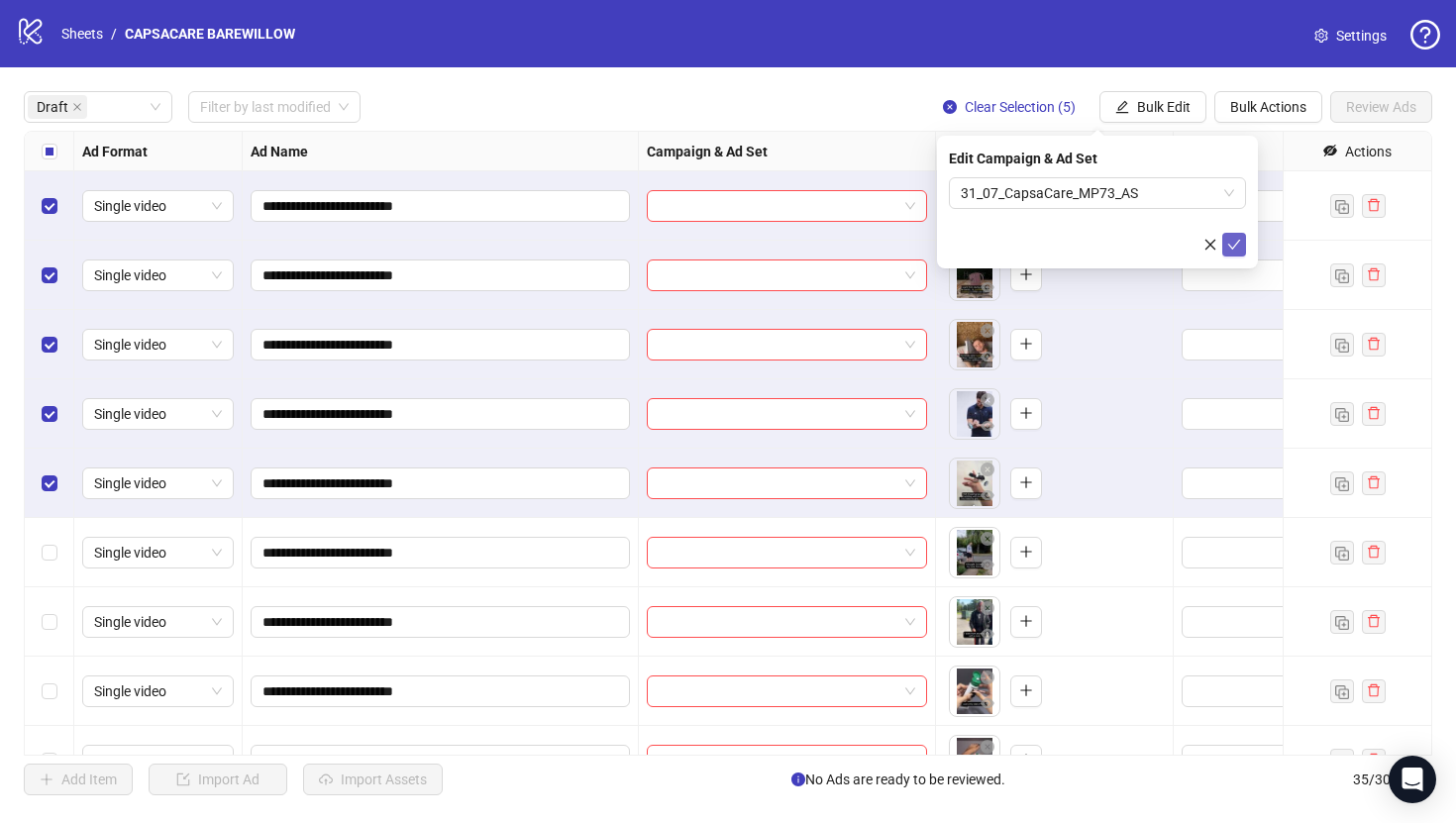click 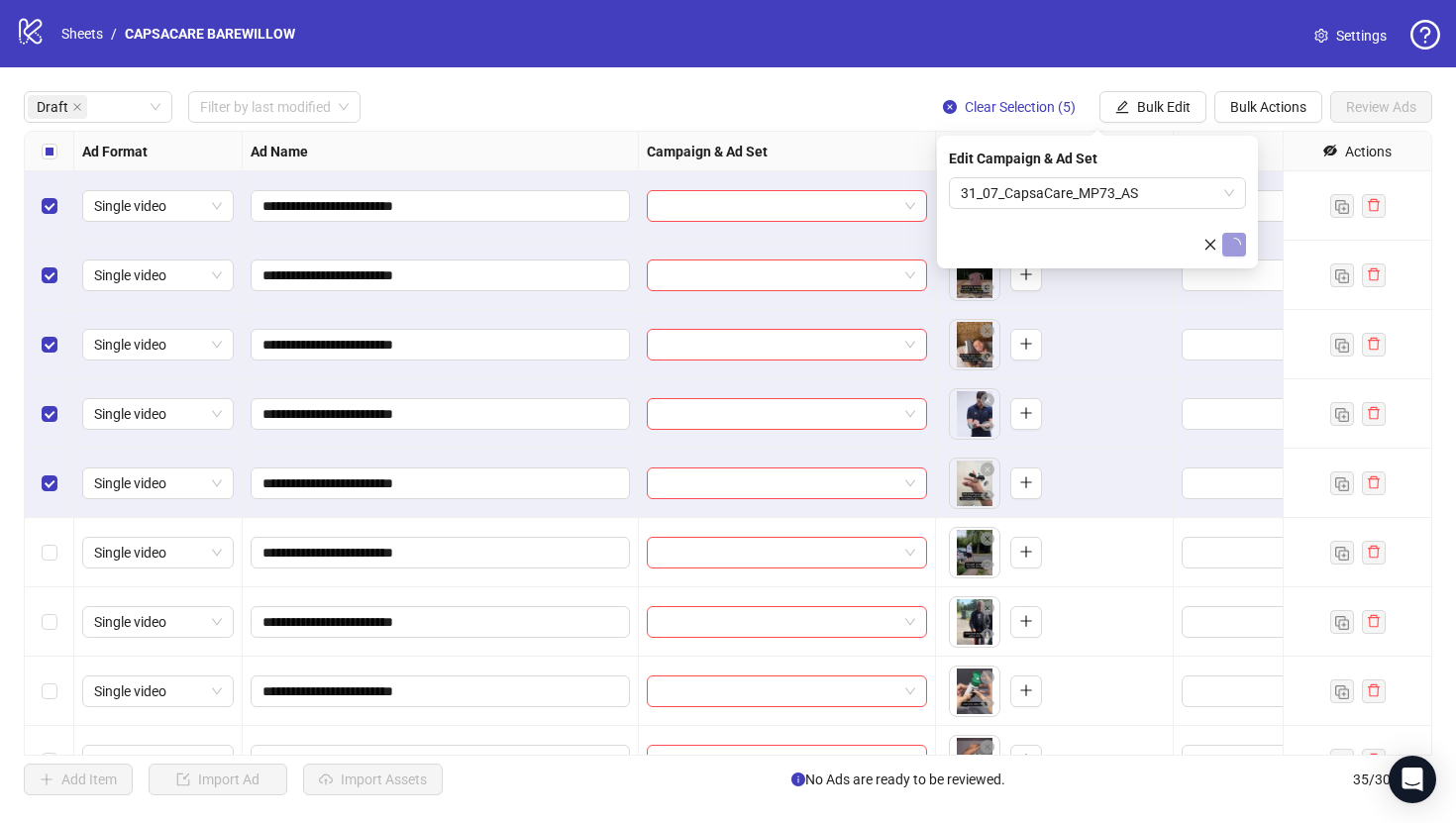 type 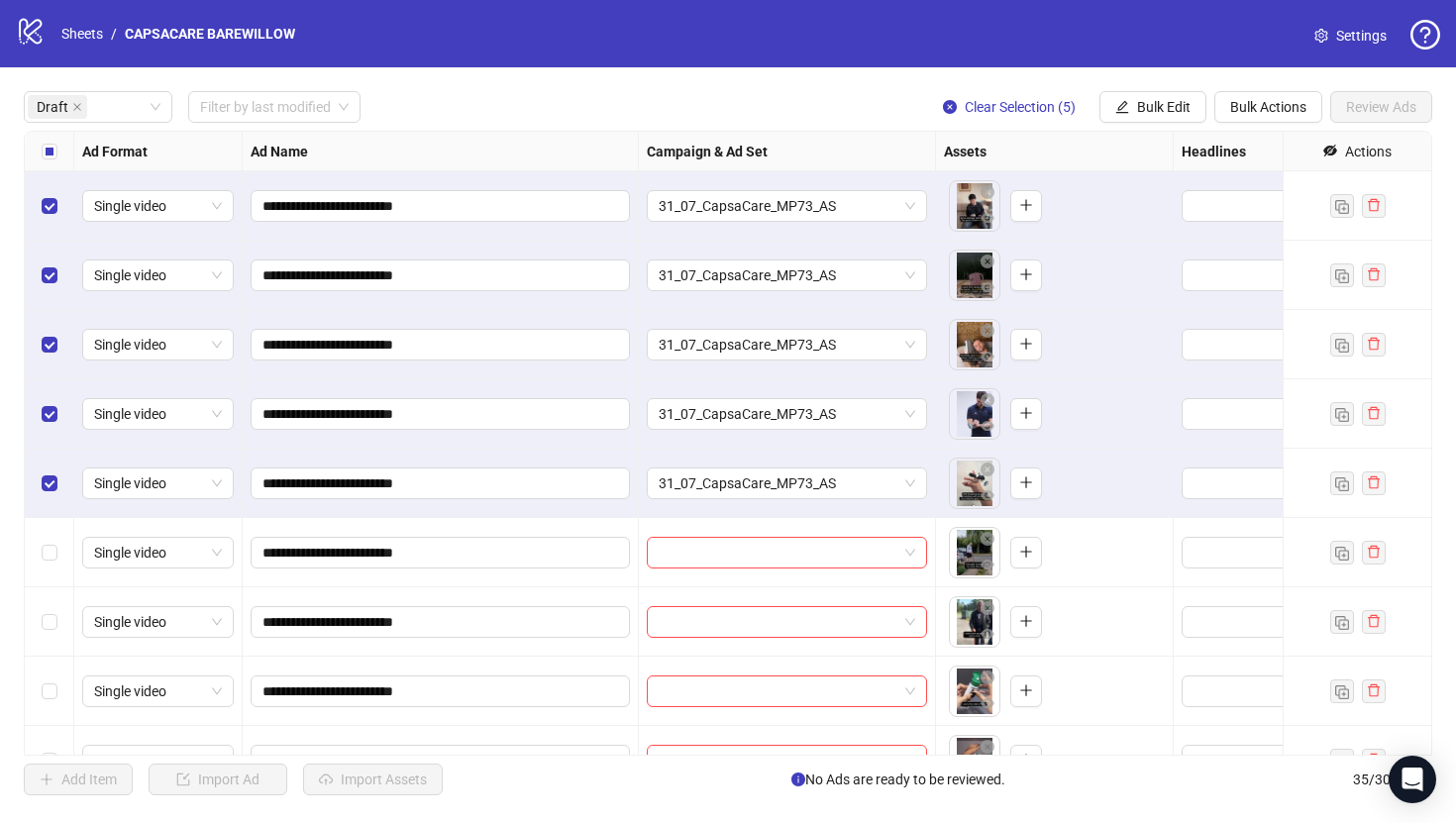 click at bounding box center [50, 152] 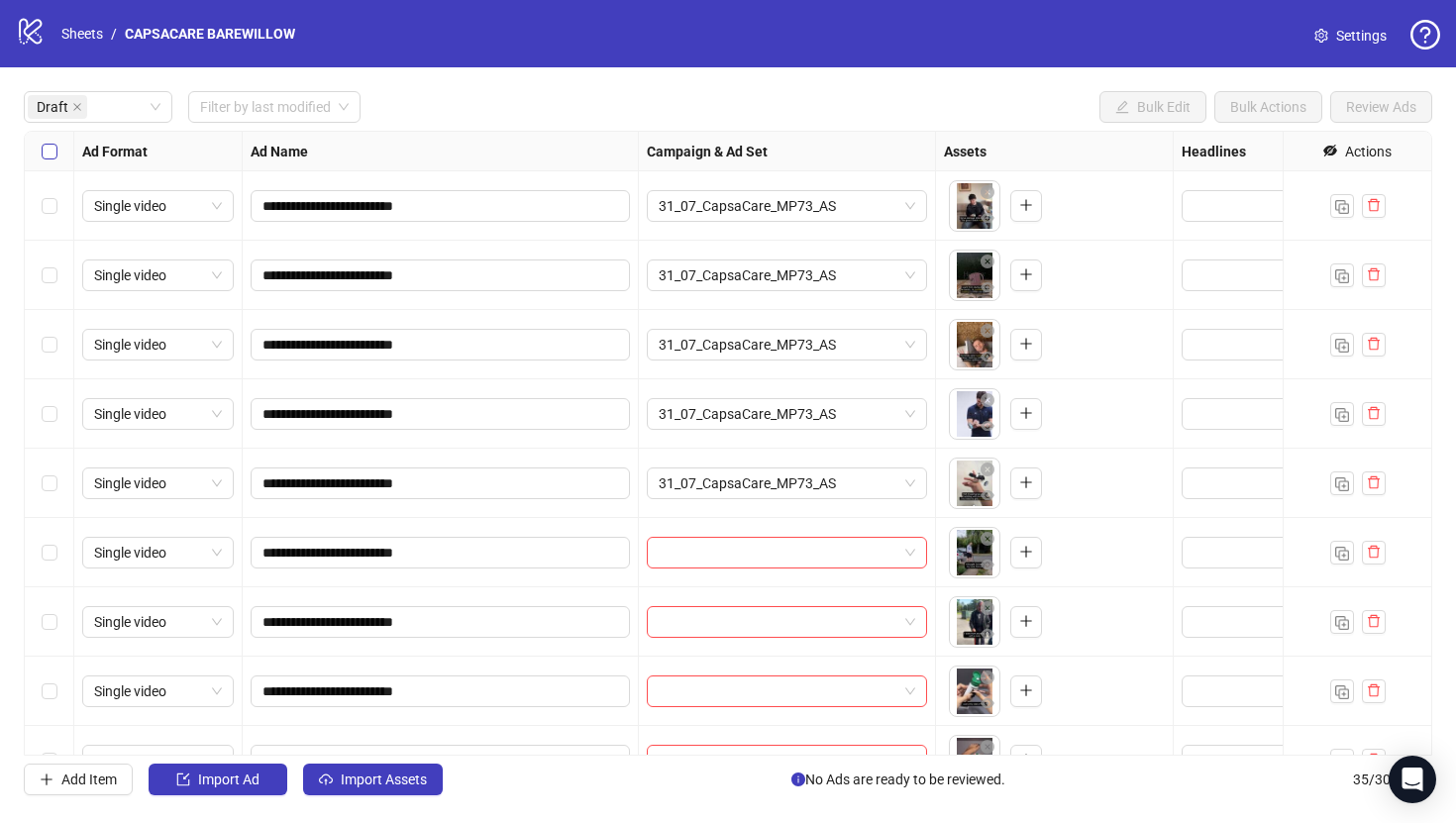 click at bounding box center (50, 152) 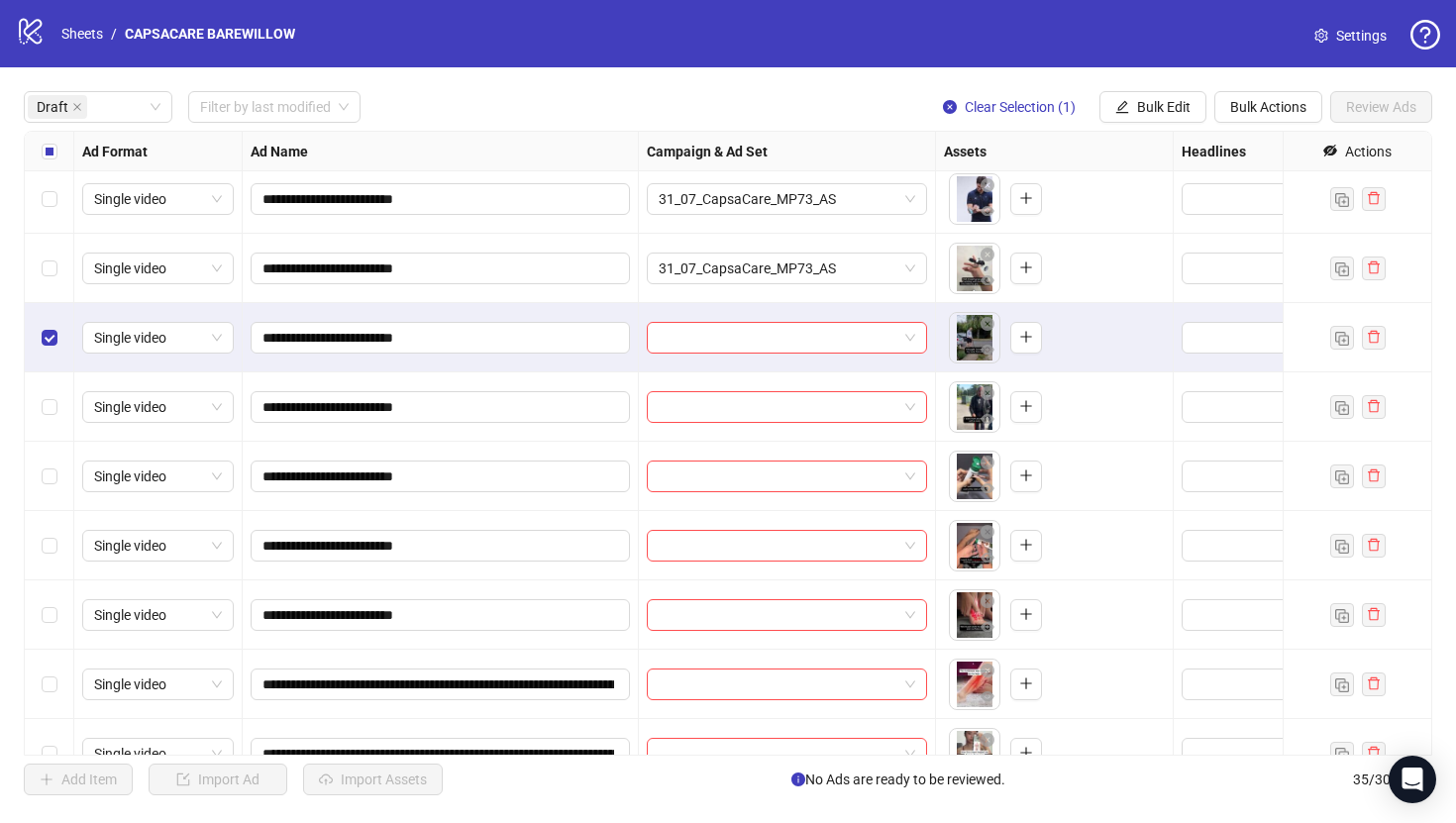 scroll, scrollTop: 218, scrollLeft: 0, axis: vertical 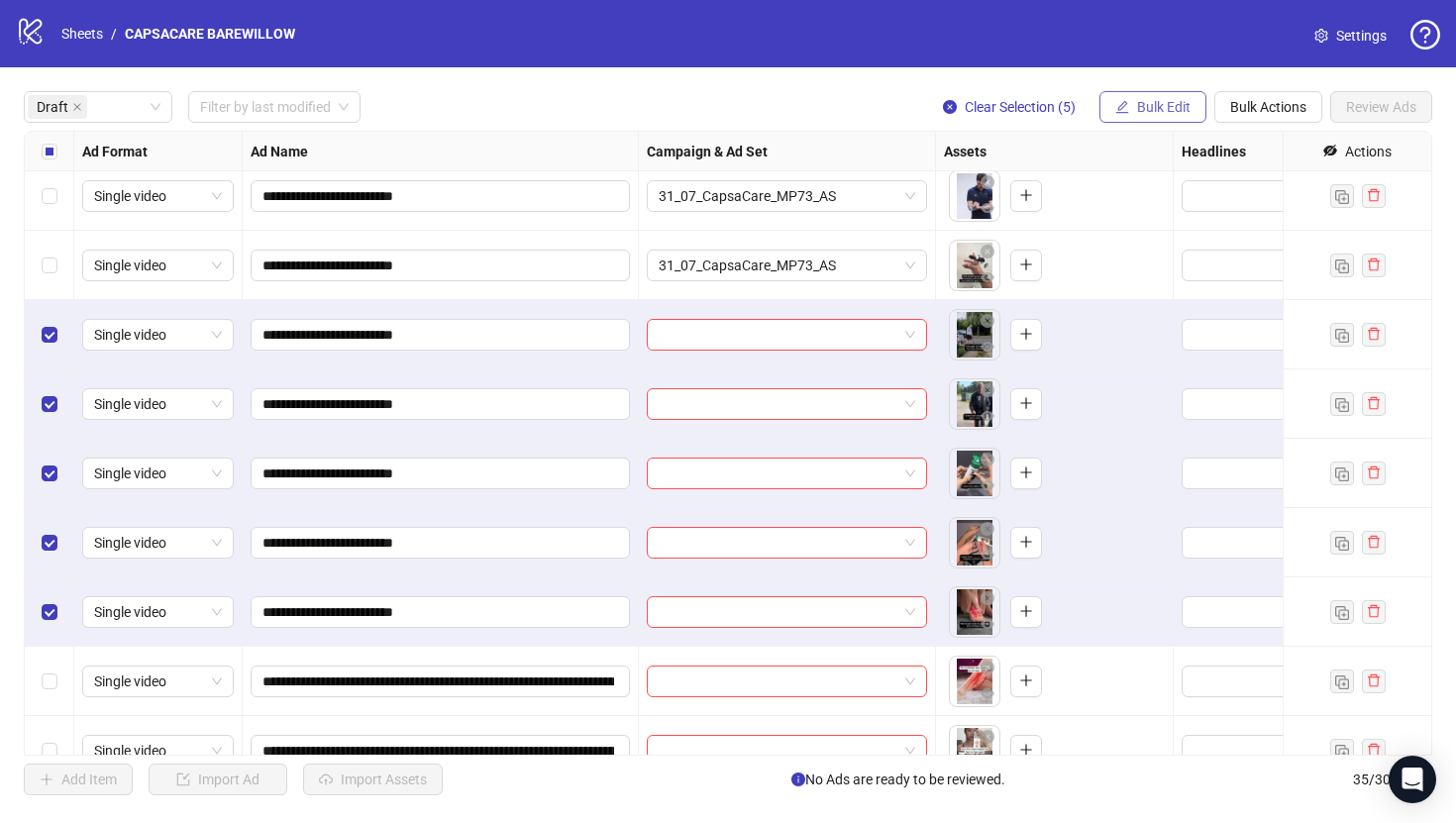 click on "Bulk Edit" at bounding box center (1153, 107) 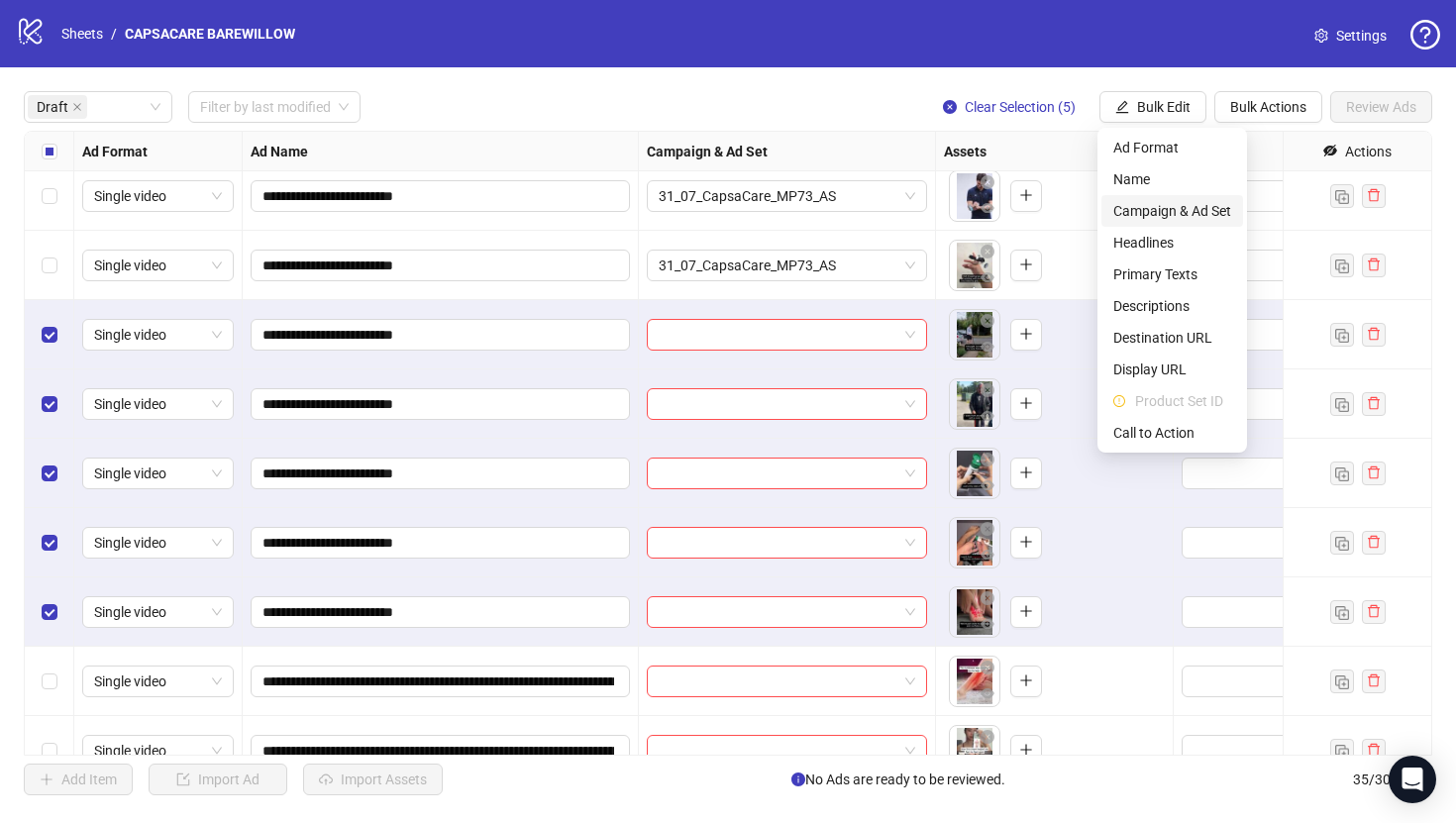 click on "Campaign & Ad Set" at bounding box center [1172, 211] 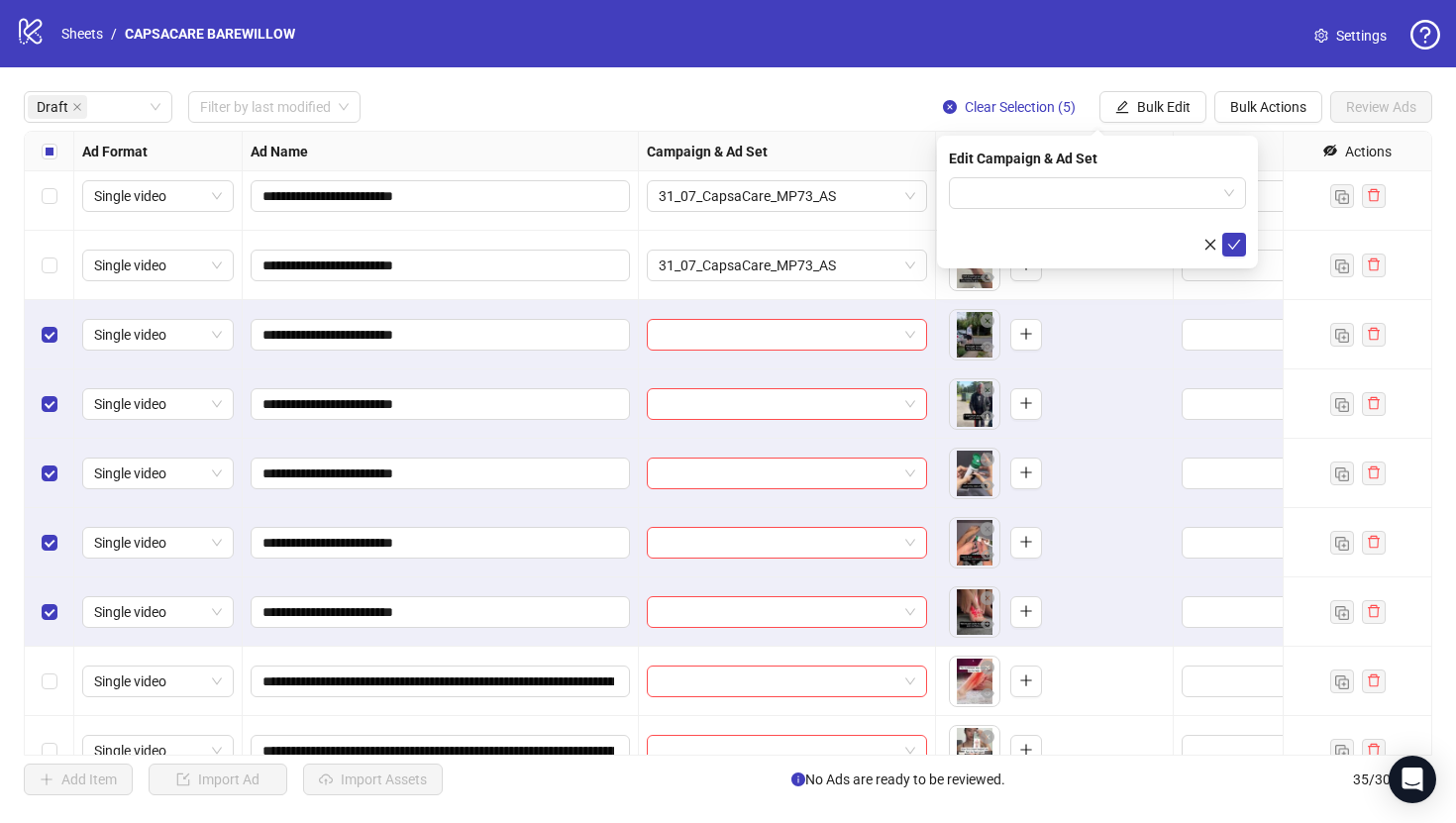 click on "Edit Campaign & Ad Set" at bounding box center (1097, 202) 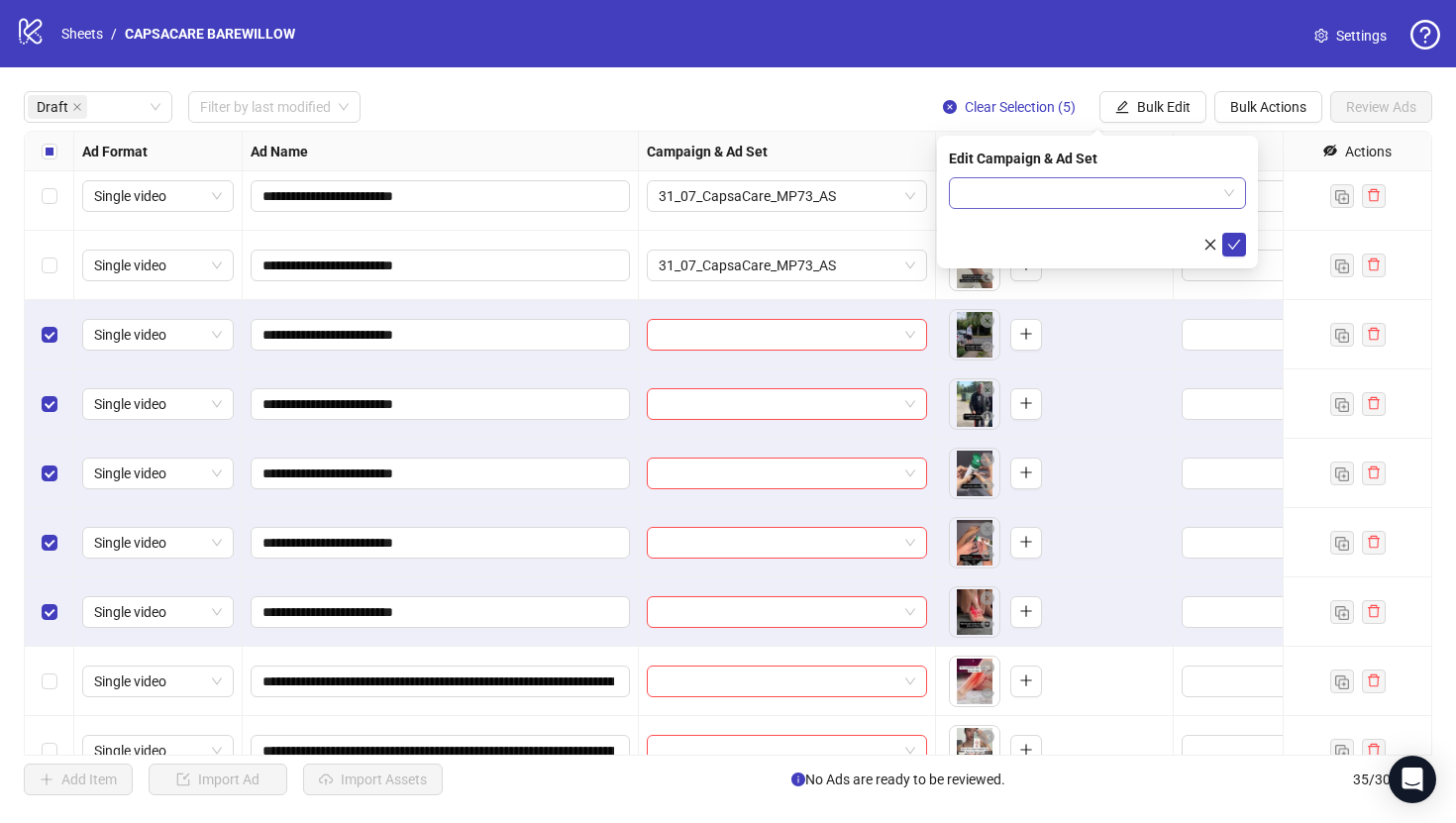 click at bounding box center [1089, 193] 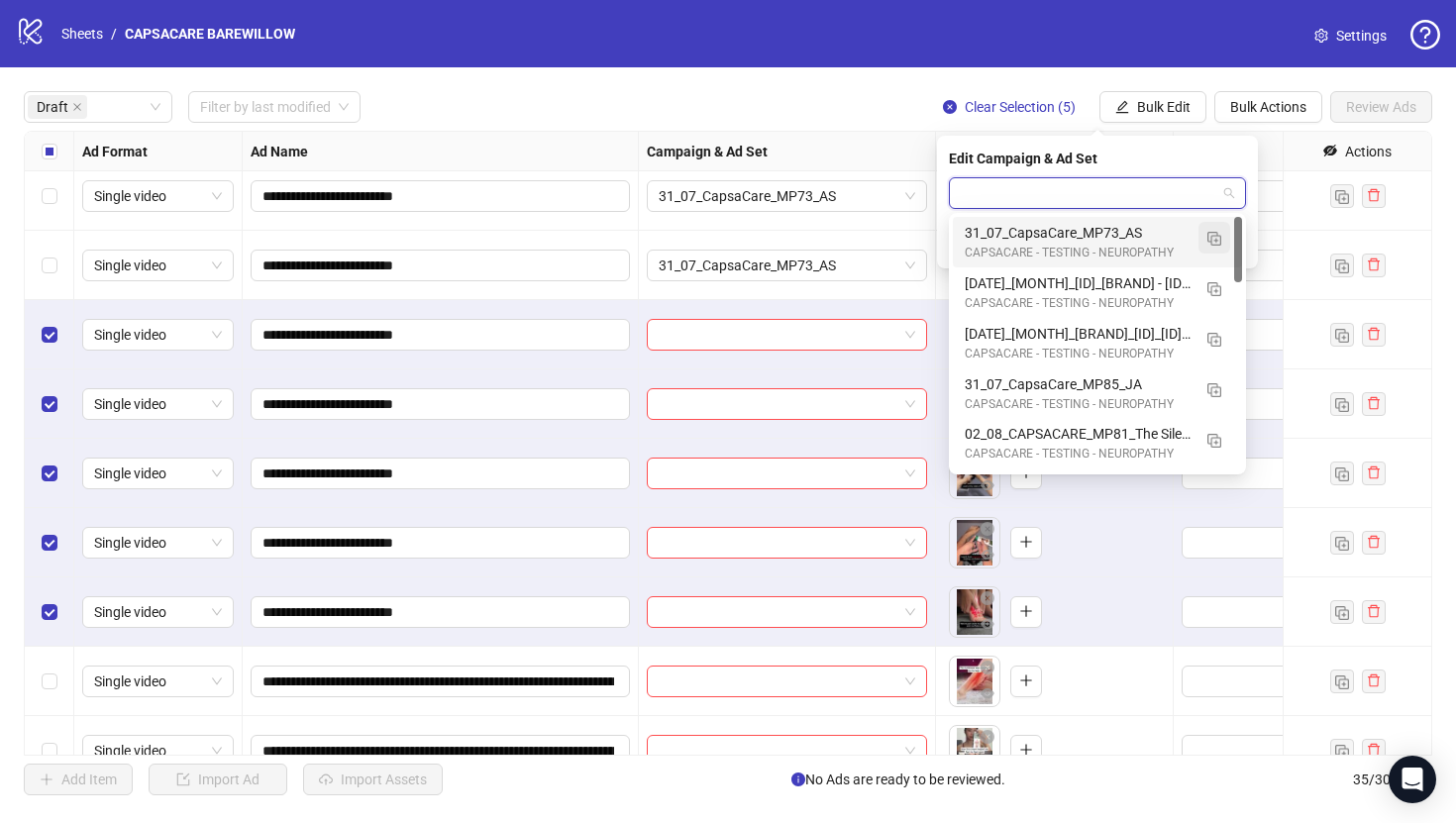 click at bounding box center (1214, 239) 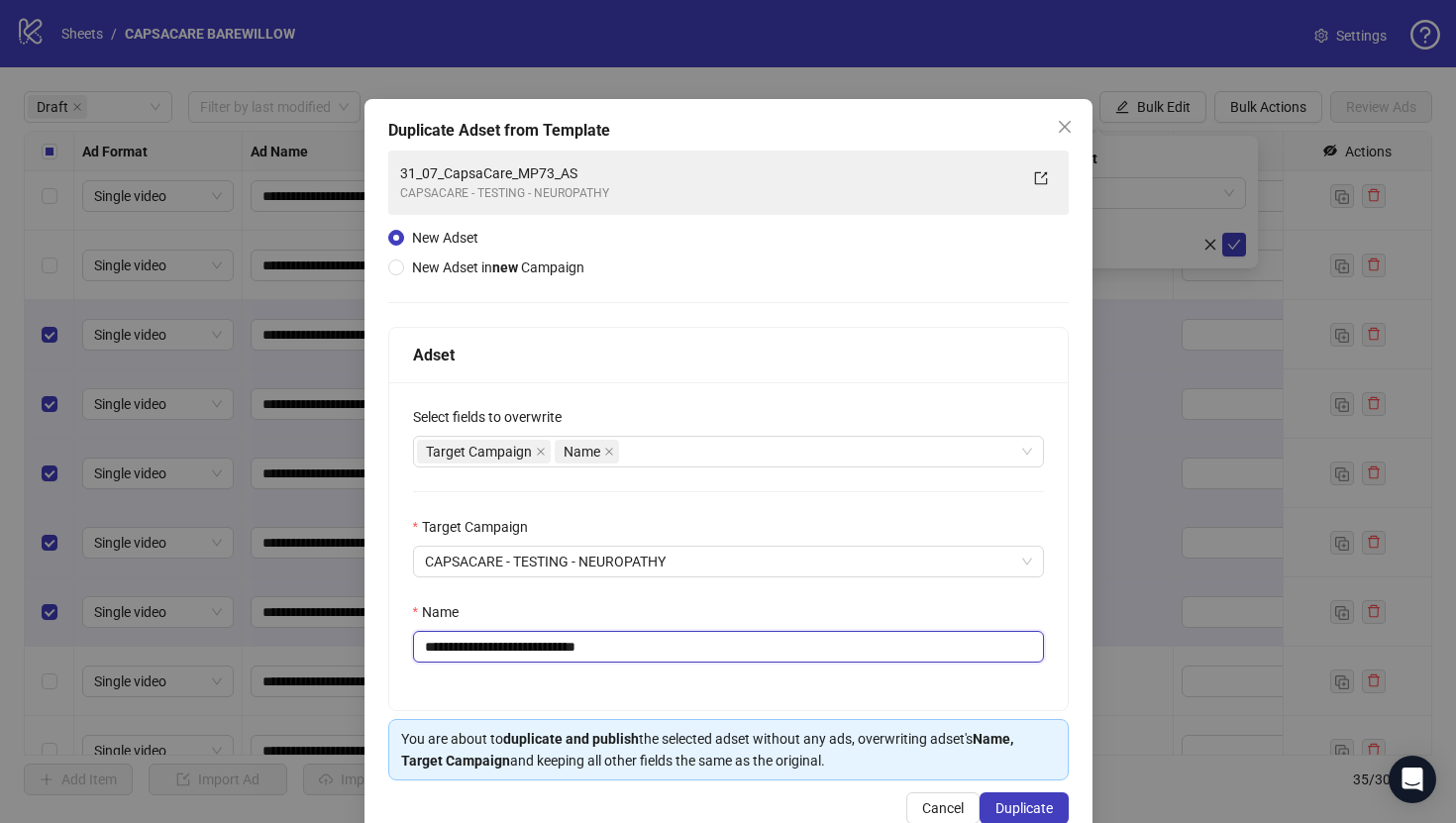 click on "**********" at bounding box center (728, 647) 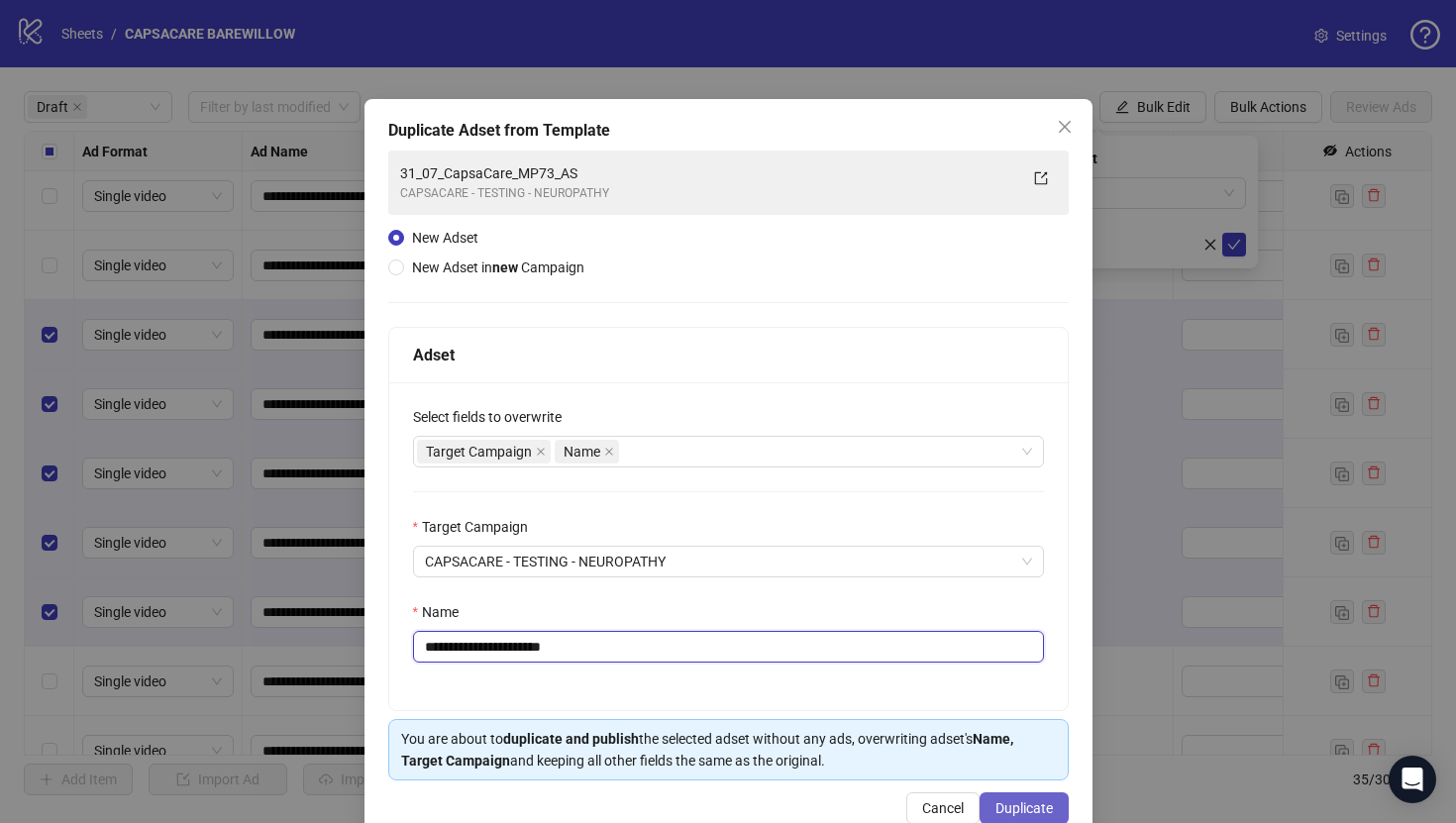 type on "**********" 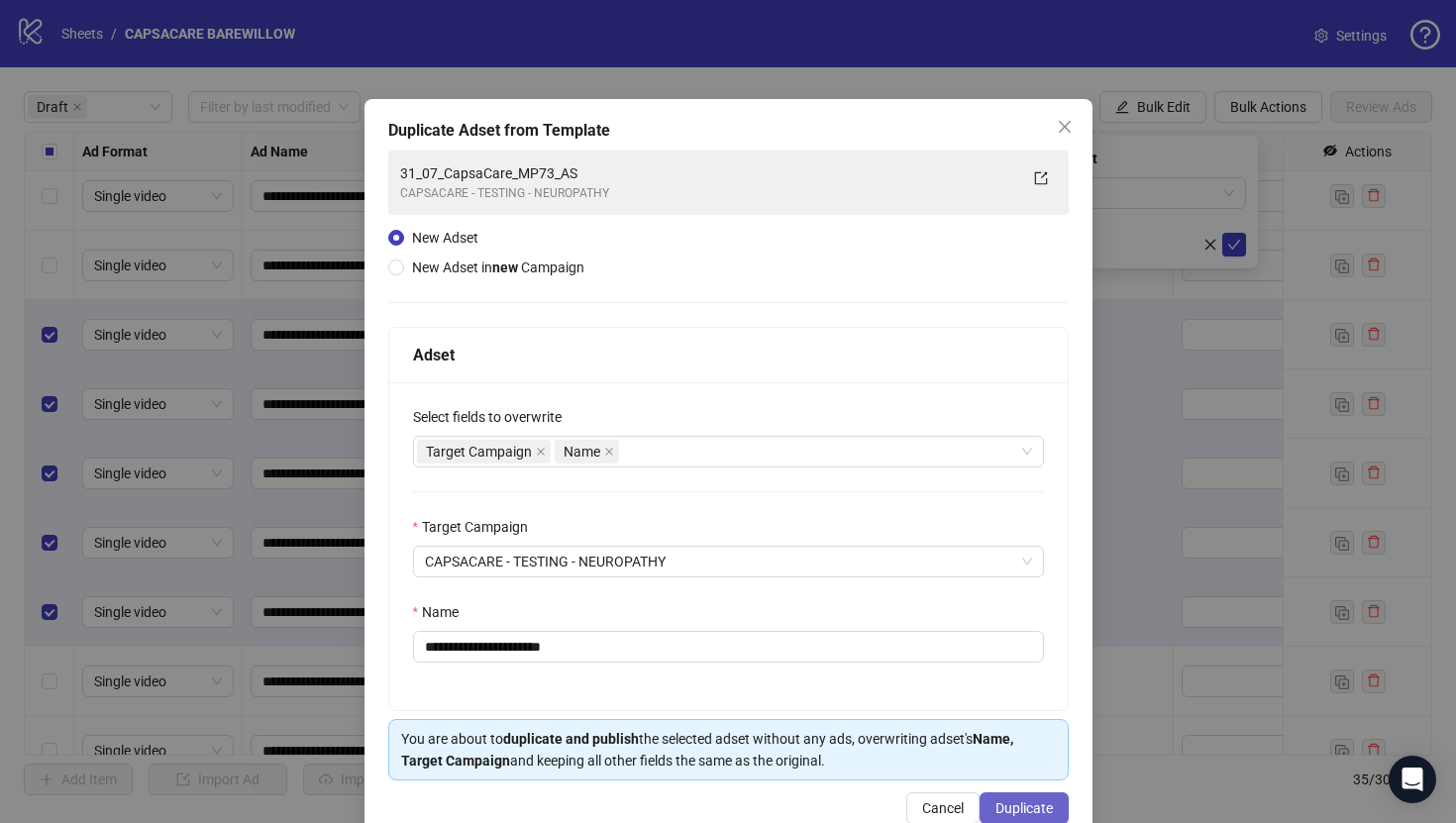 click on "Duplicate" at bounding box center [1024, 808] 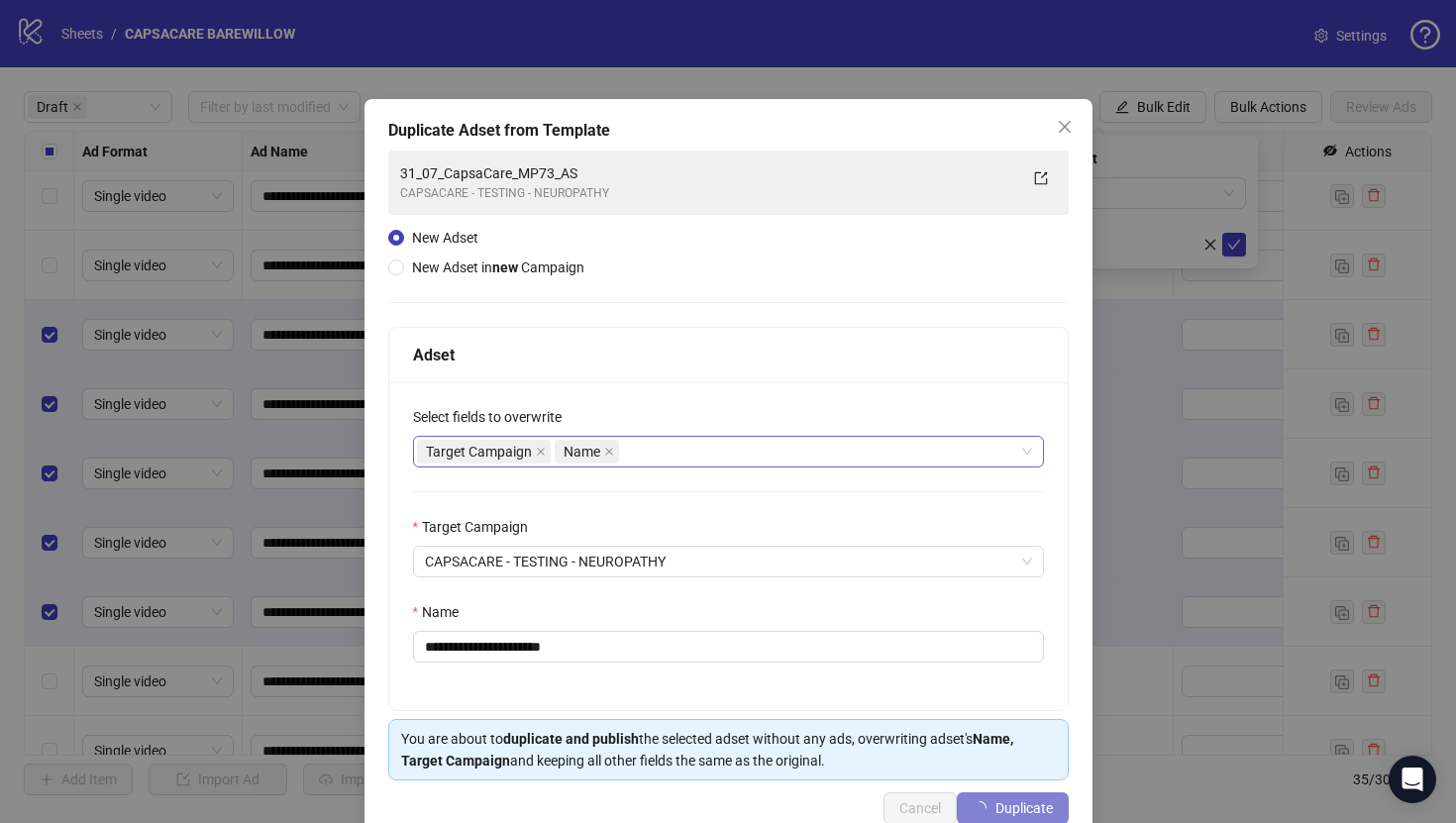 type 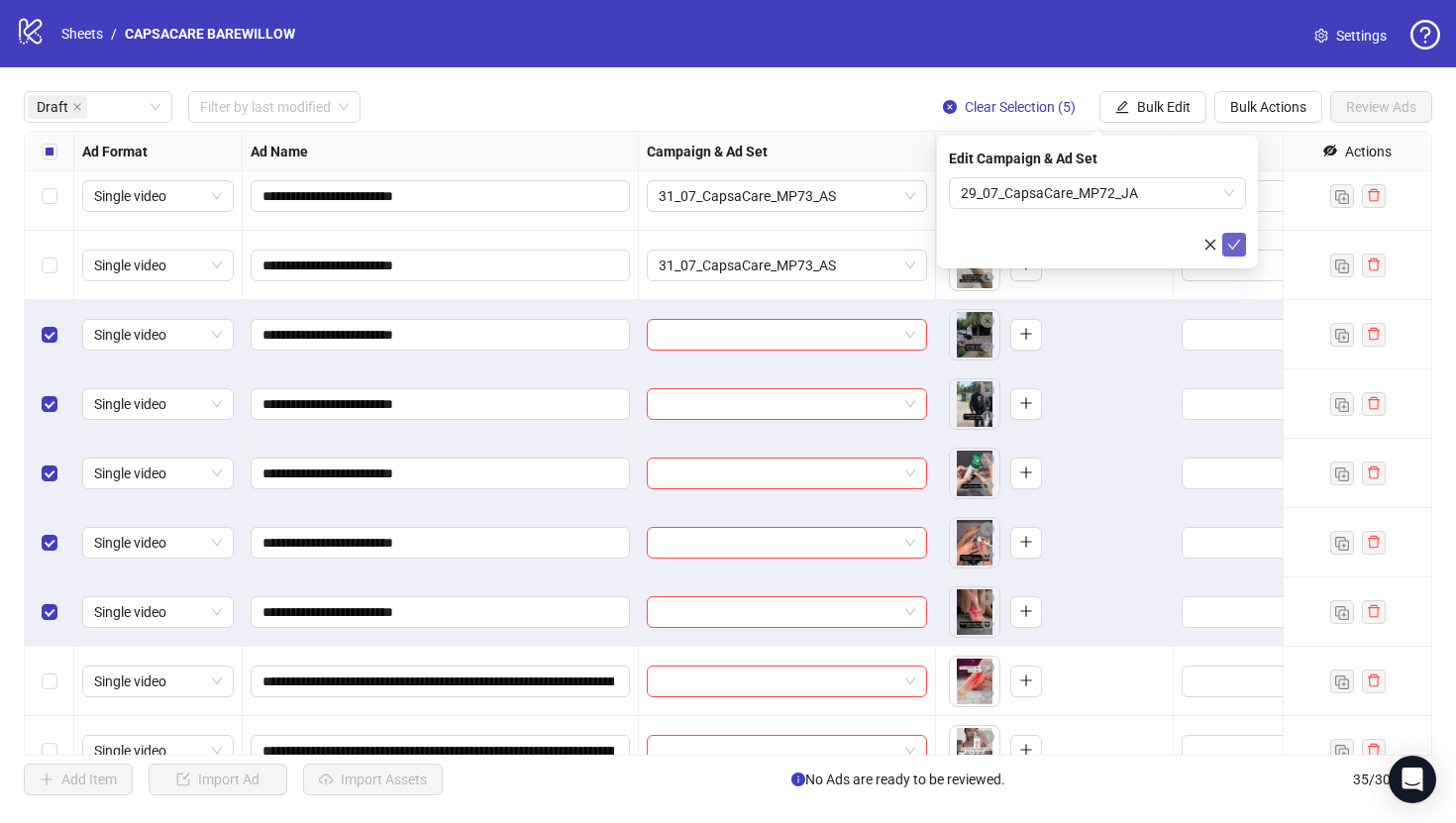 click 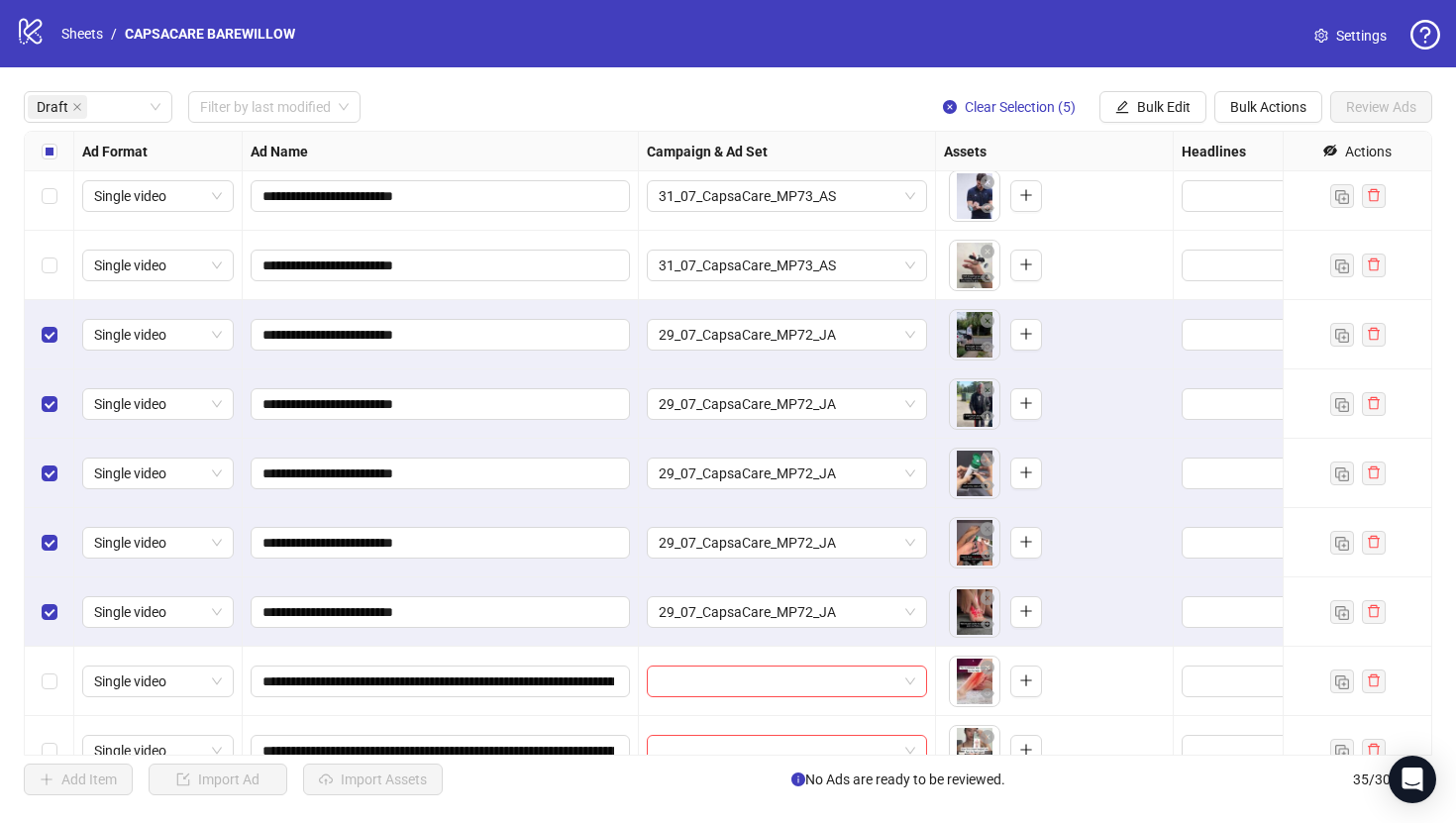 scroll, scrollTop: 327, scrollLeft: 0, axis: vertical 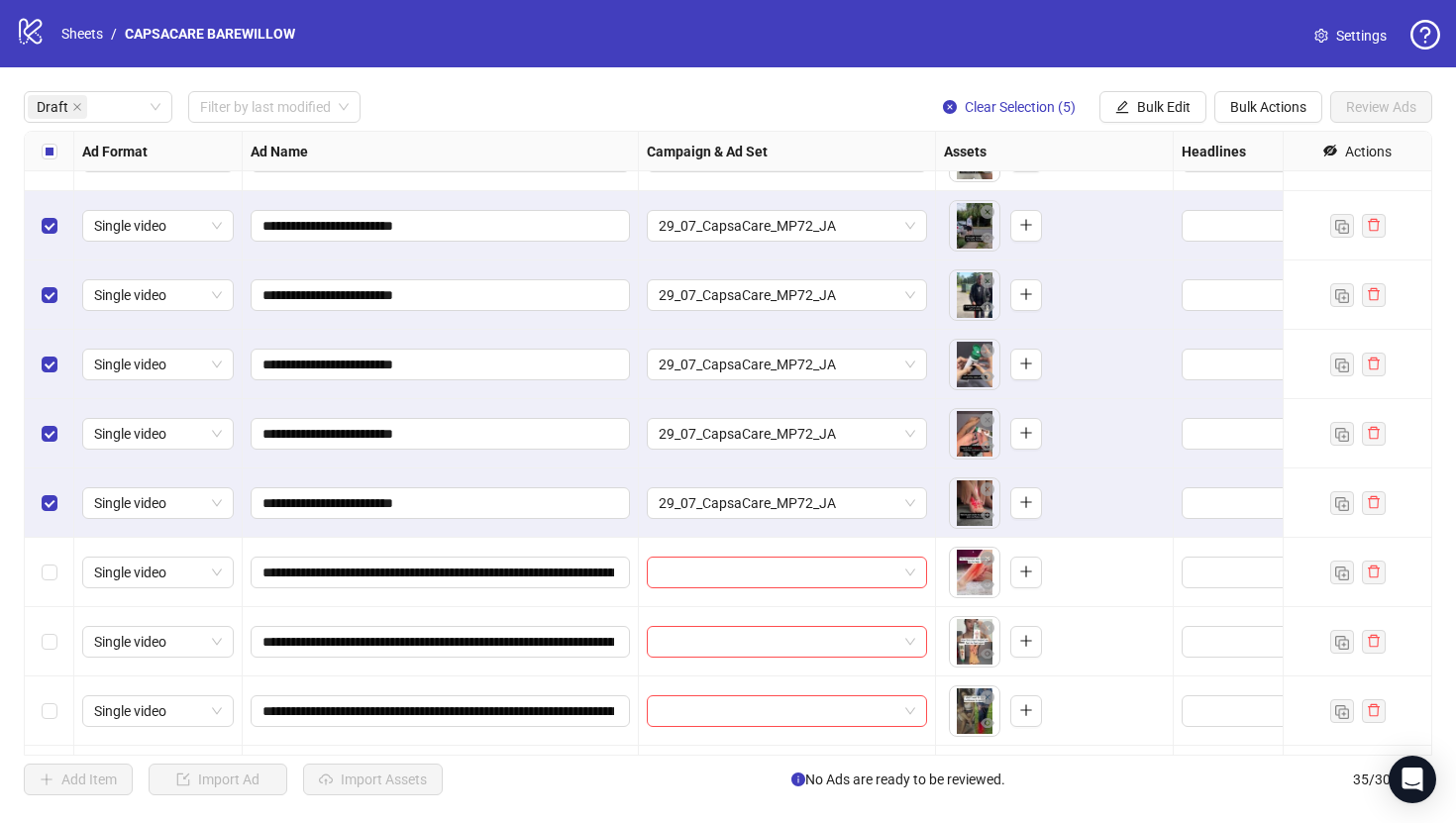 click at bounding box center (50, 152) 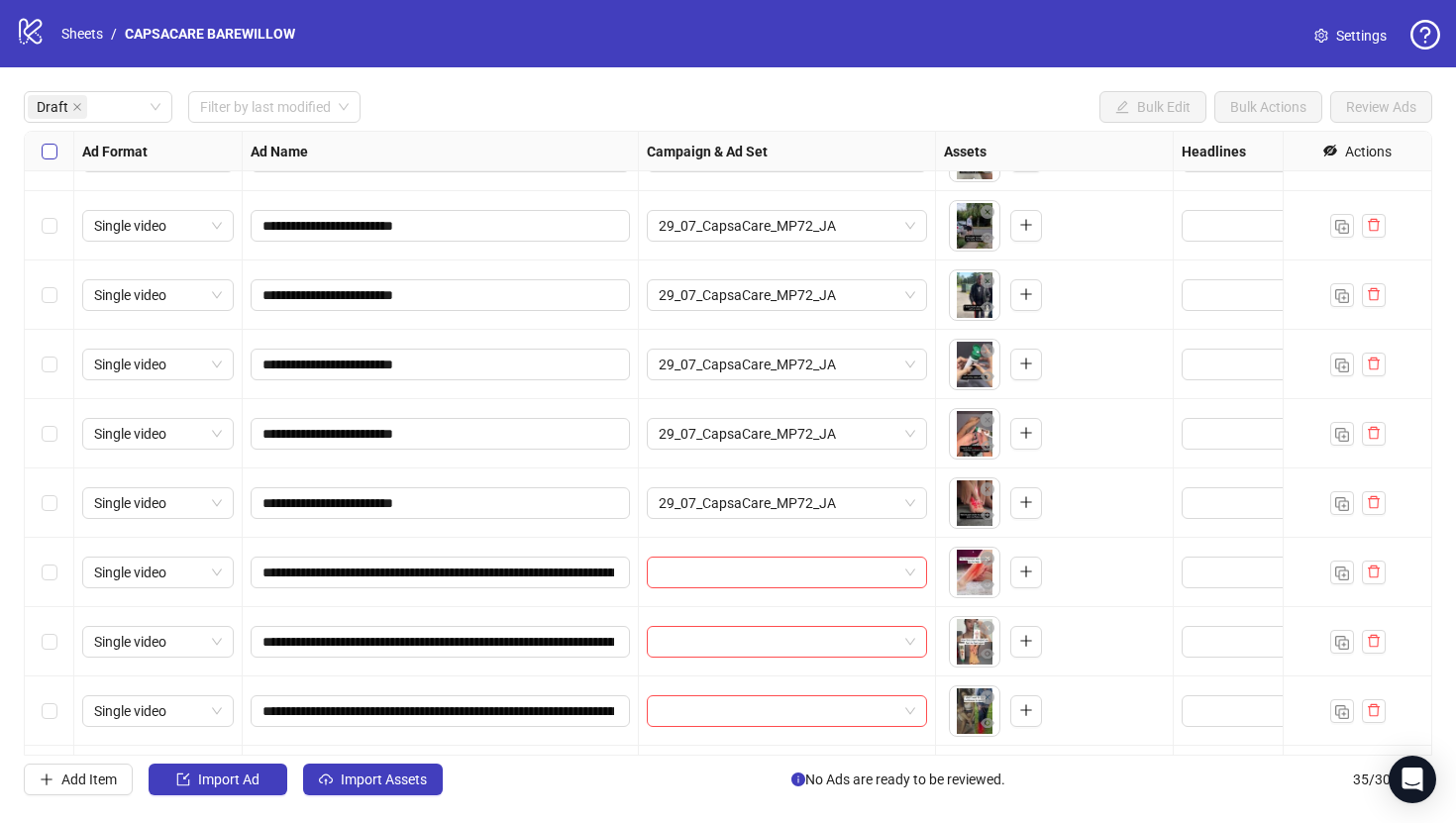click at bounding box center (50, 152) 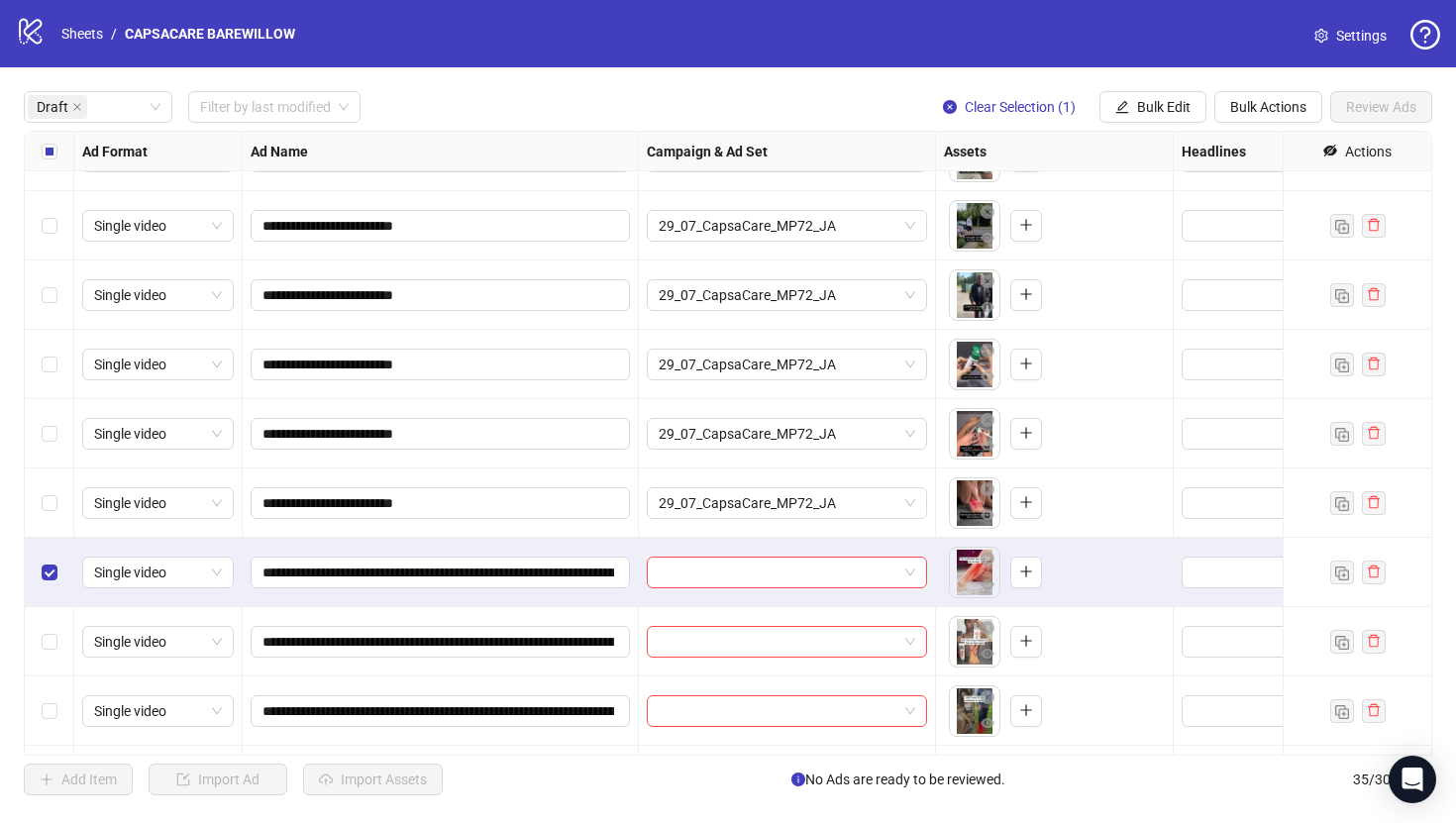 scroll, scrollTop: 457, scrollLeft: 0, axis: vertical 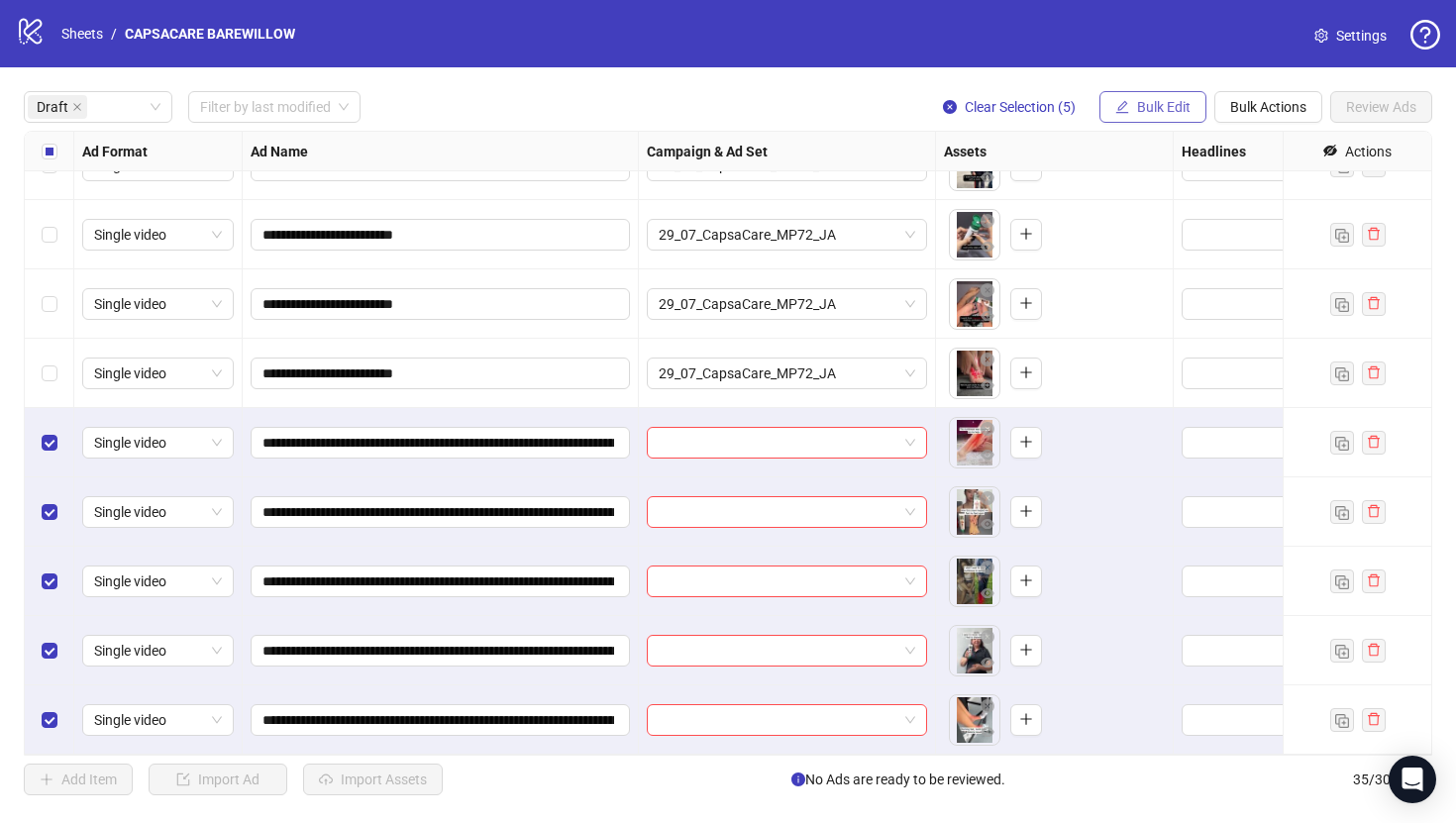 click on "Bulk Edit" at bounding box center [1153, 107] 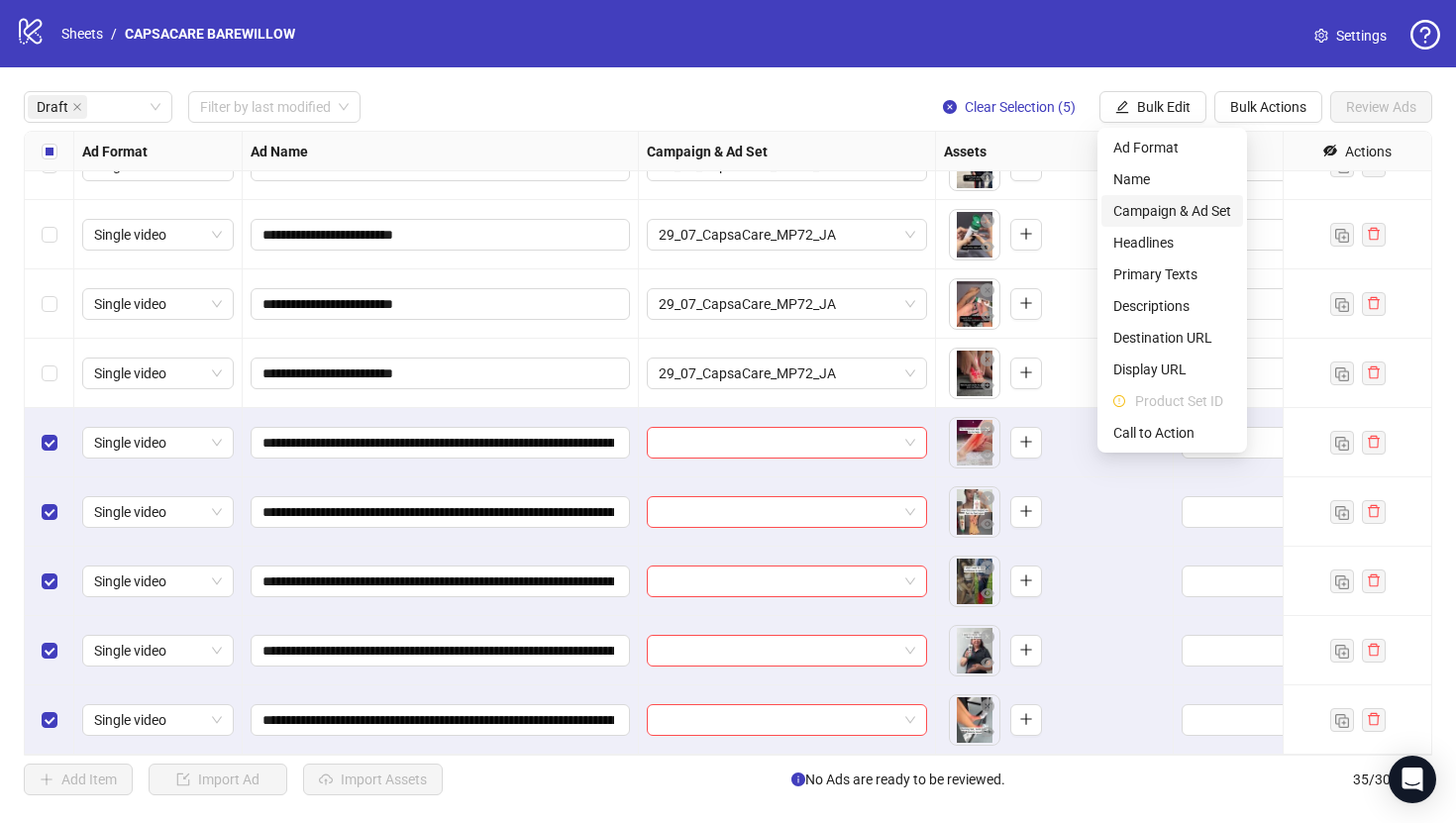 click on "Campaign & Ad Set" at bounding box center (1172, 211) 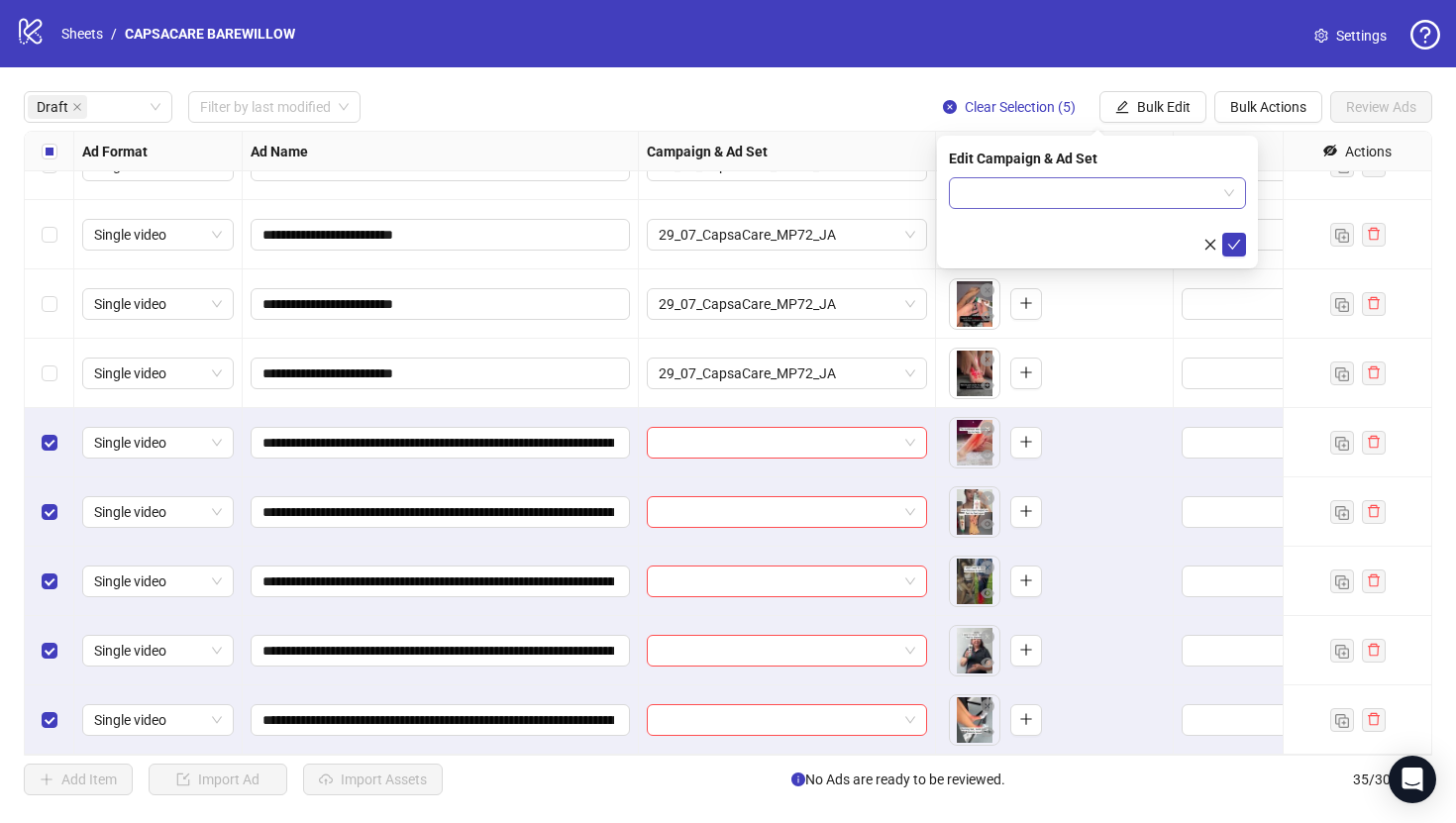 click at bounding box center (1089, 193) 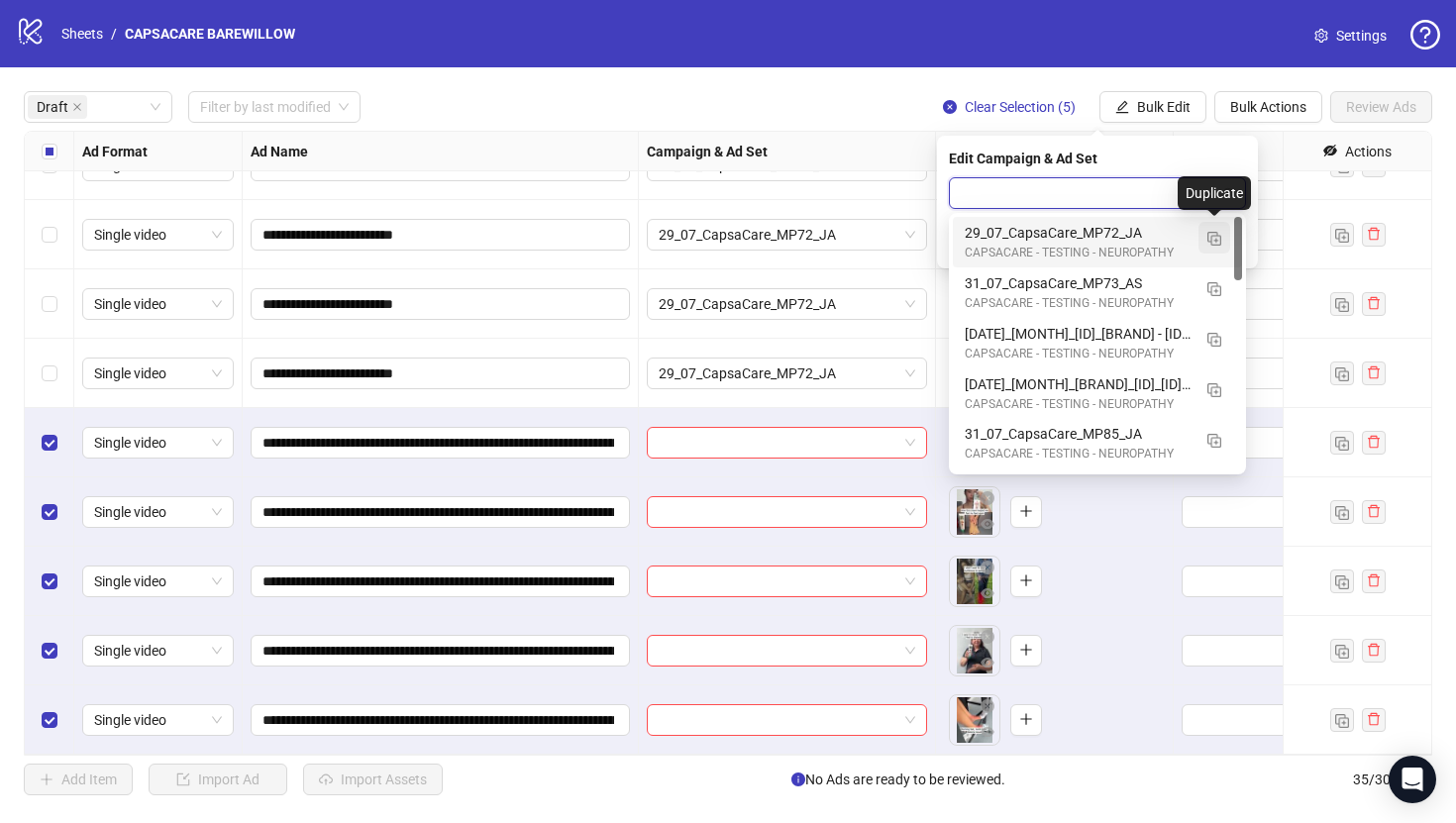 click at bounding box center (1214, 239) 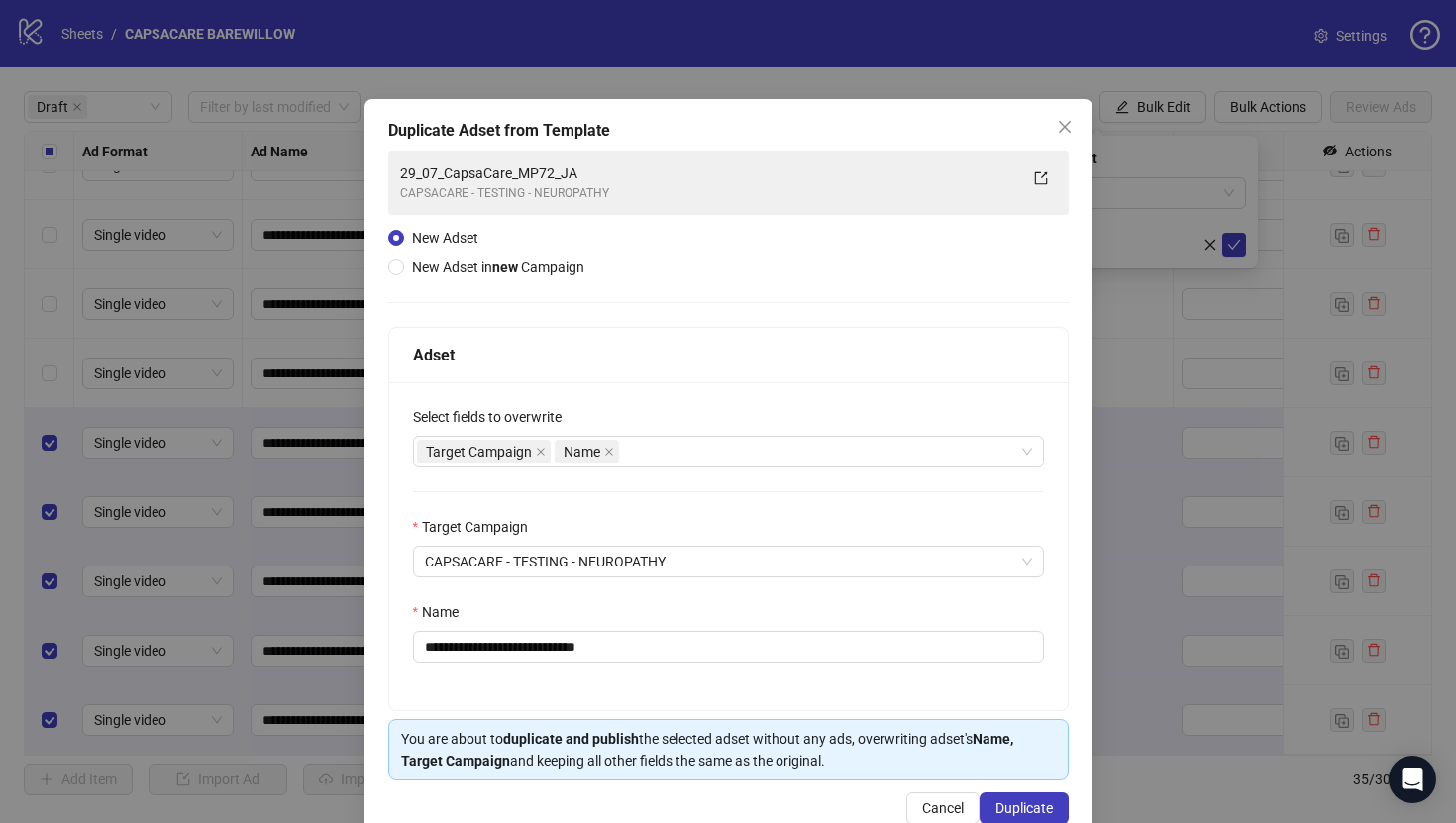 scroll, scrollTop: 46, scrollLeft: 0, axis: vertical 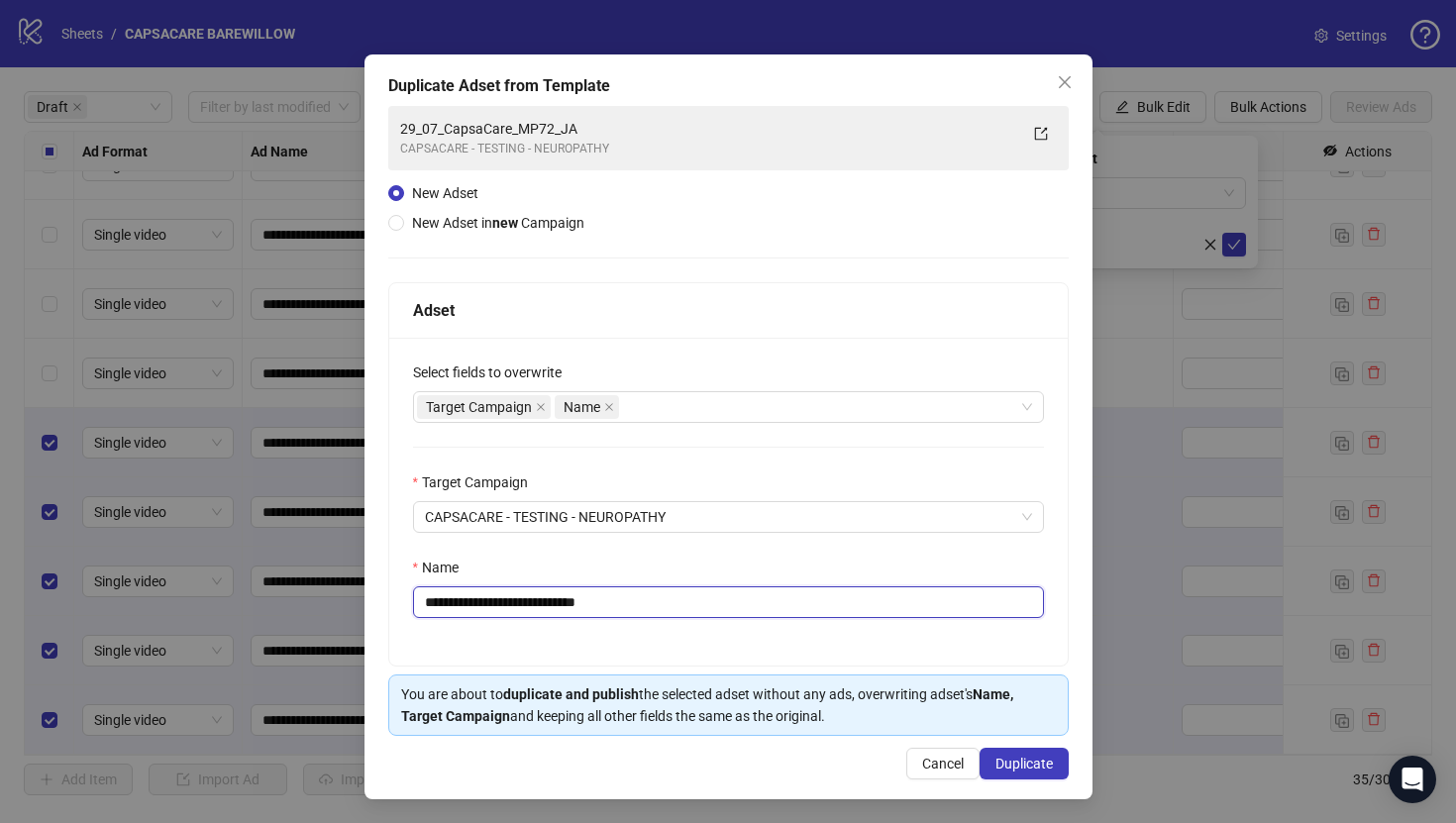 click on "**********" at bounding box center [728, 602] 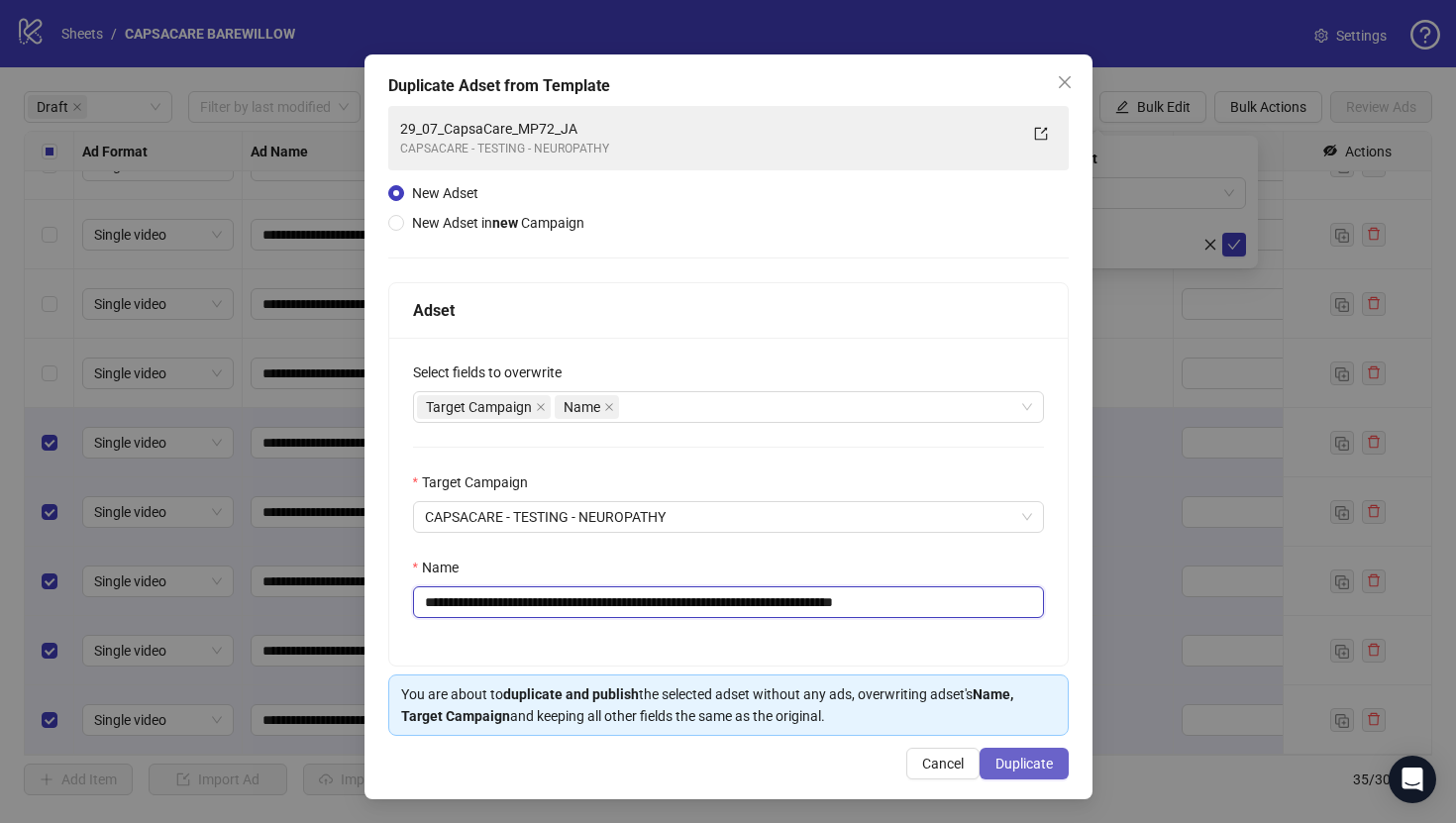 paste 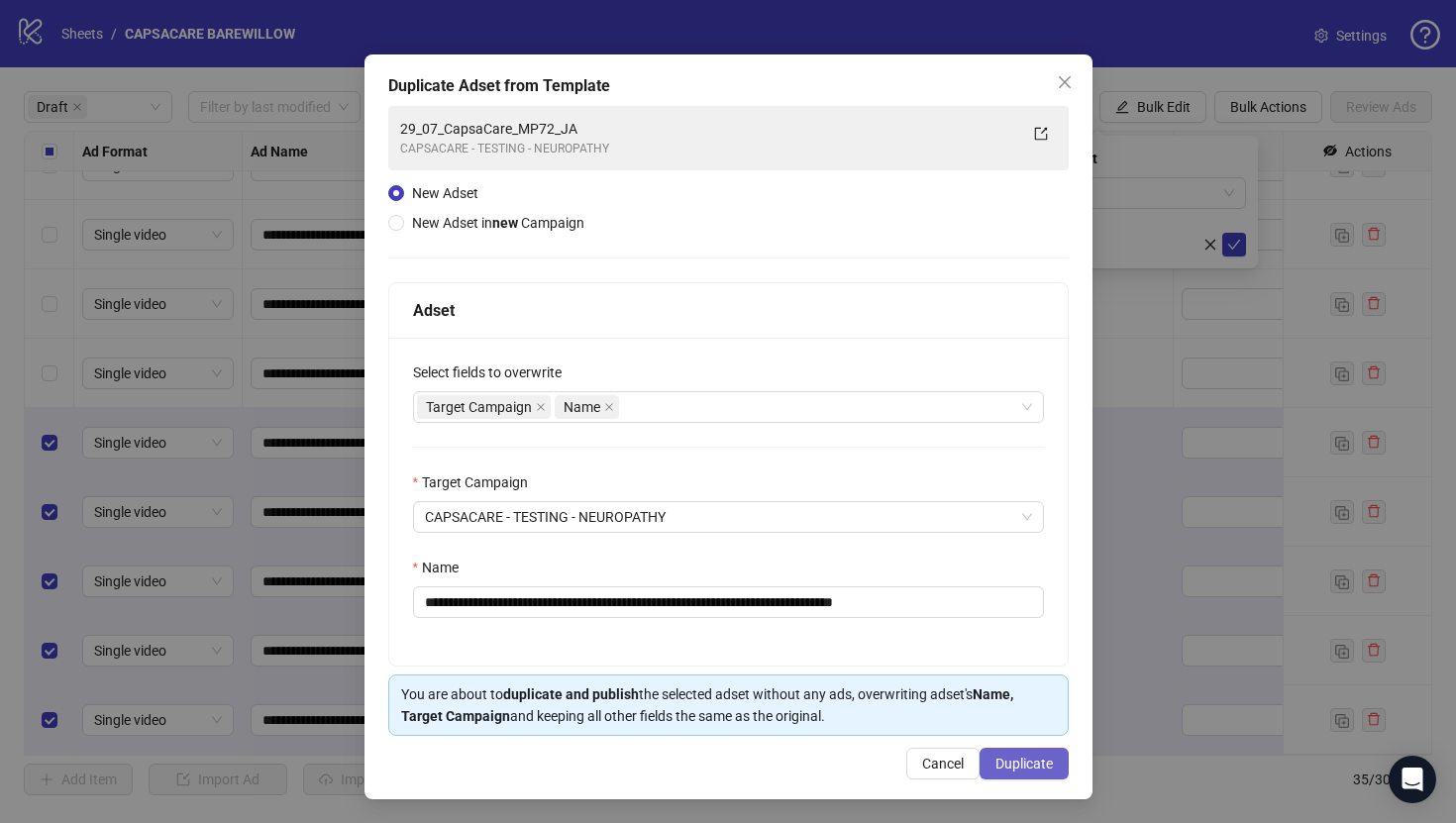 click on "Duplicate" at bounding box center [1024, 764] 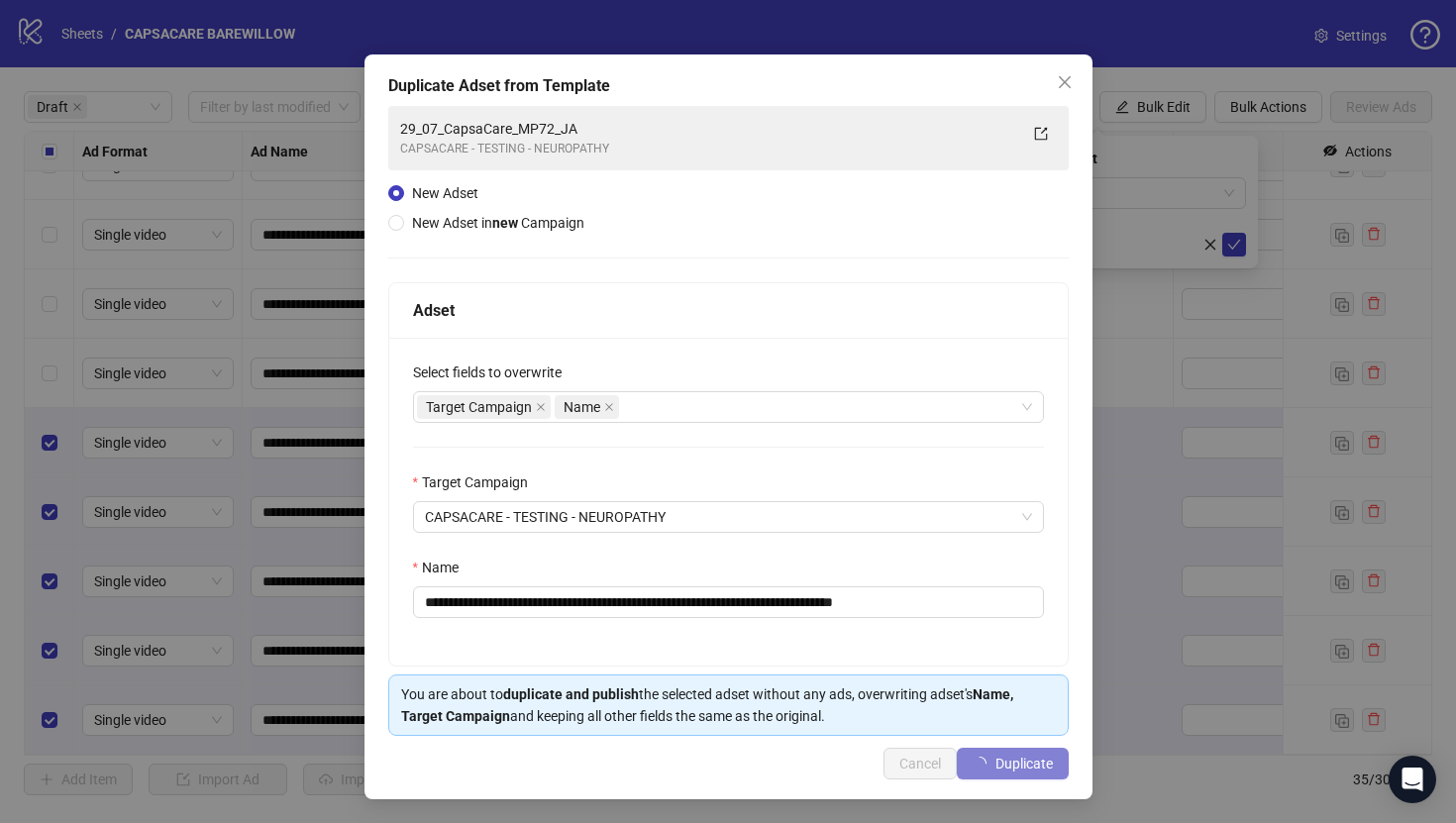 type 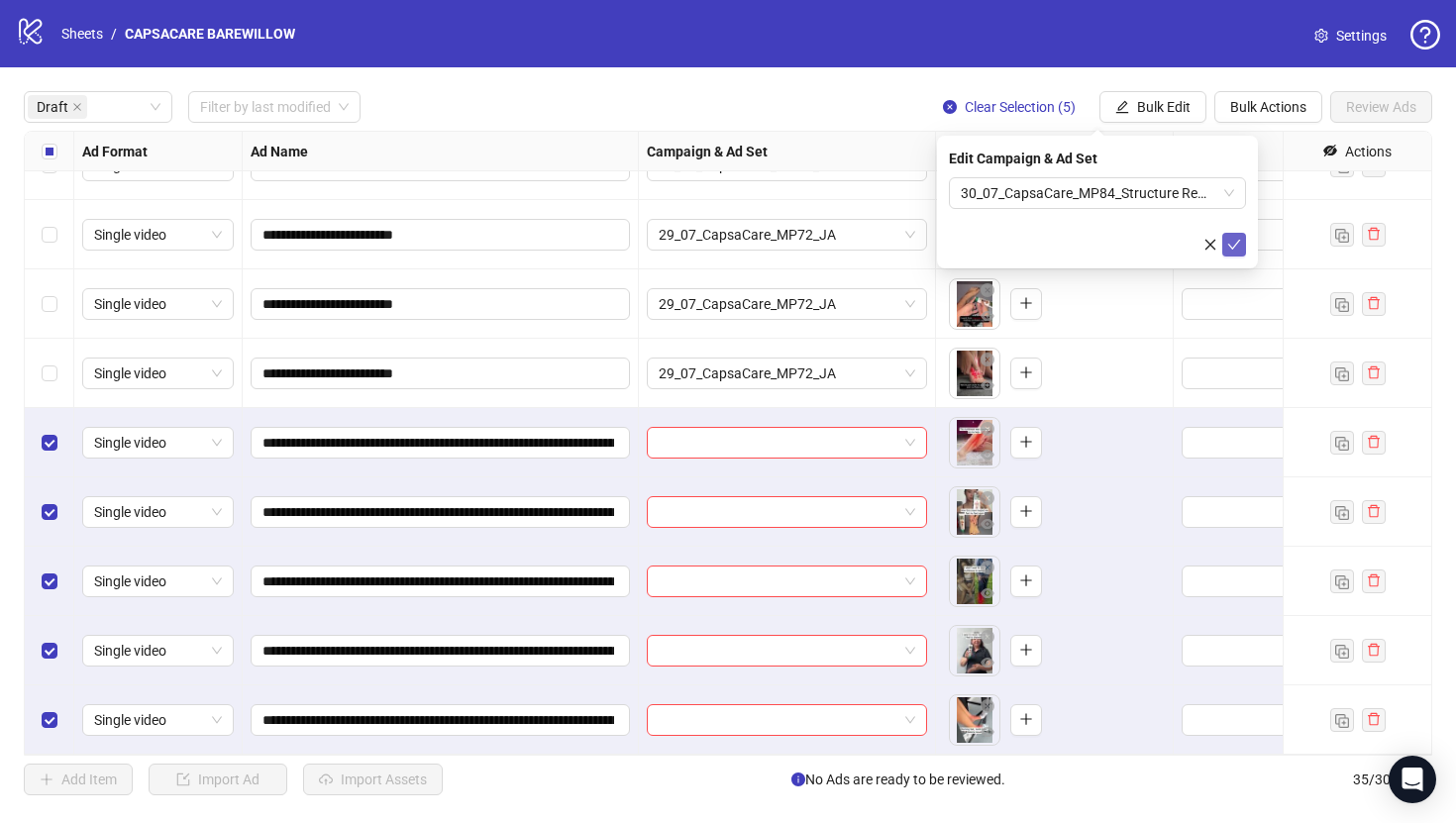 click 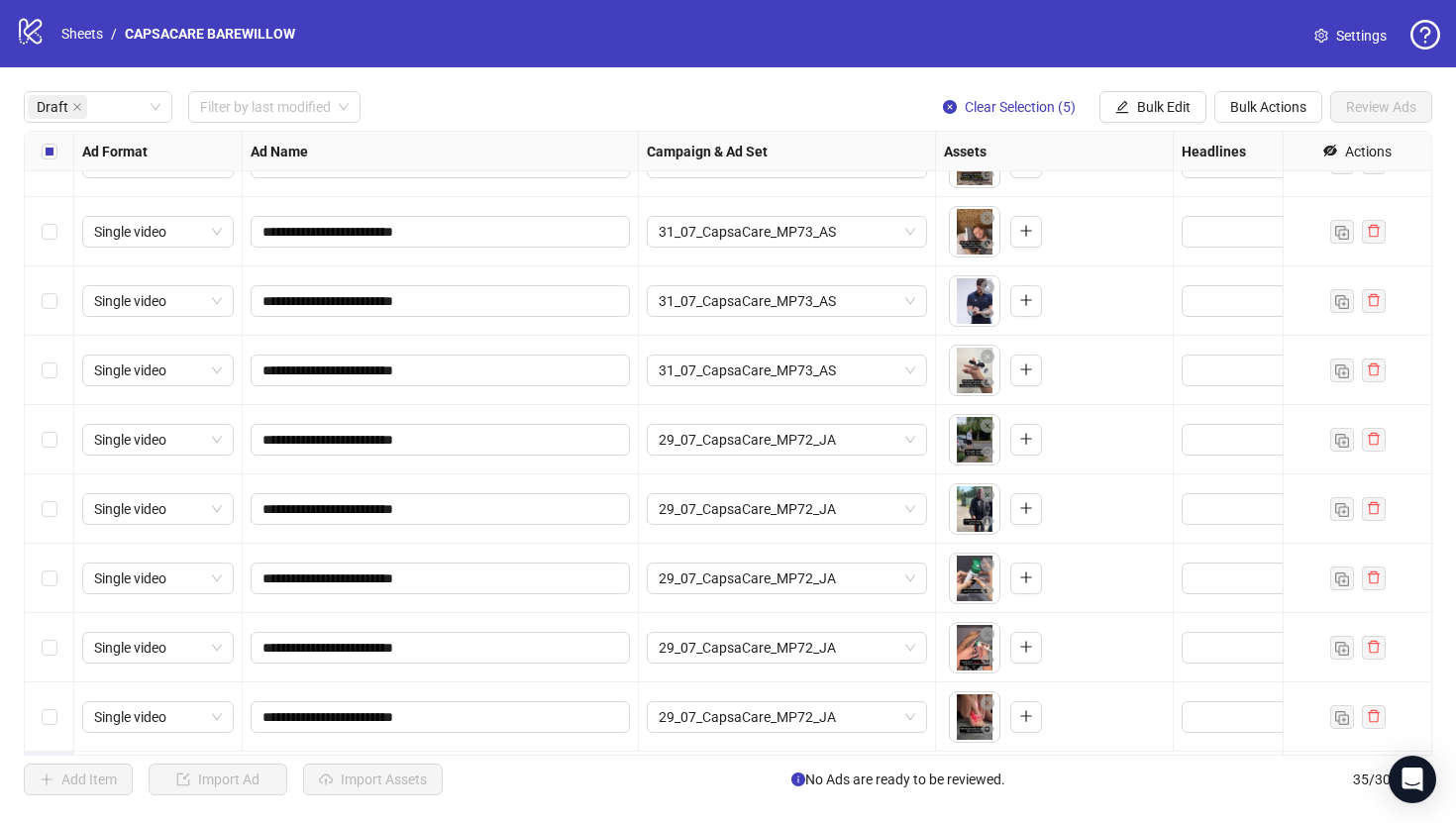 scroll, scrollTop: 0, scrollLeft: 0, axis: both 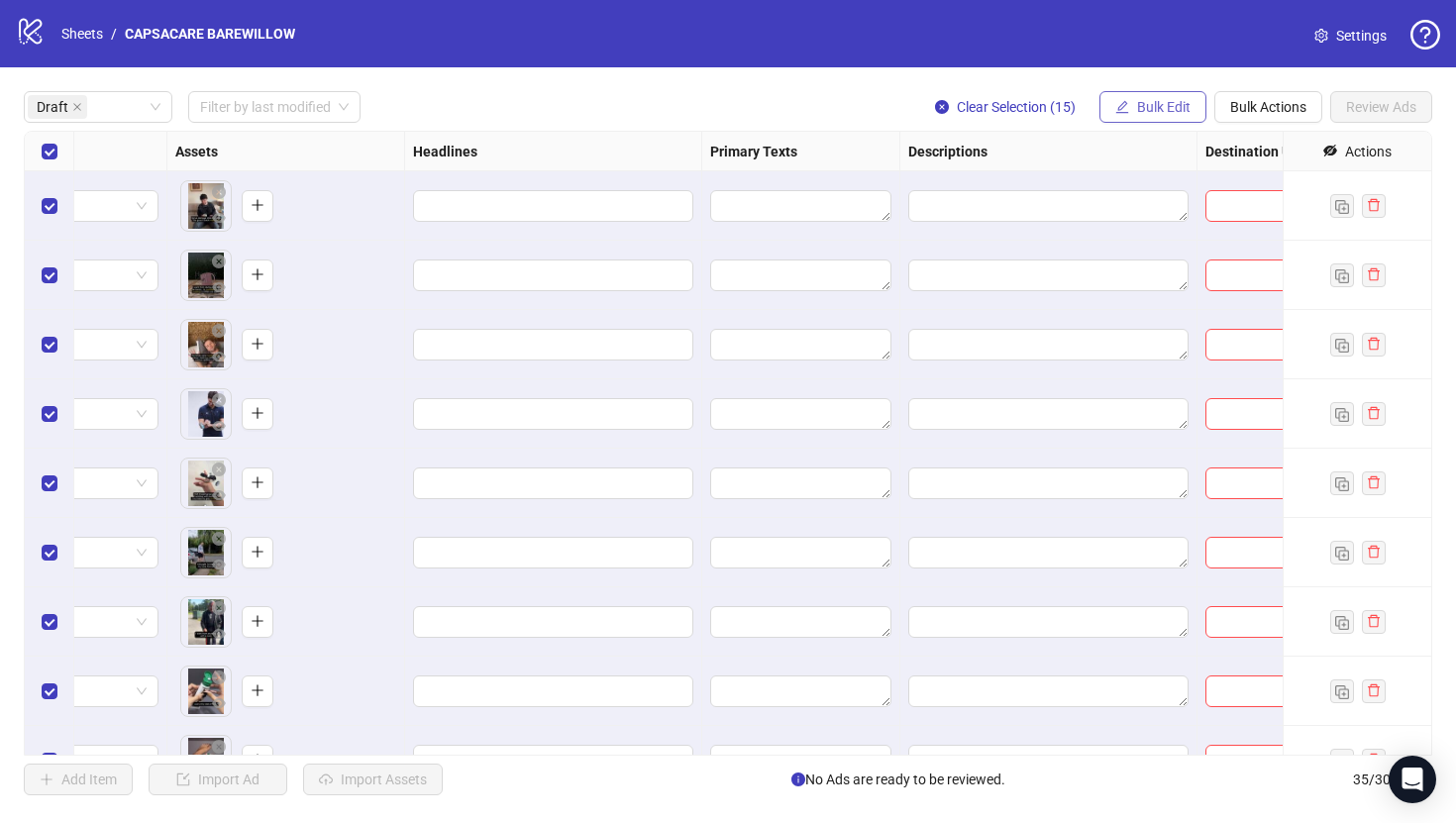 click on "Bulk Edit" at bounding box center [1153, 107] 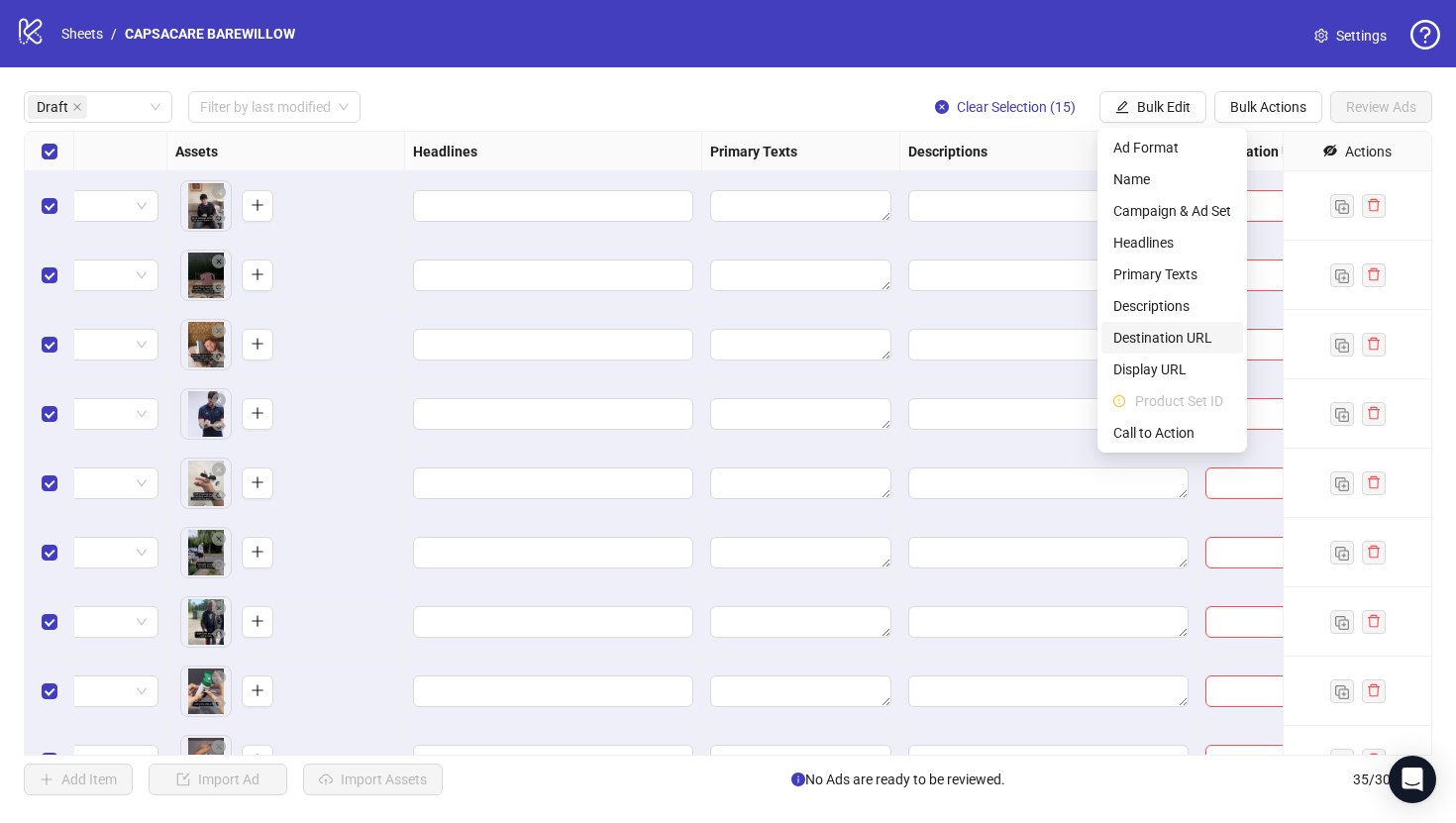 click on "Destination URL" at bounding box center (1172, 338) 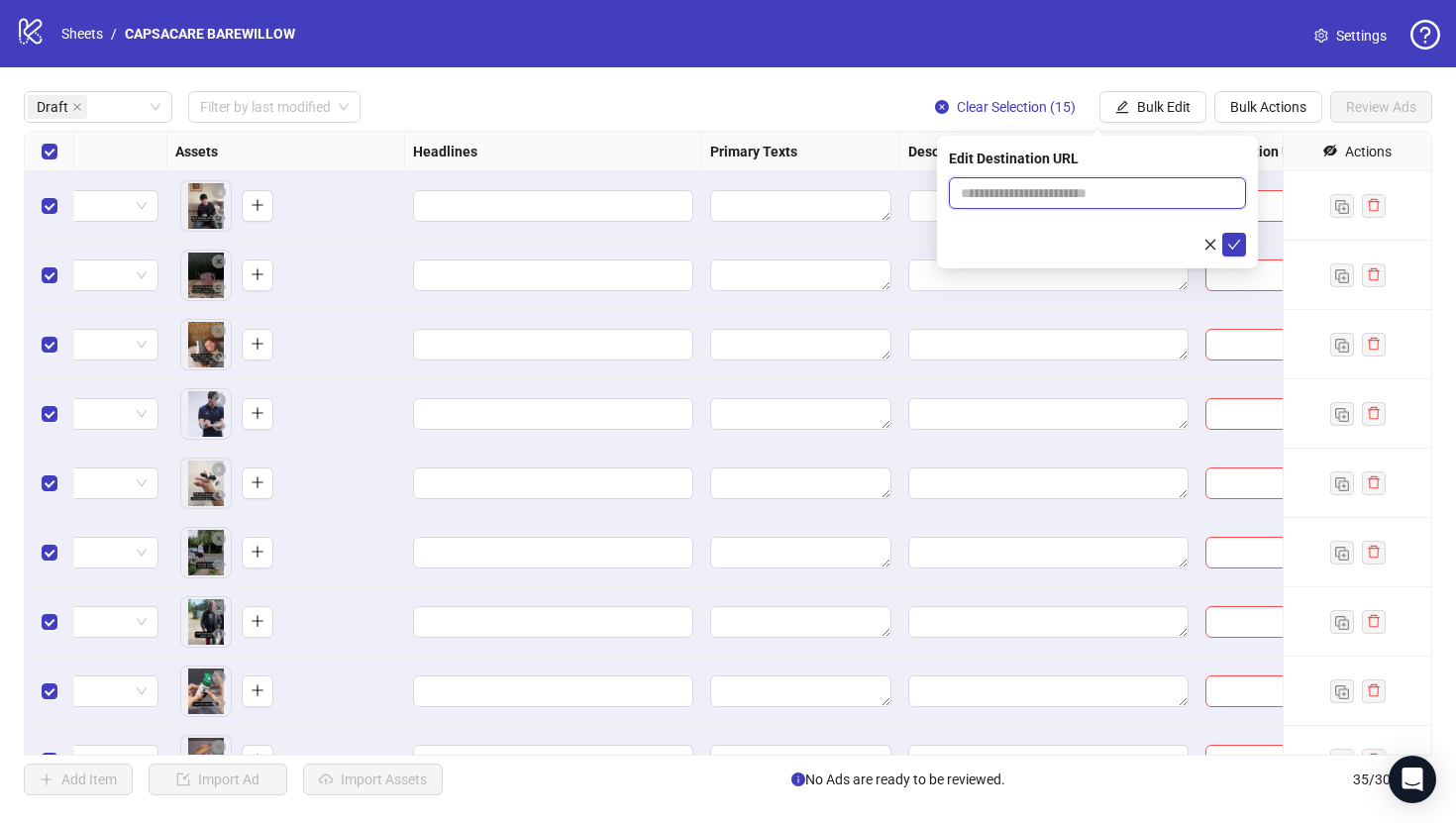 click at bounding box center [1090, 193] 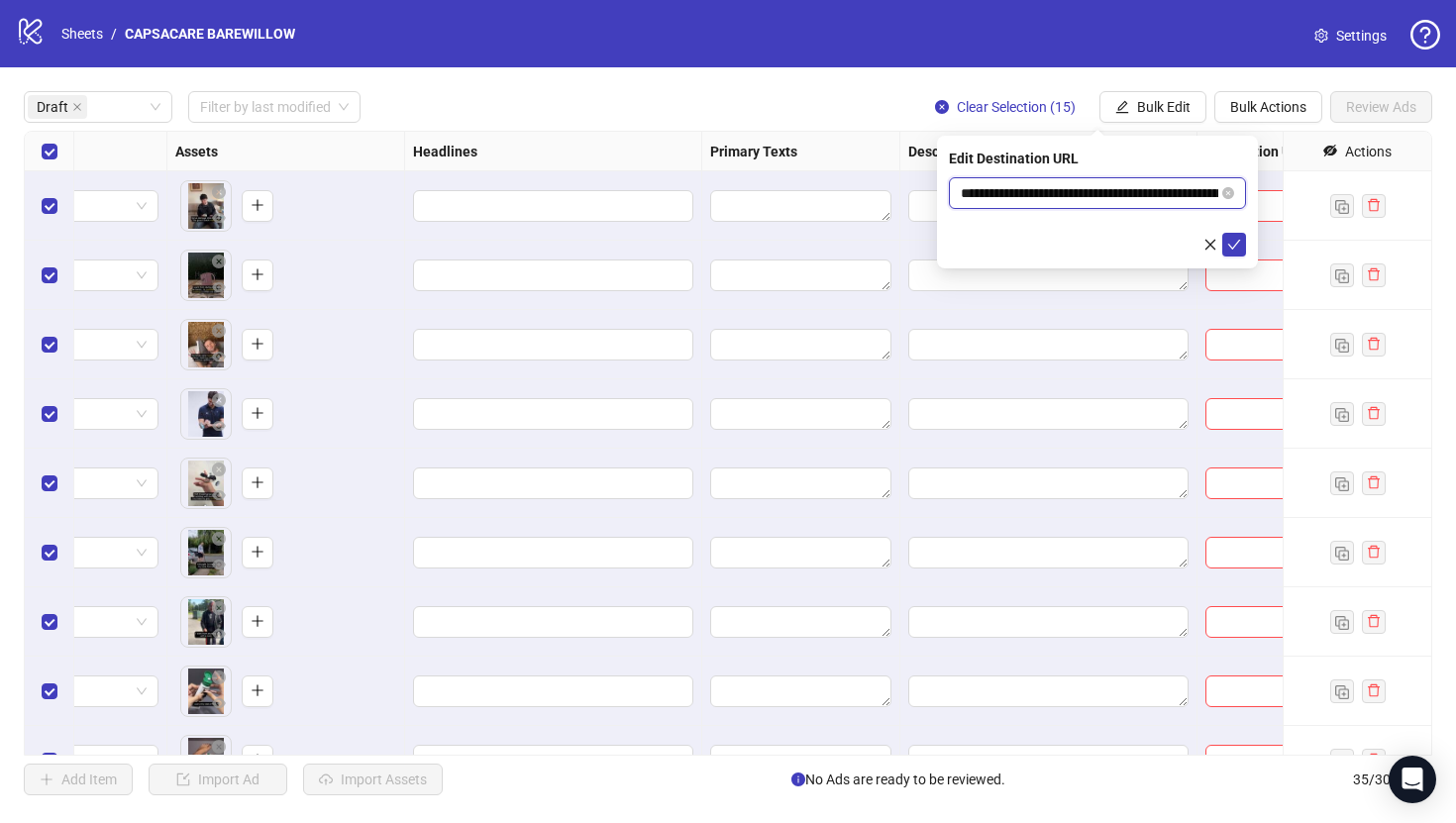 scroll, scrollTop: 0, scrollLeft: 727, axis: horizontal 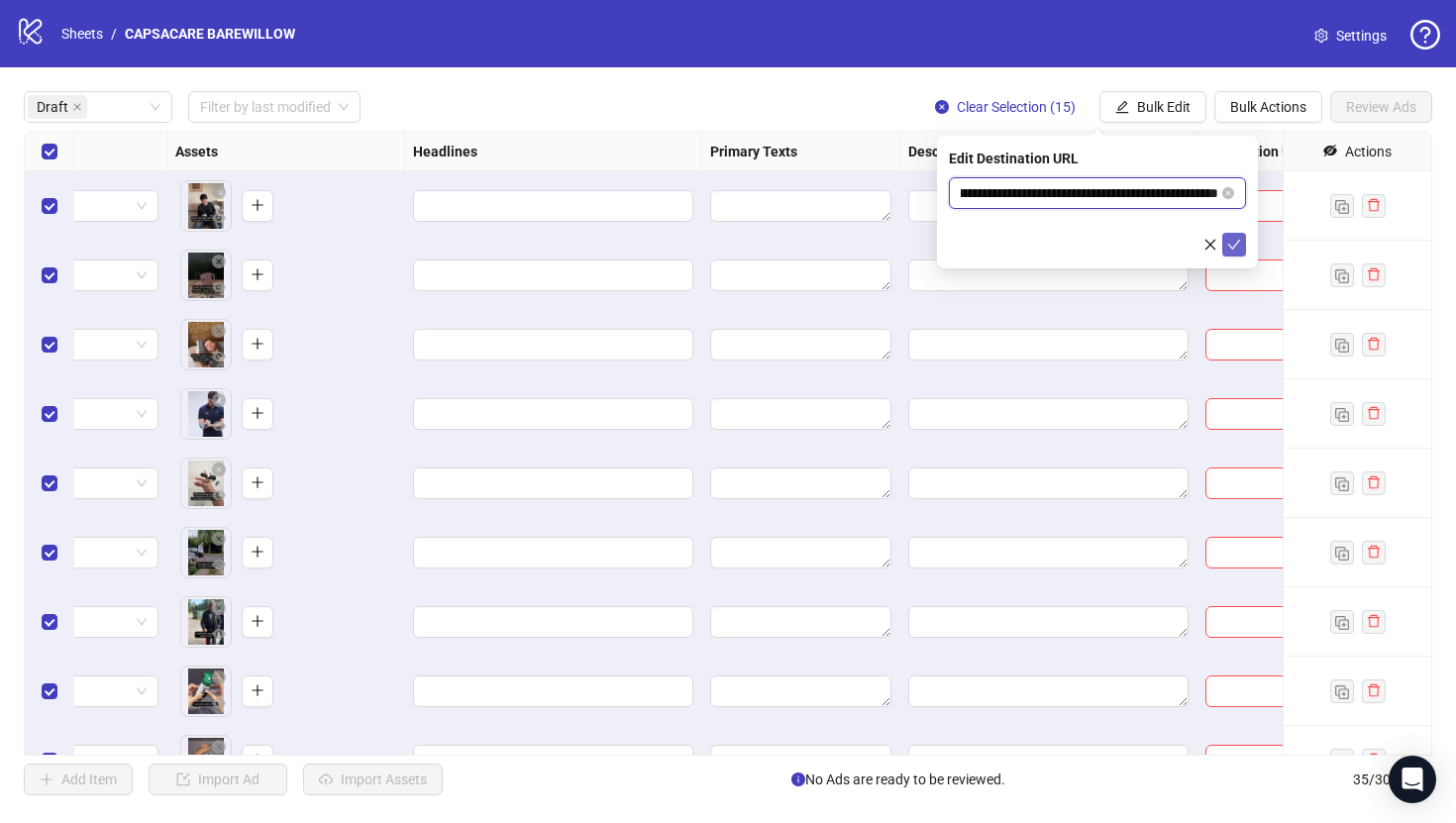 type on "**********" 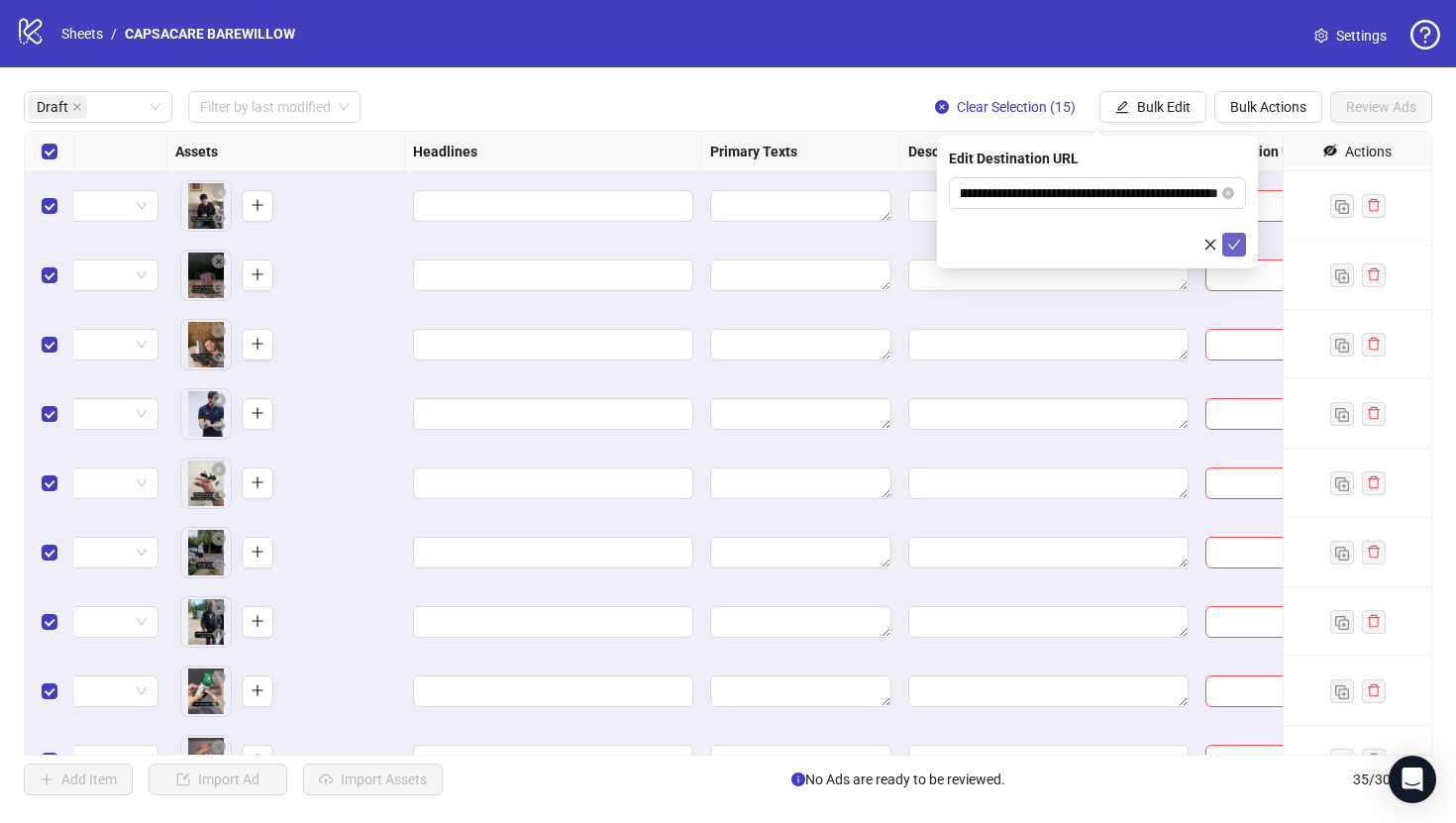 click at bounding box center [1234, 245] 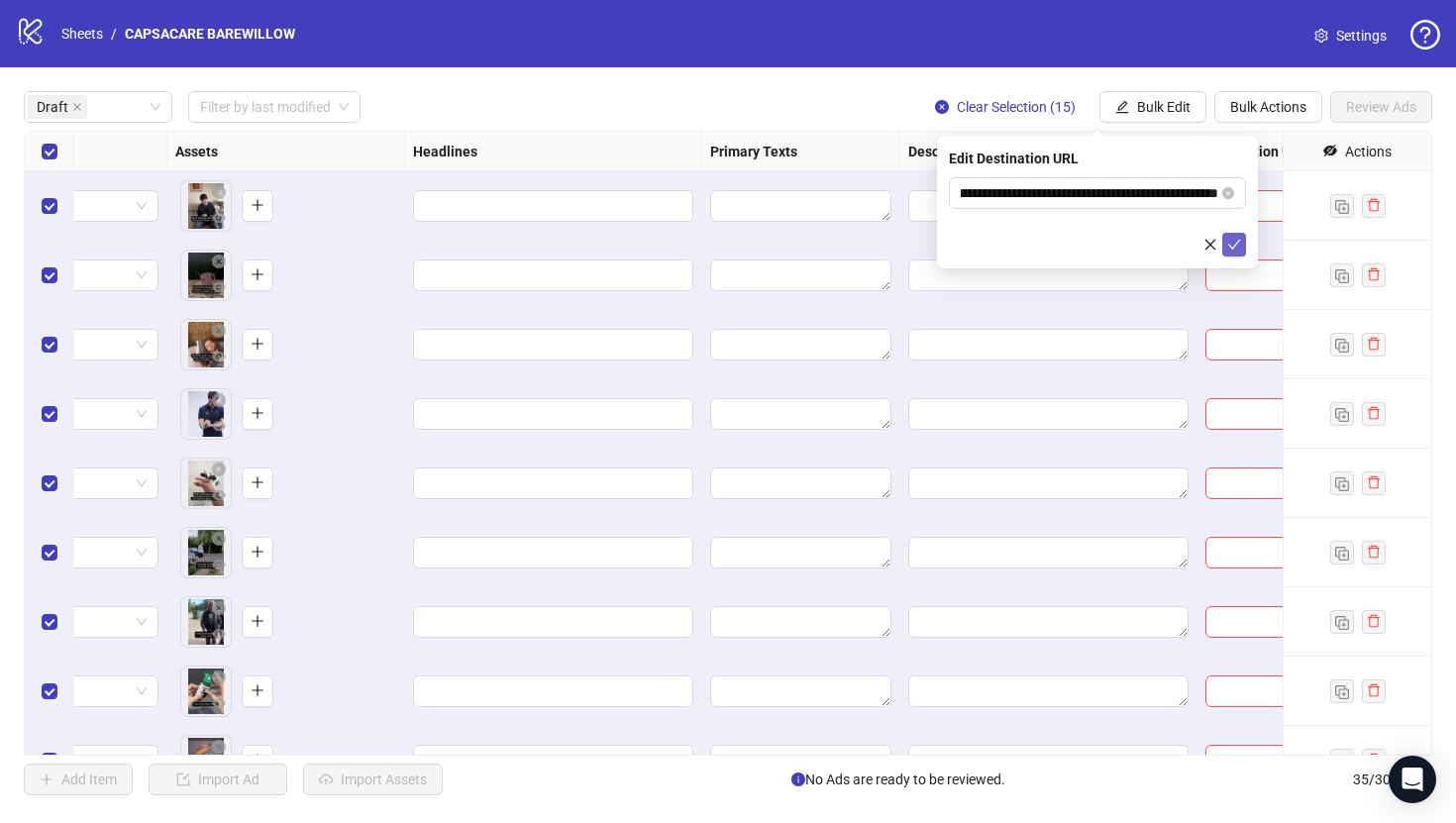 scroll, scrollTop: 0, scrollLeft: 0, axis: both 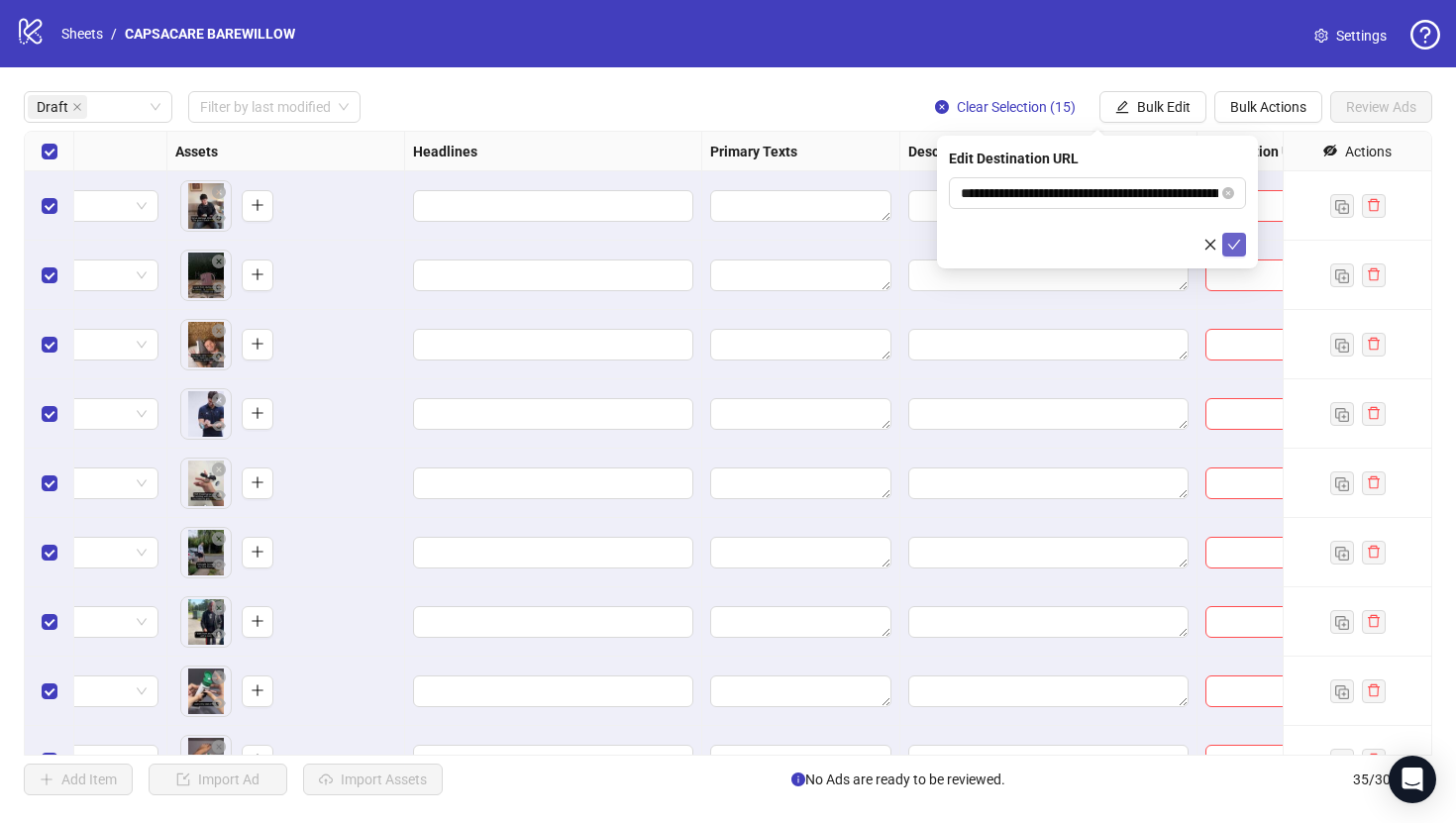 type 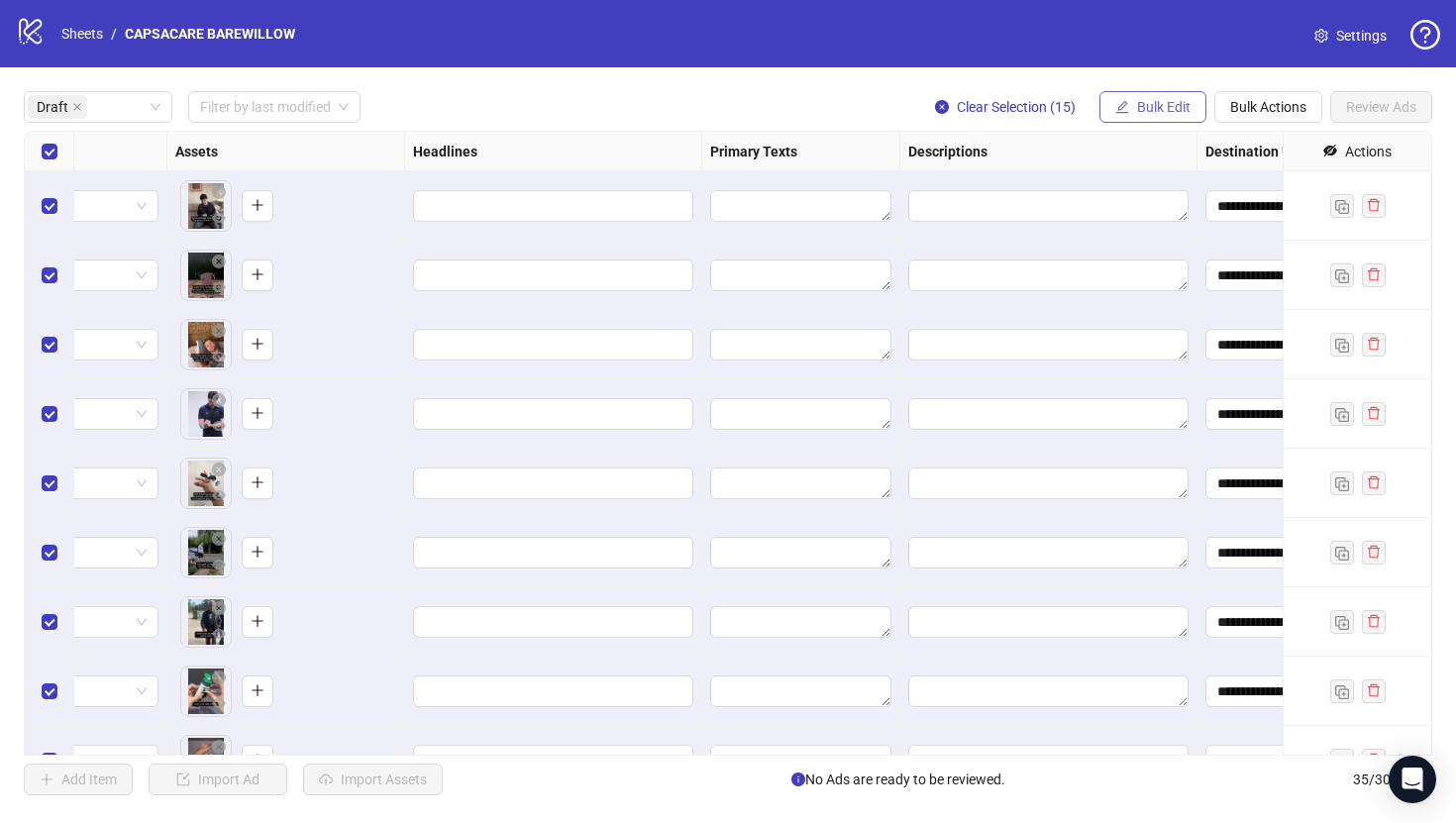 click on "Bulk Edit" at bounding box center (1164, 107) 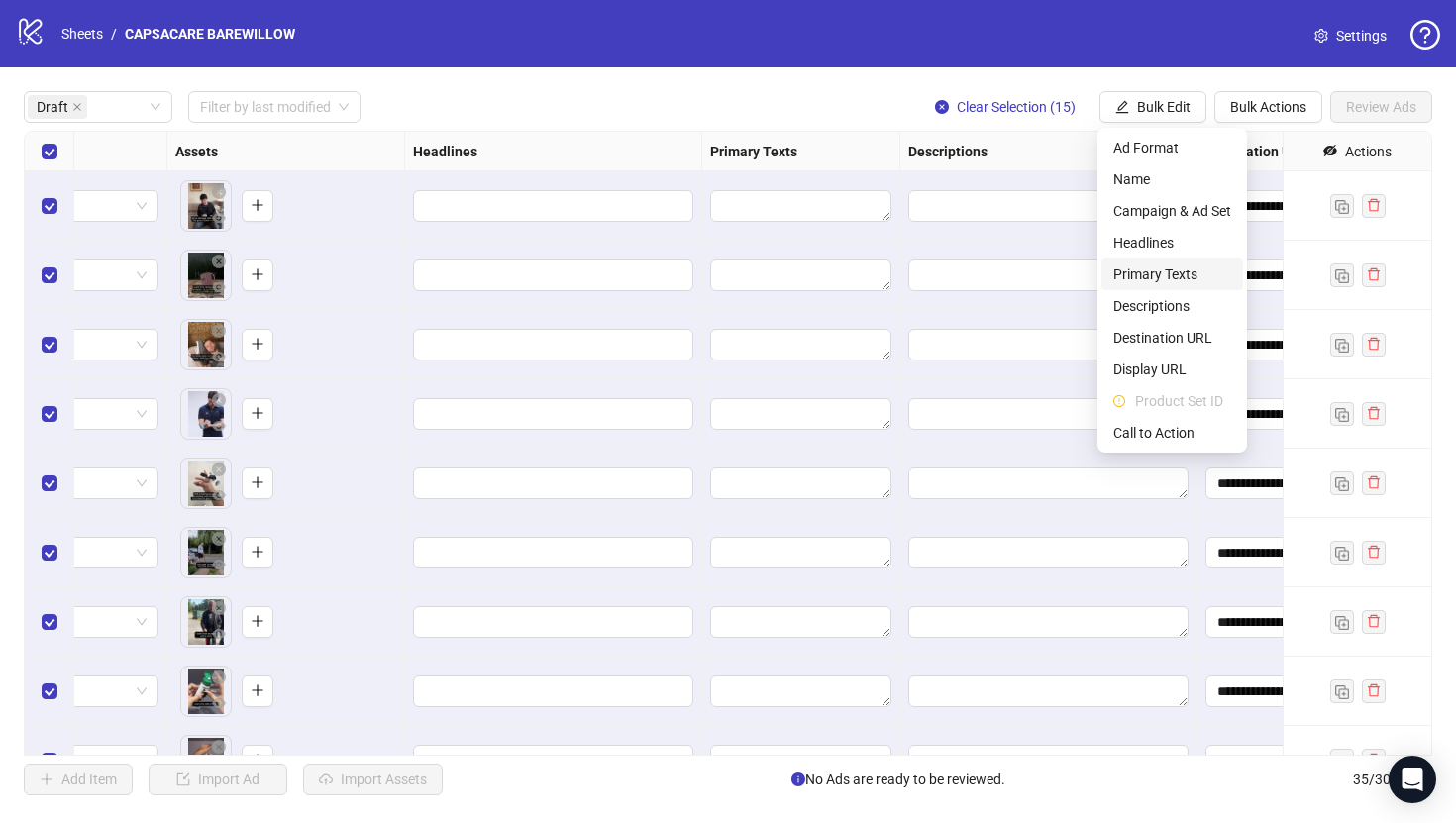click on "Primary Texts" at bounding box center (1172, 274) 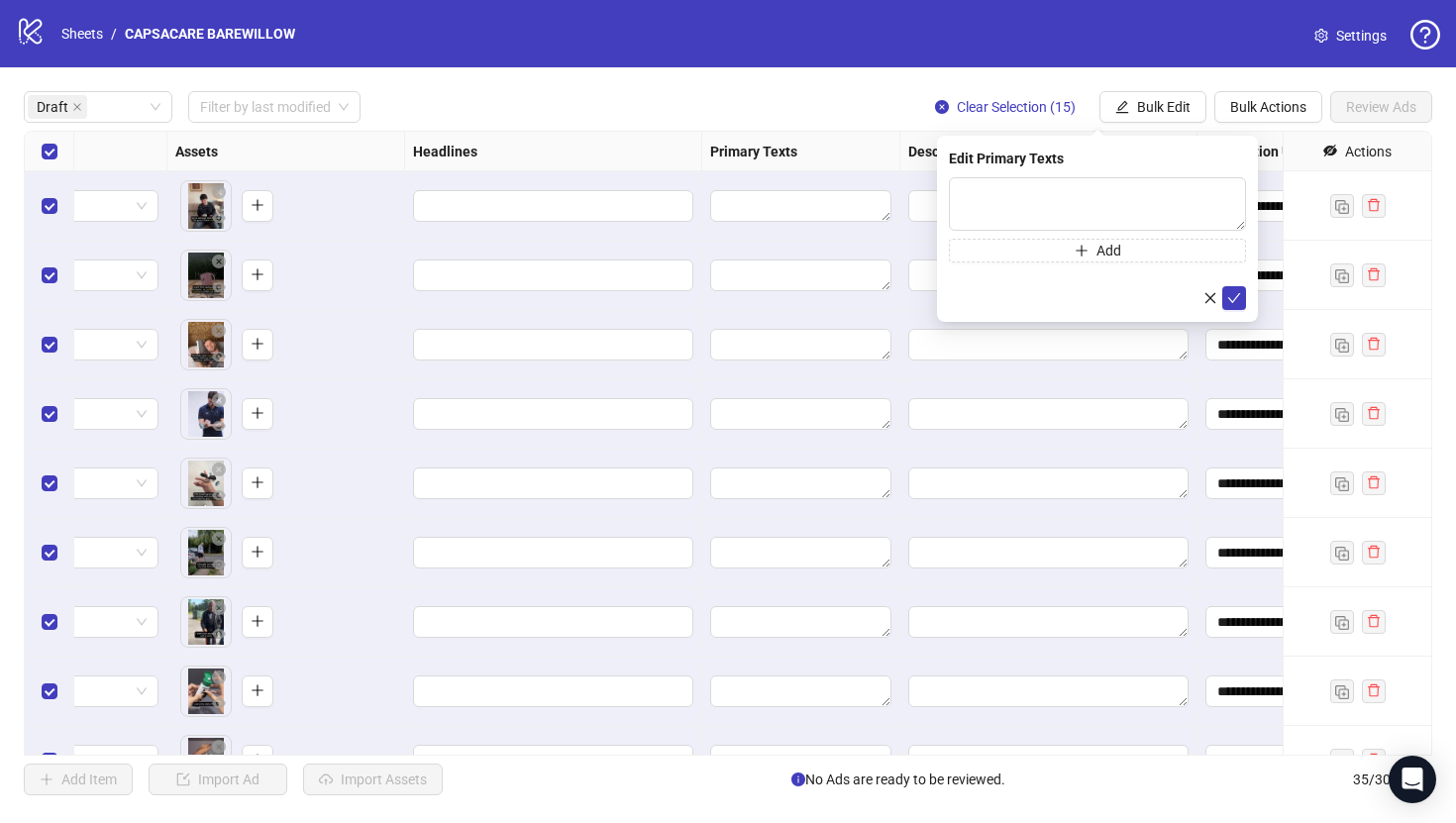 type 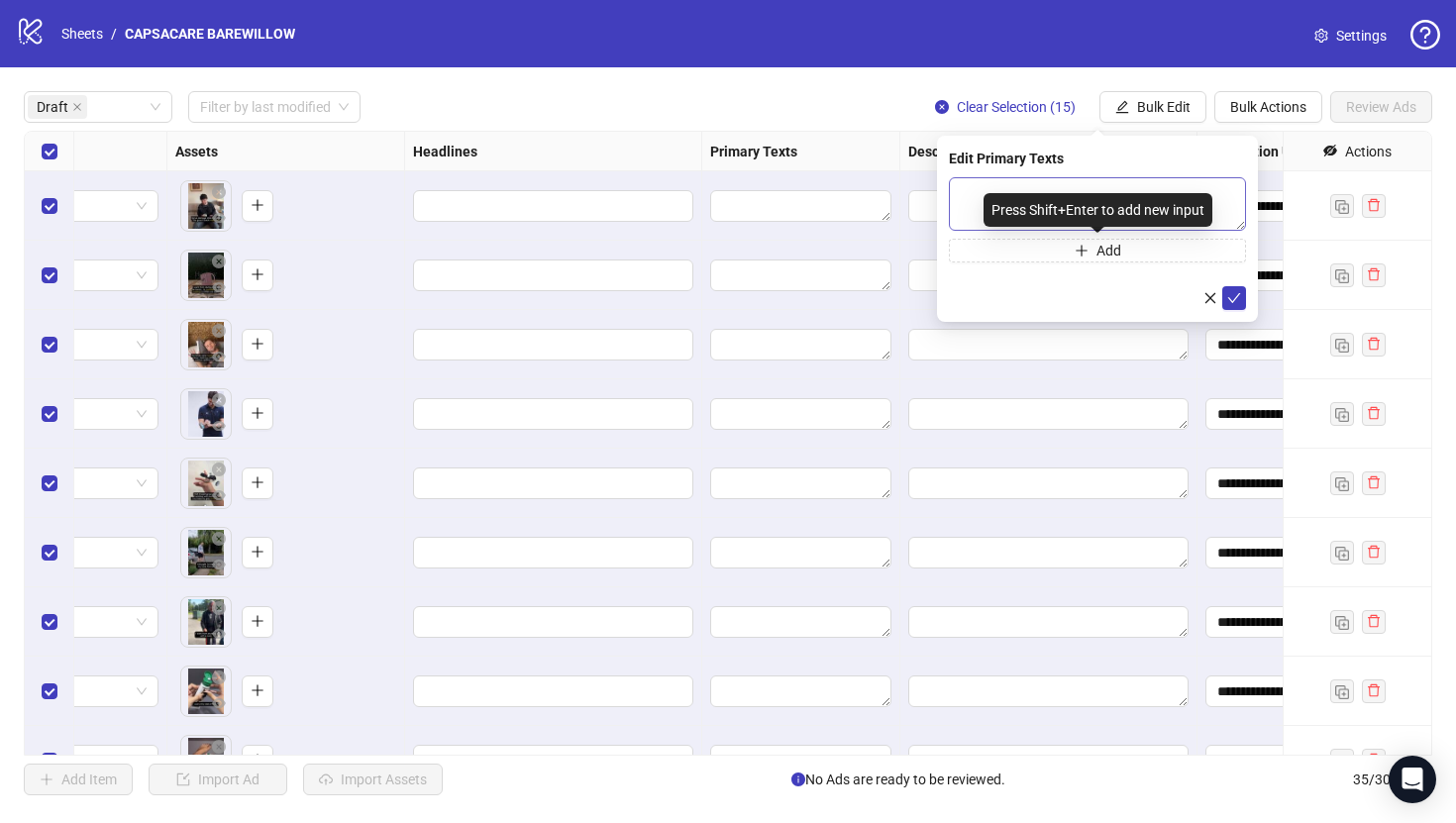 click on "Press Shift+Enter to add new input" at bounding box center [1097, 210] 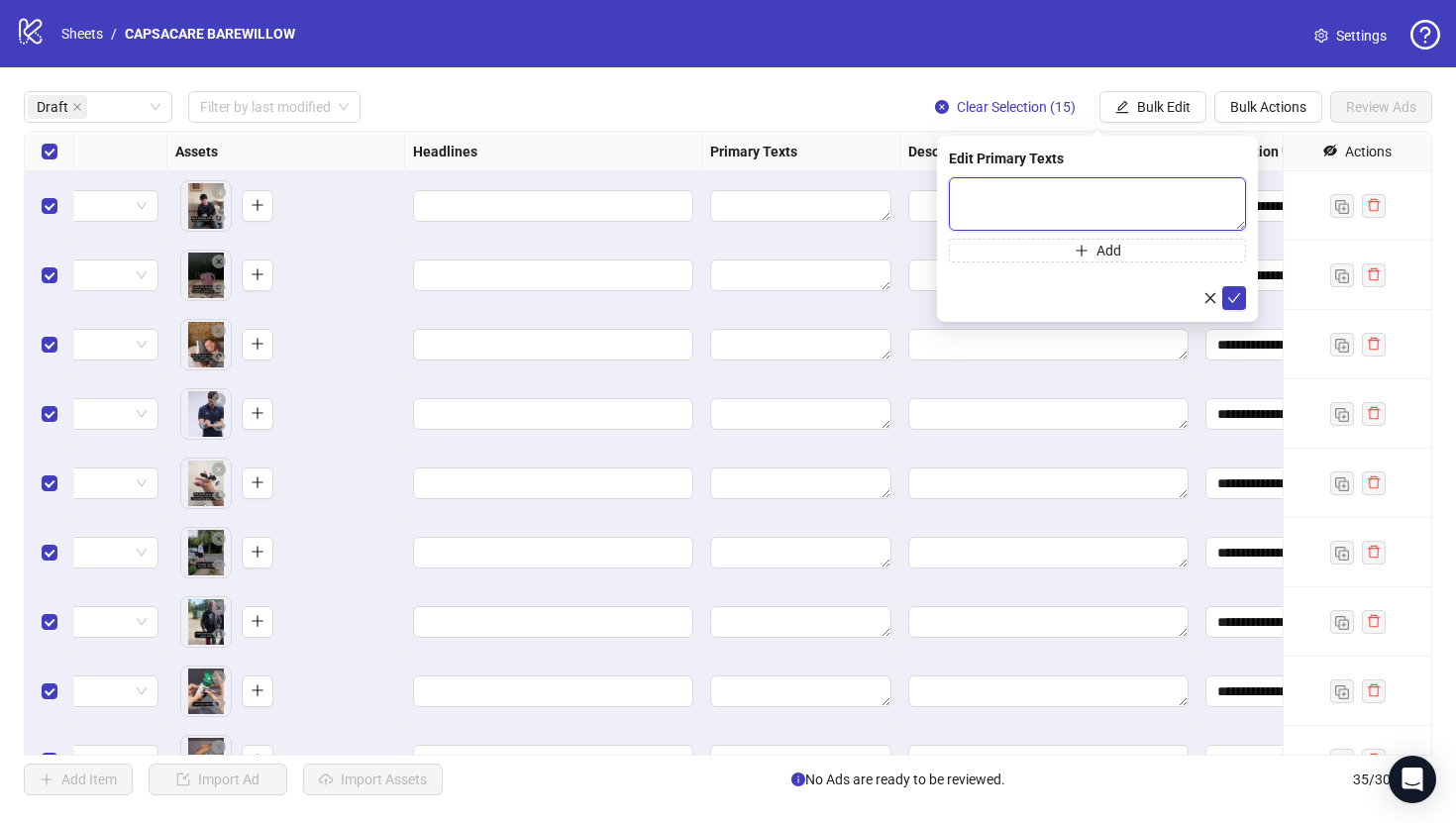 click at bounding box center (1097, 204) 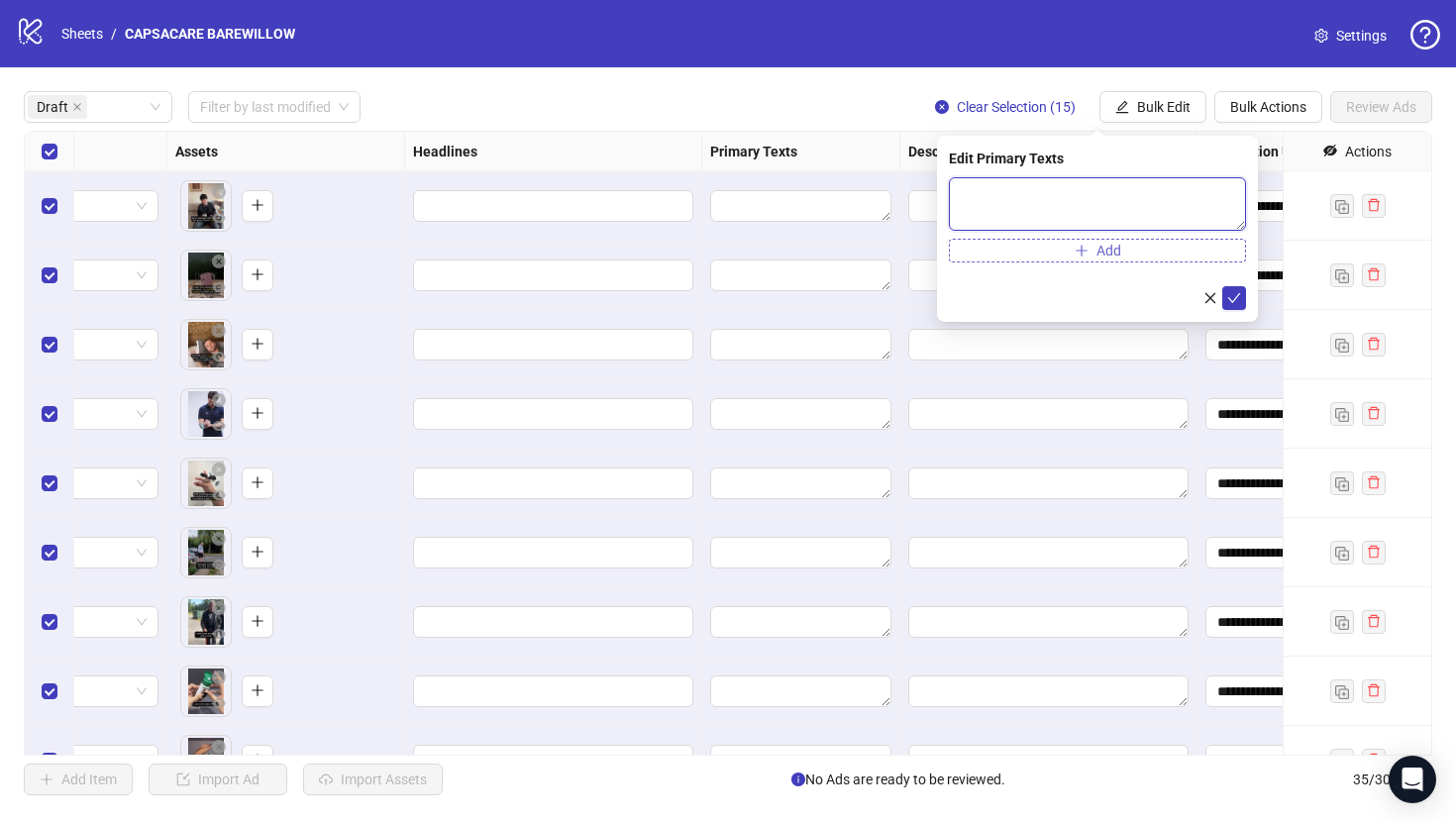 paste on "**********" 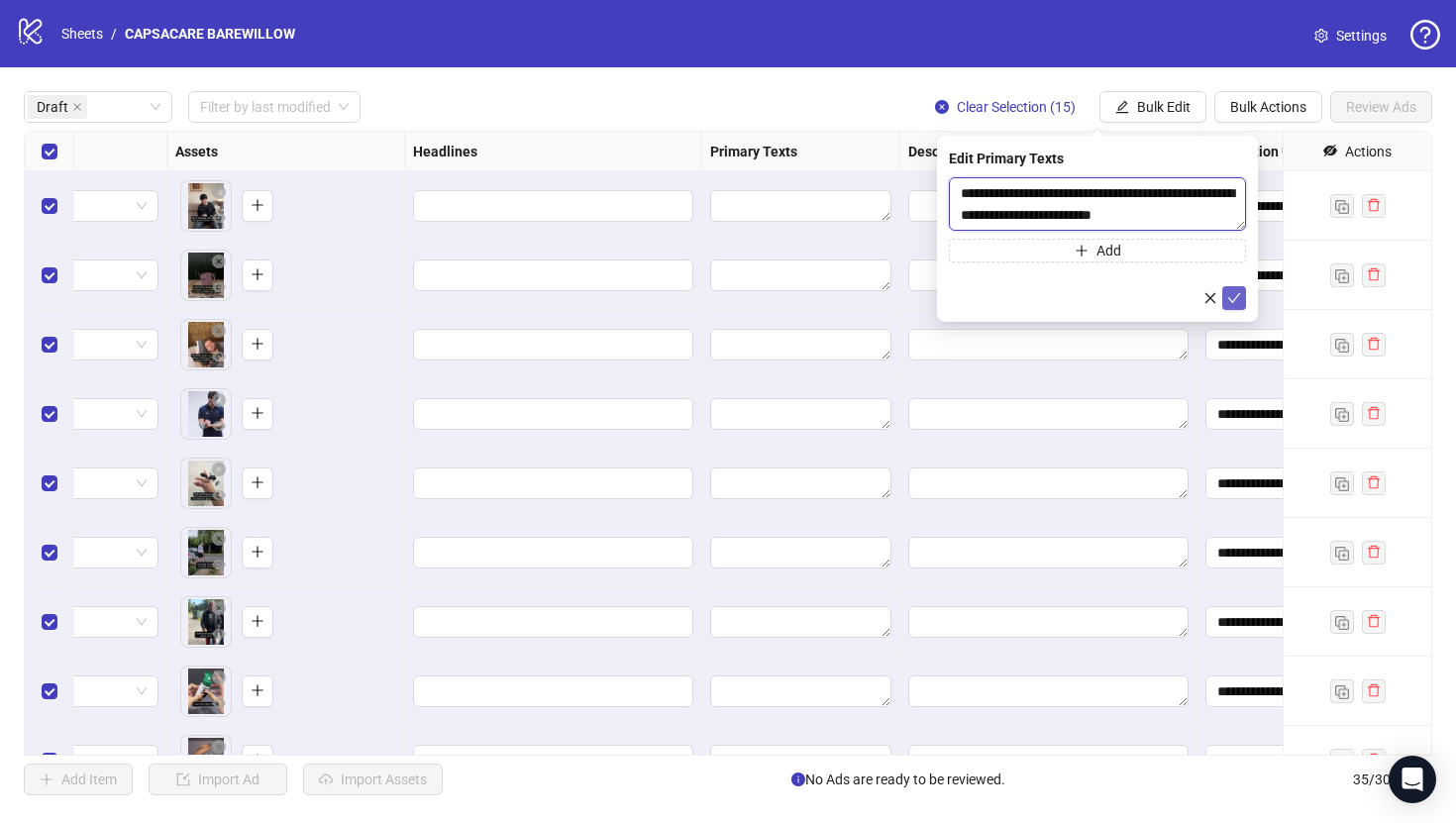 type on "**********" 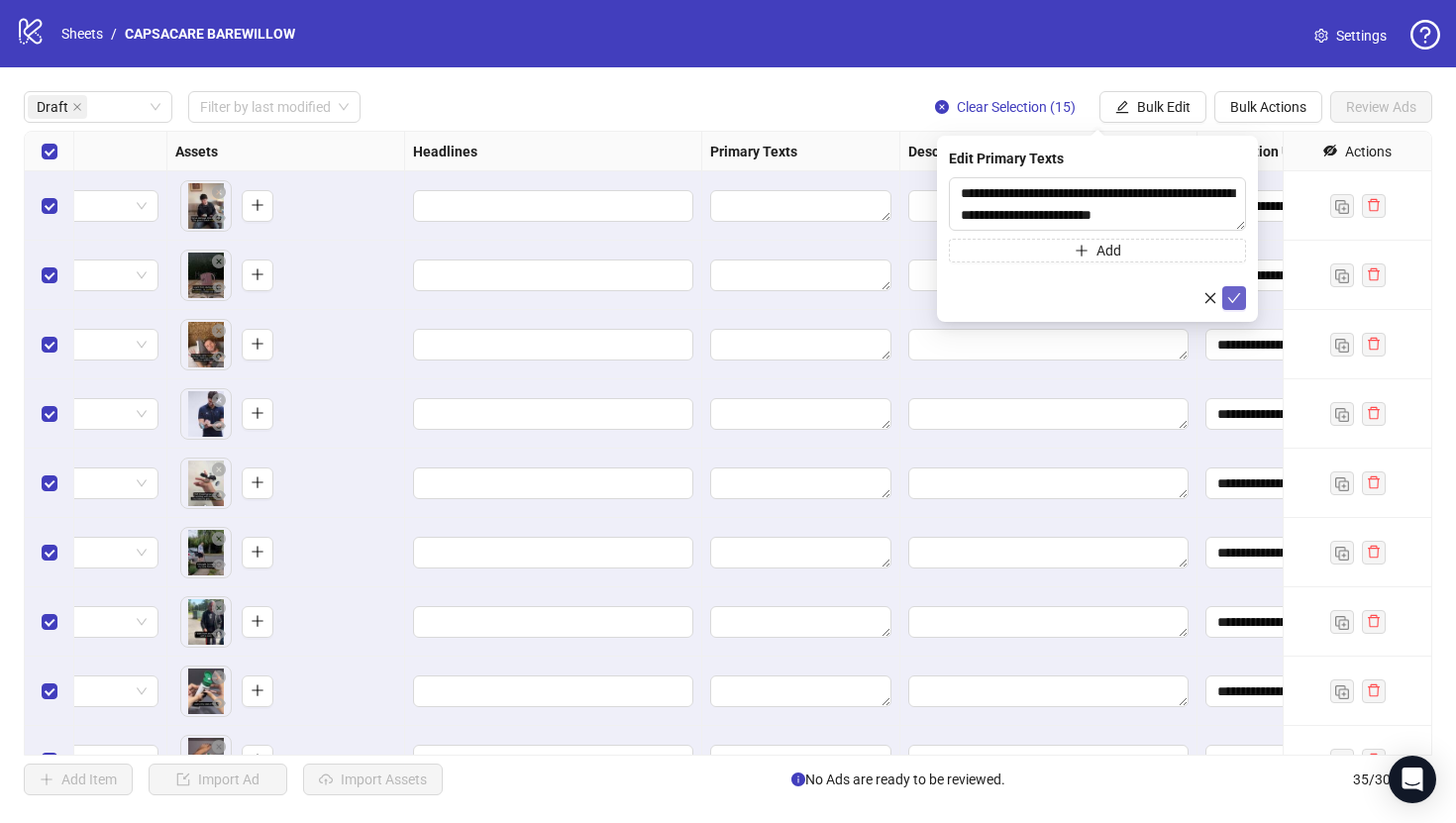click 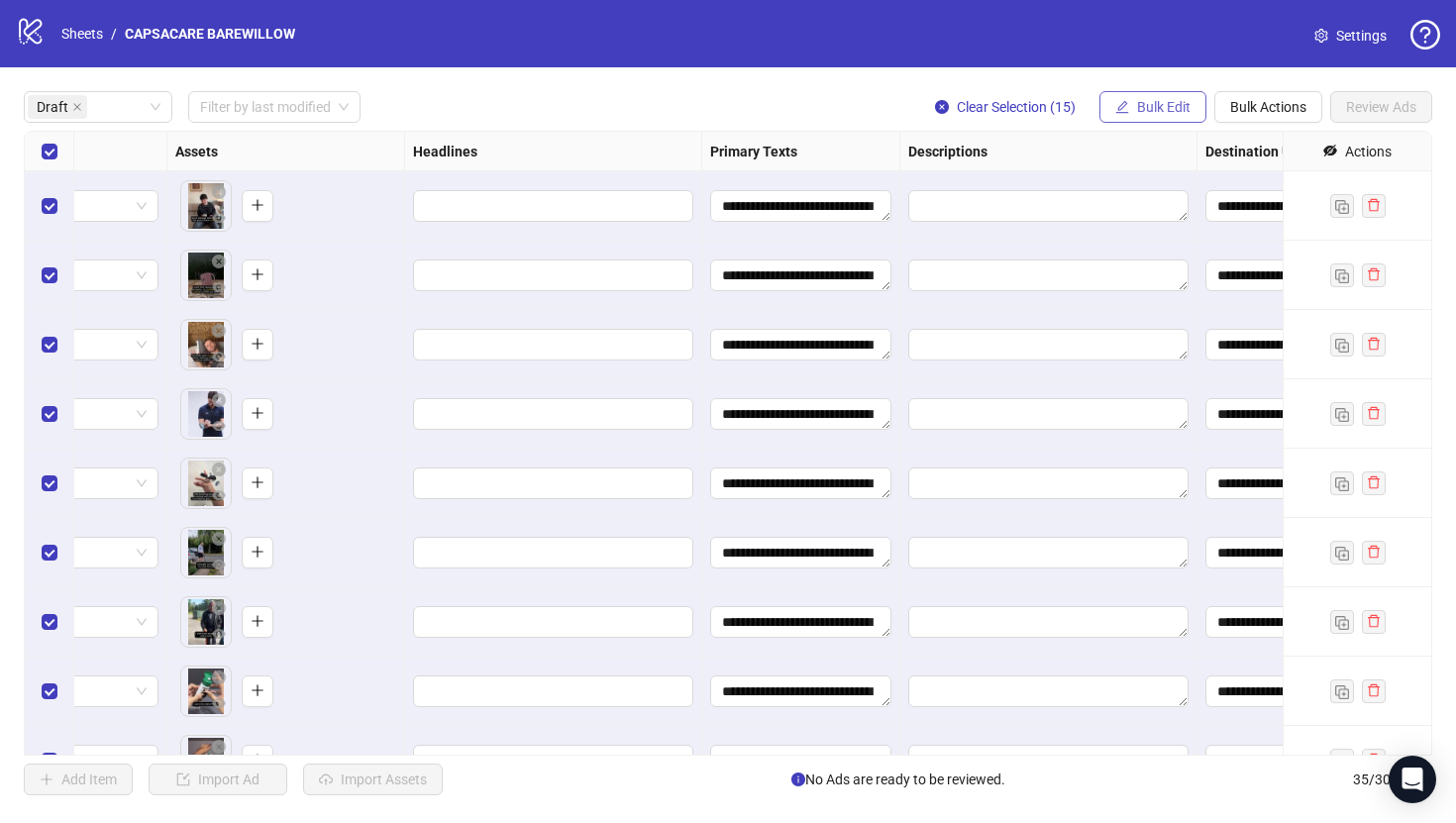 click on "Bulk Edit" at bounding box center [1164, 107] 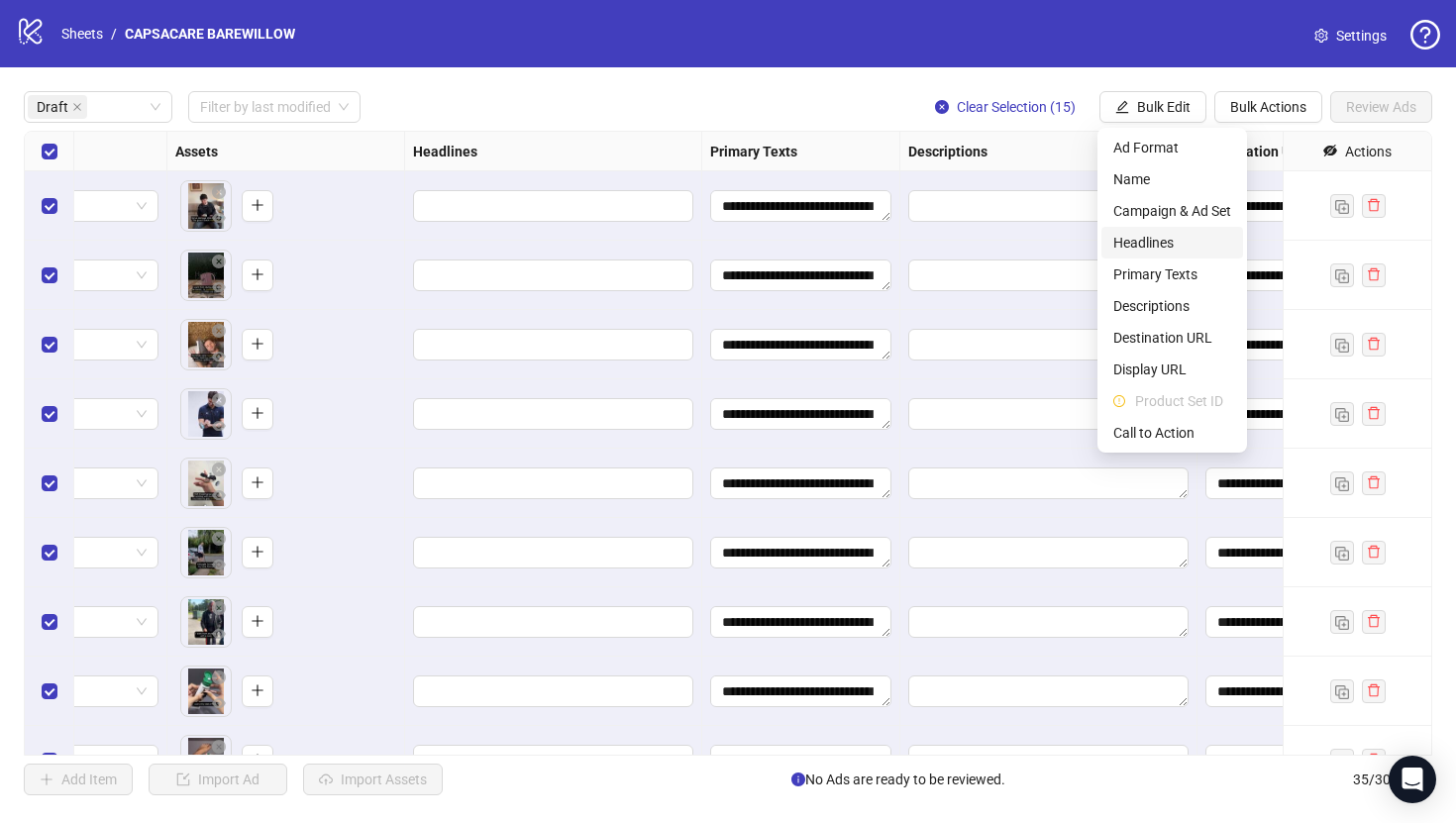 click on "Headlines" at bounding box center (1172, 243) 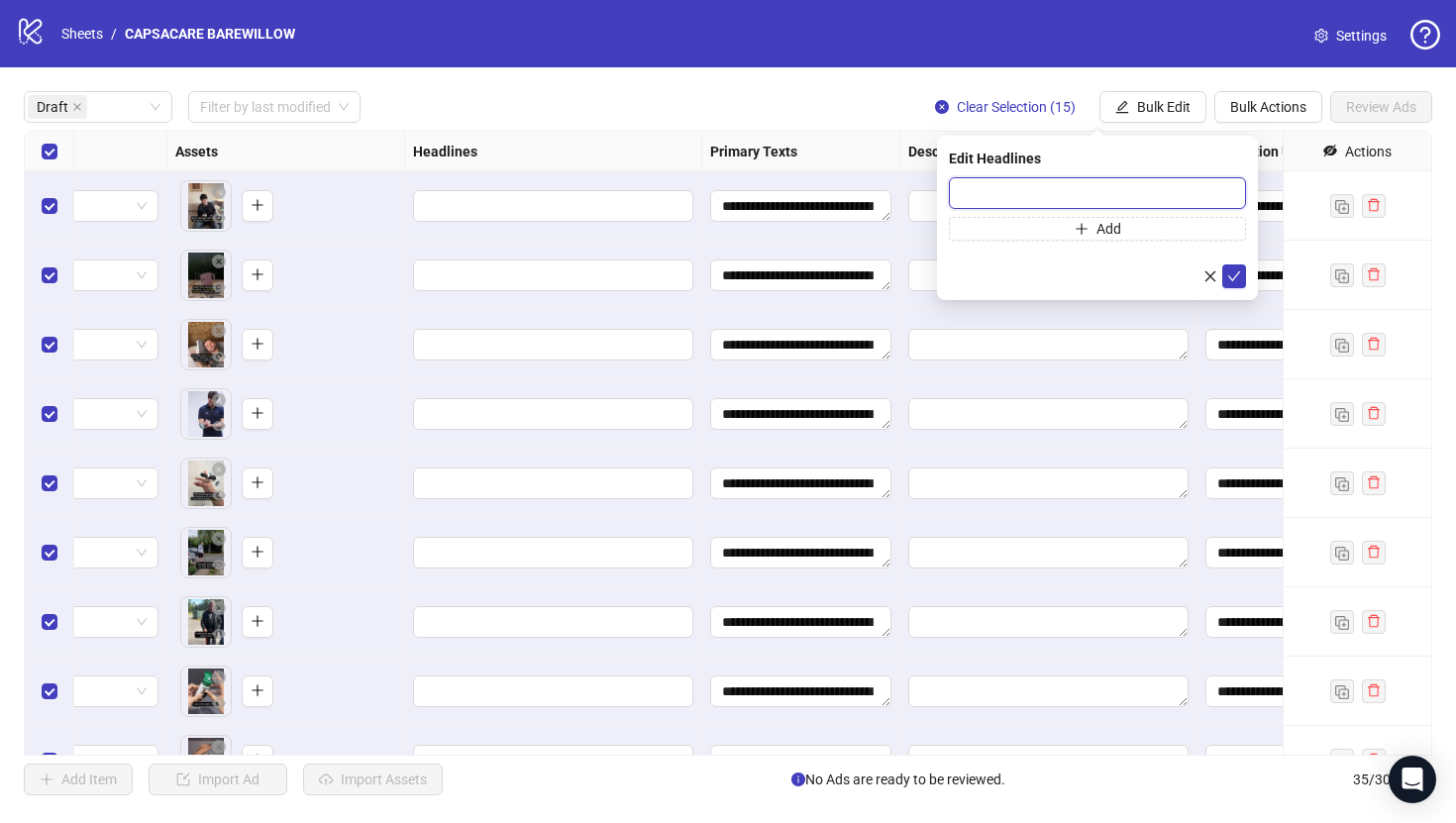 click at bounding box center (1097, 193) 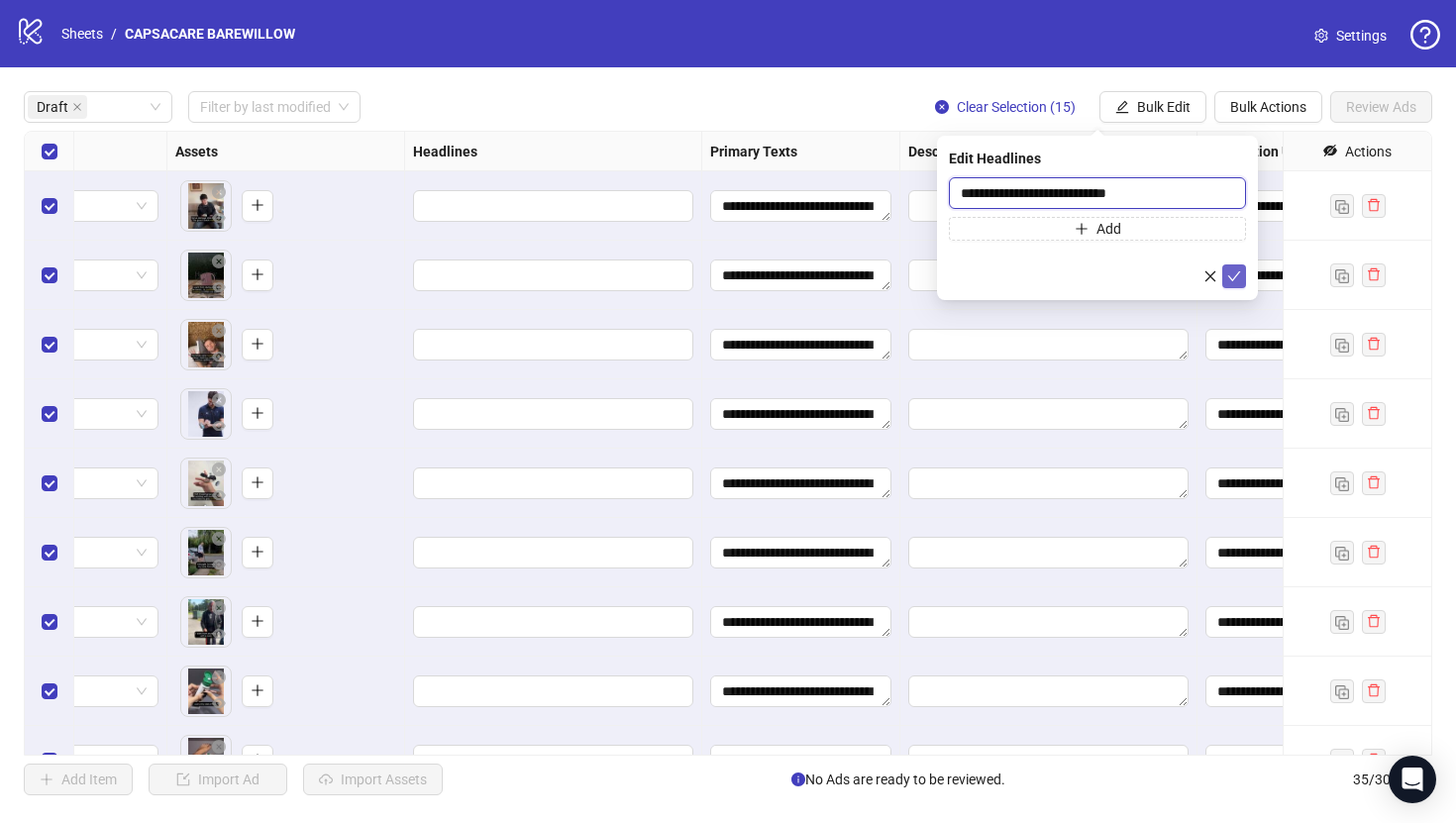 type on "**********" 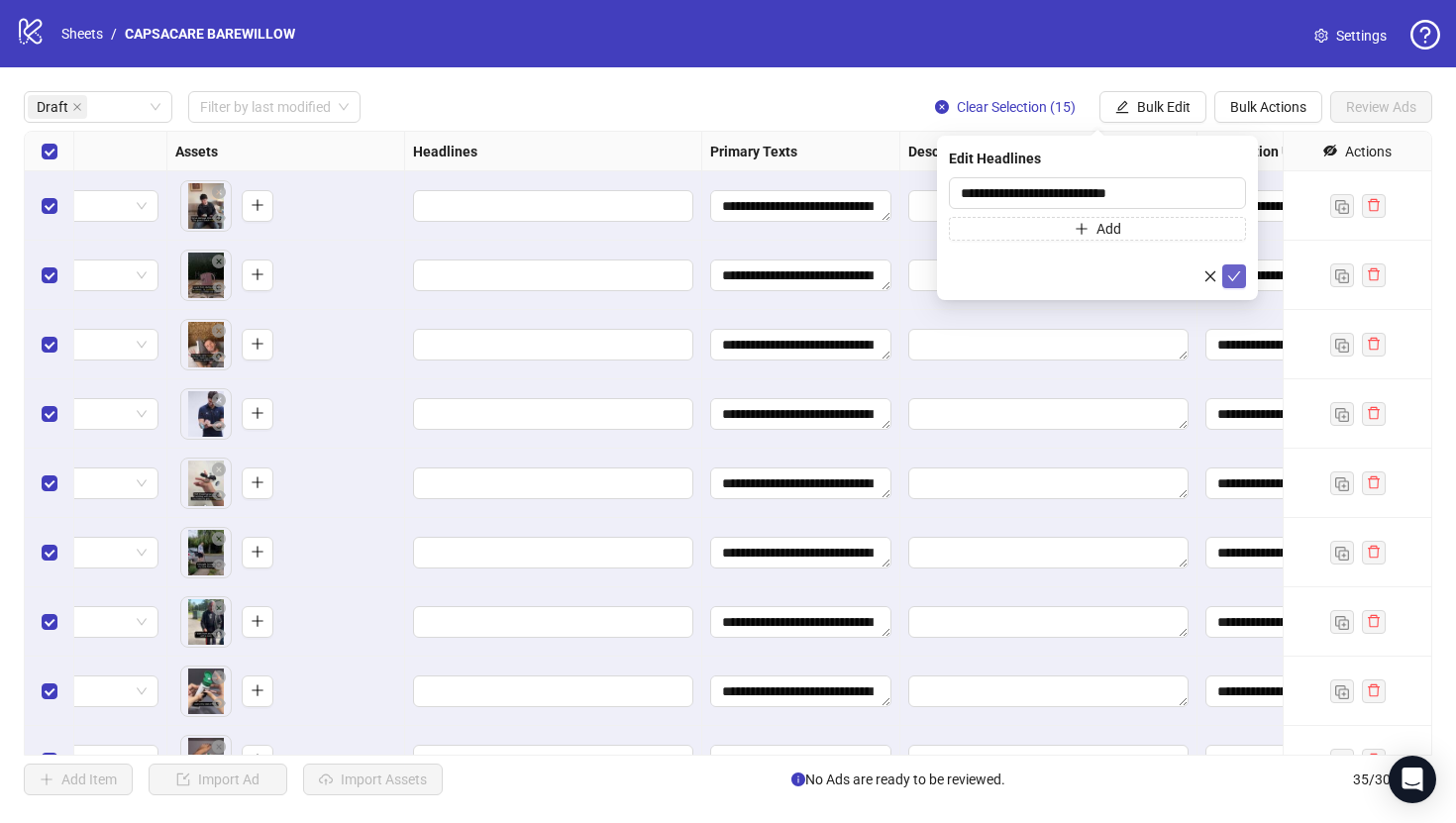 click 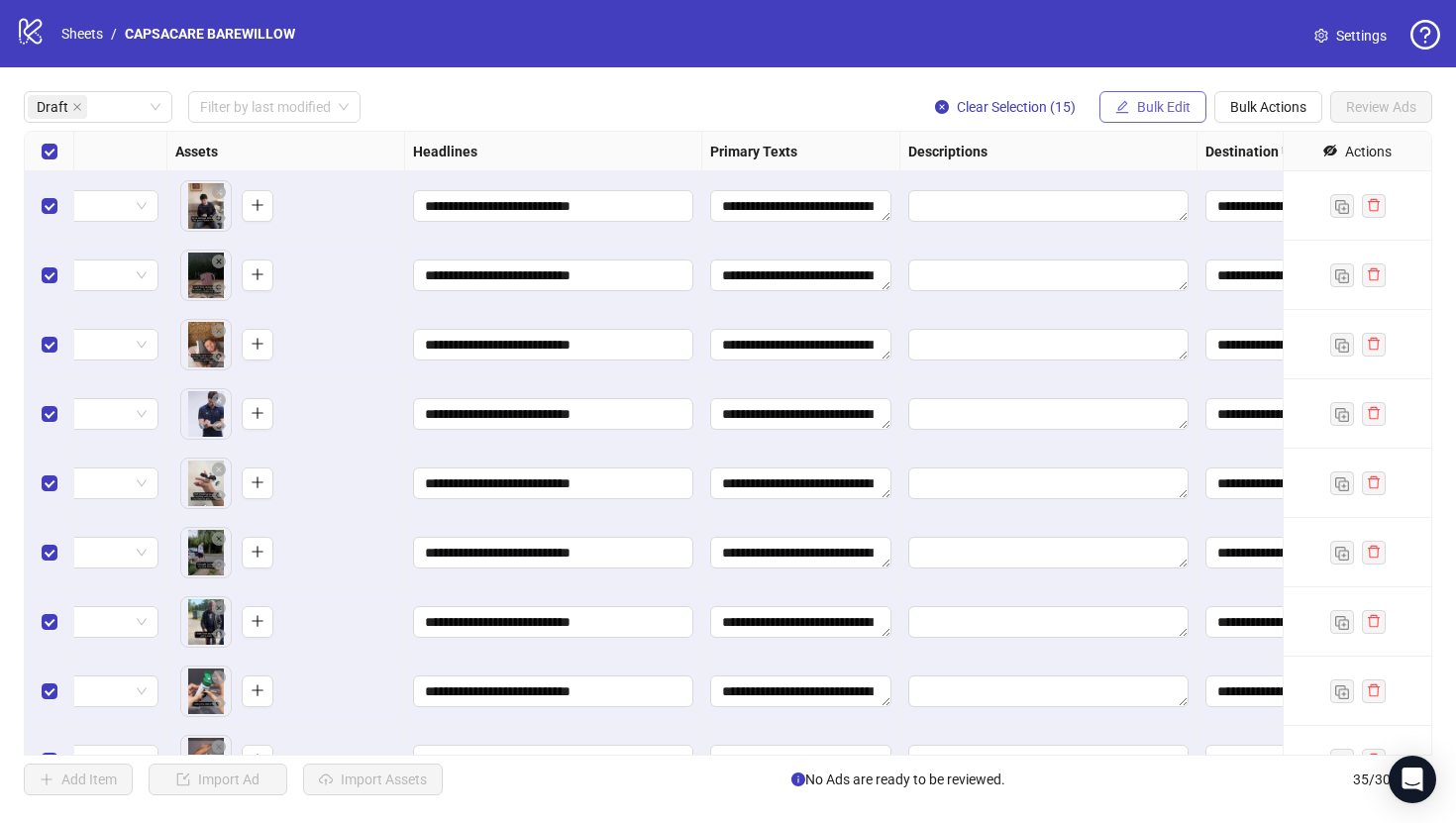 click on "Bulk Edit" at bounding box center [1153, 107] 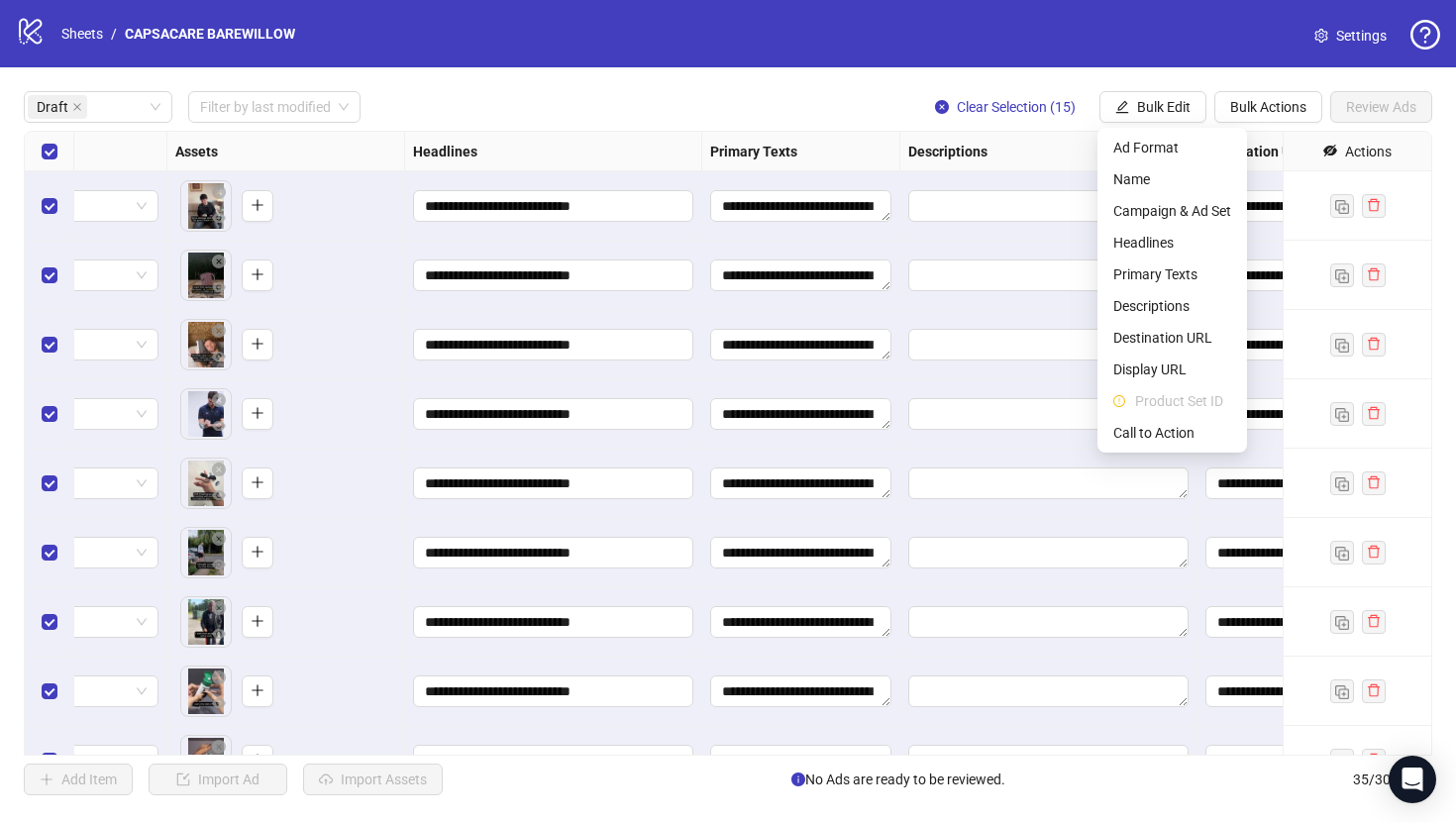 click on "Product Set ID" at bounding box center [1172, 401] 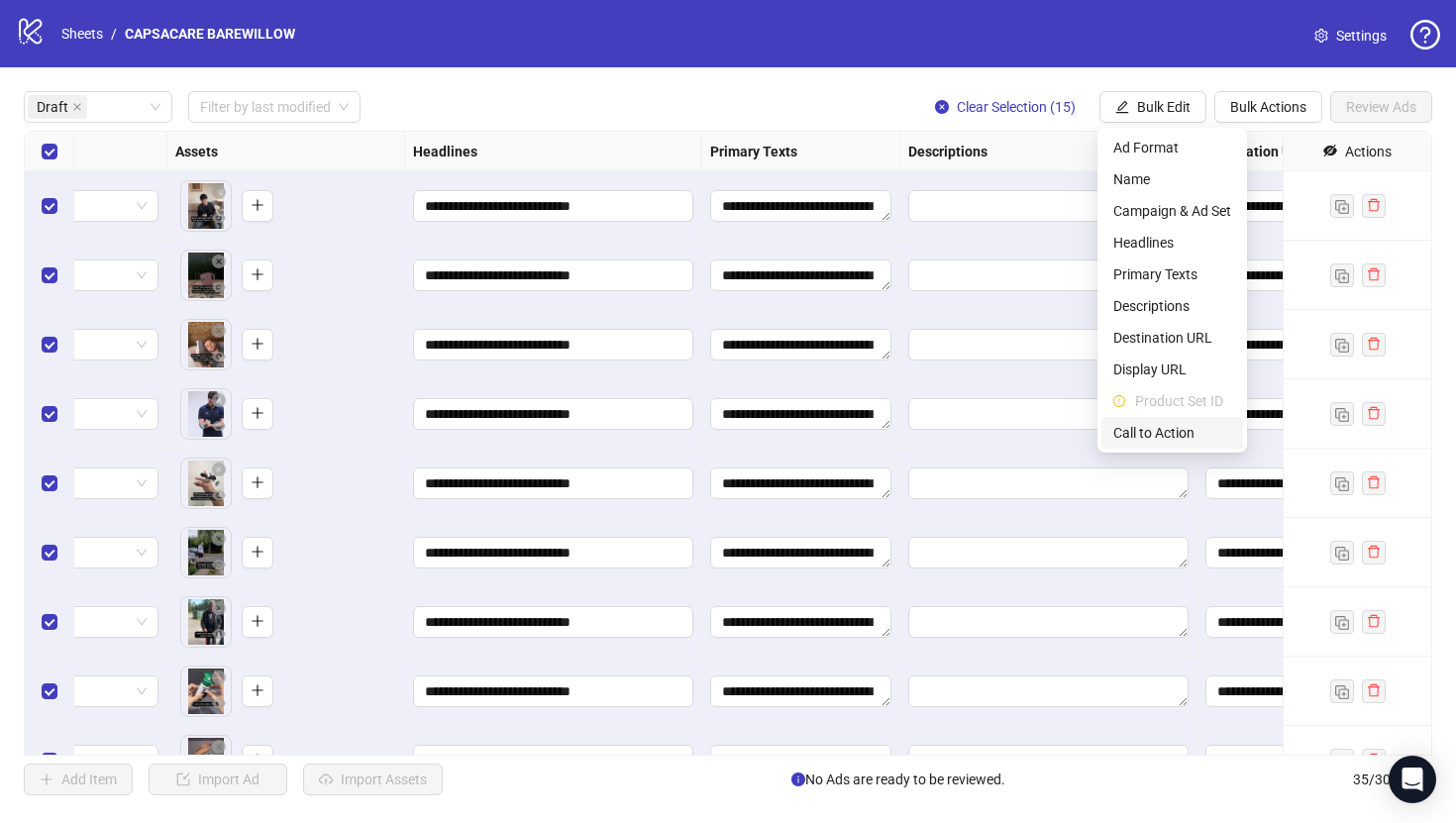 click on "Call to Action" at bounding box center [1172, 433] 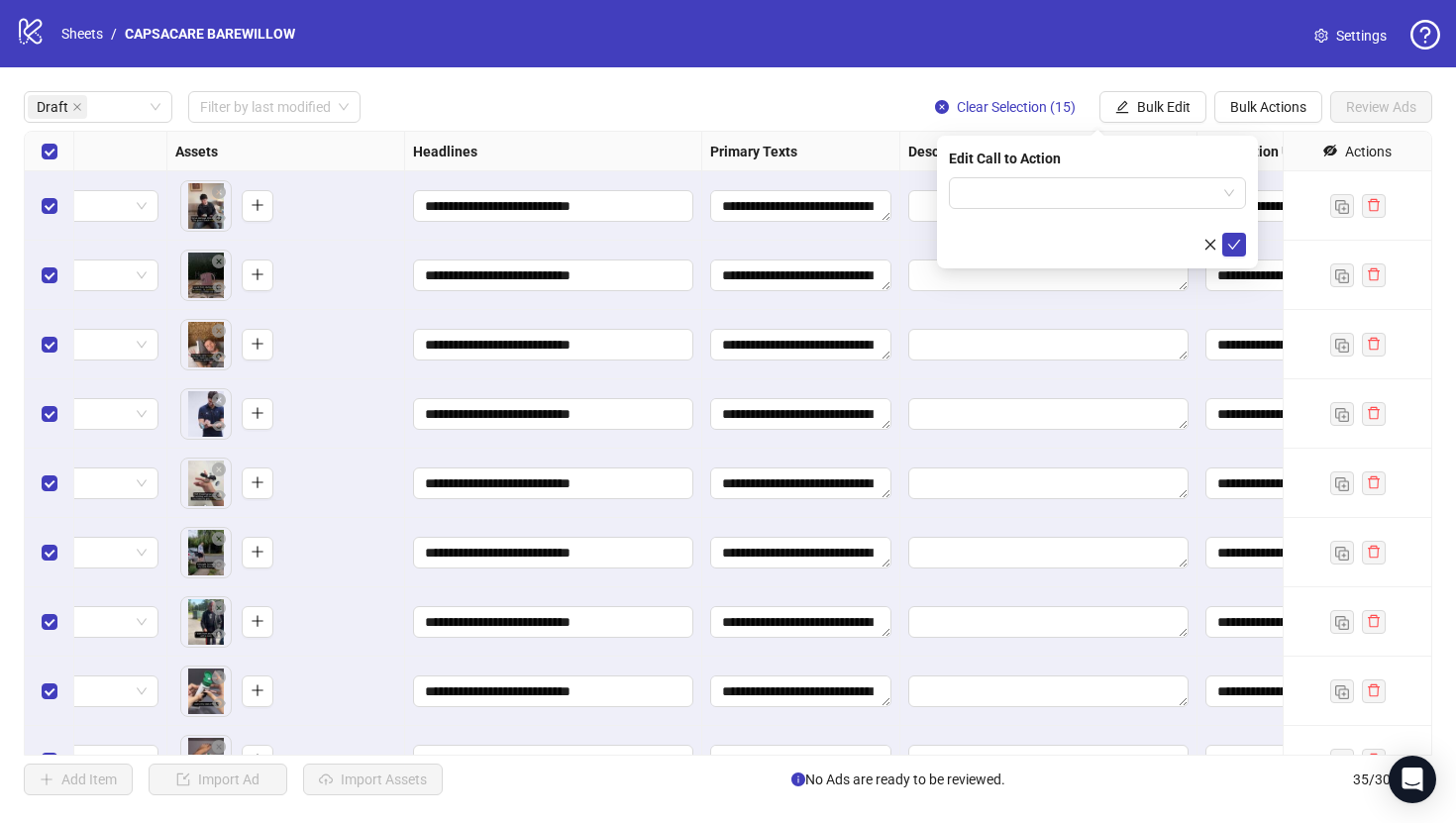 click at bounding box center (1097, 217) 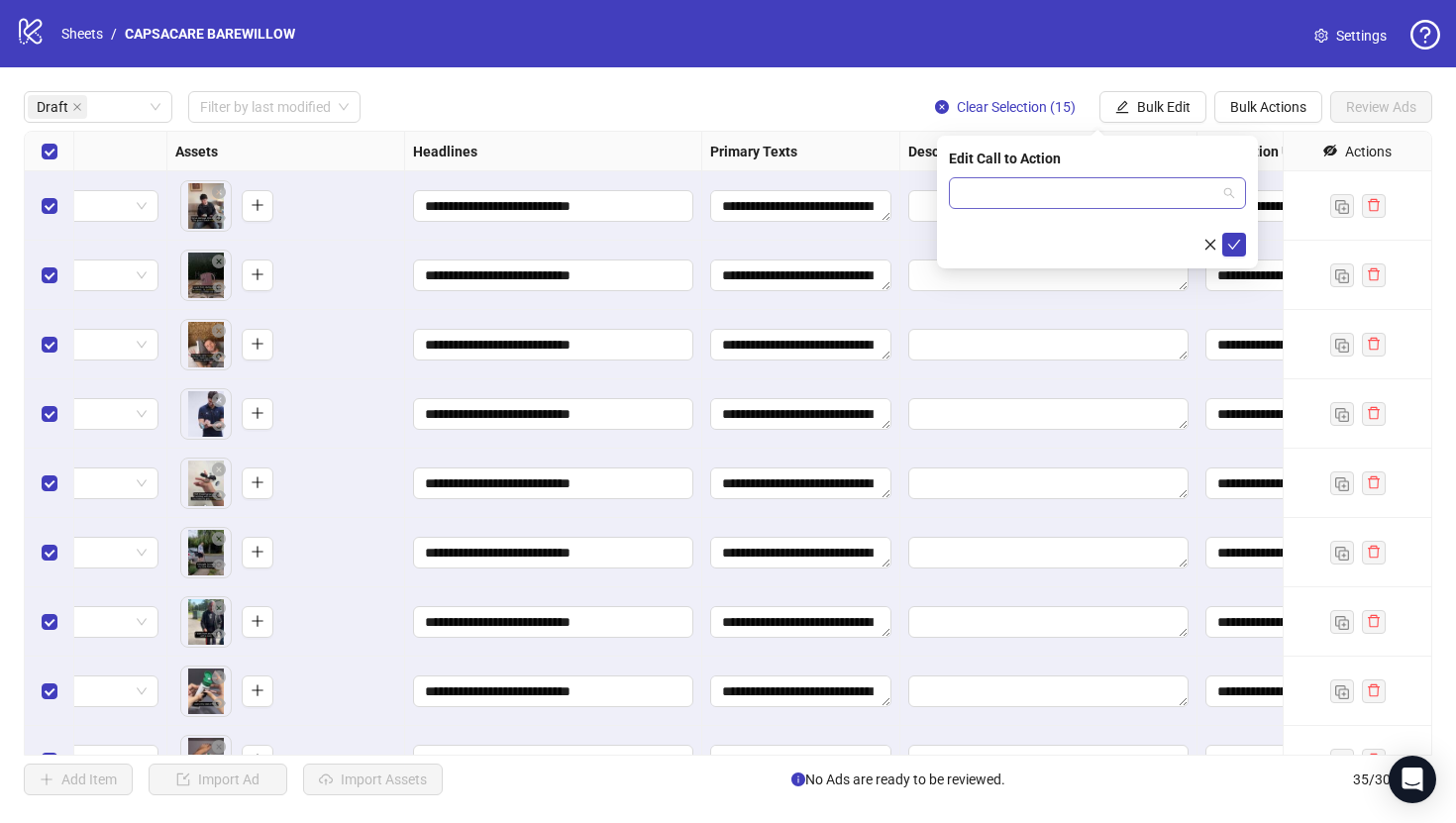click at bounding box center [1089, 193] 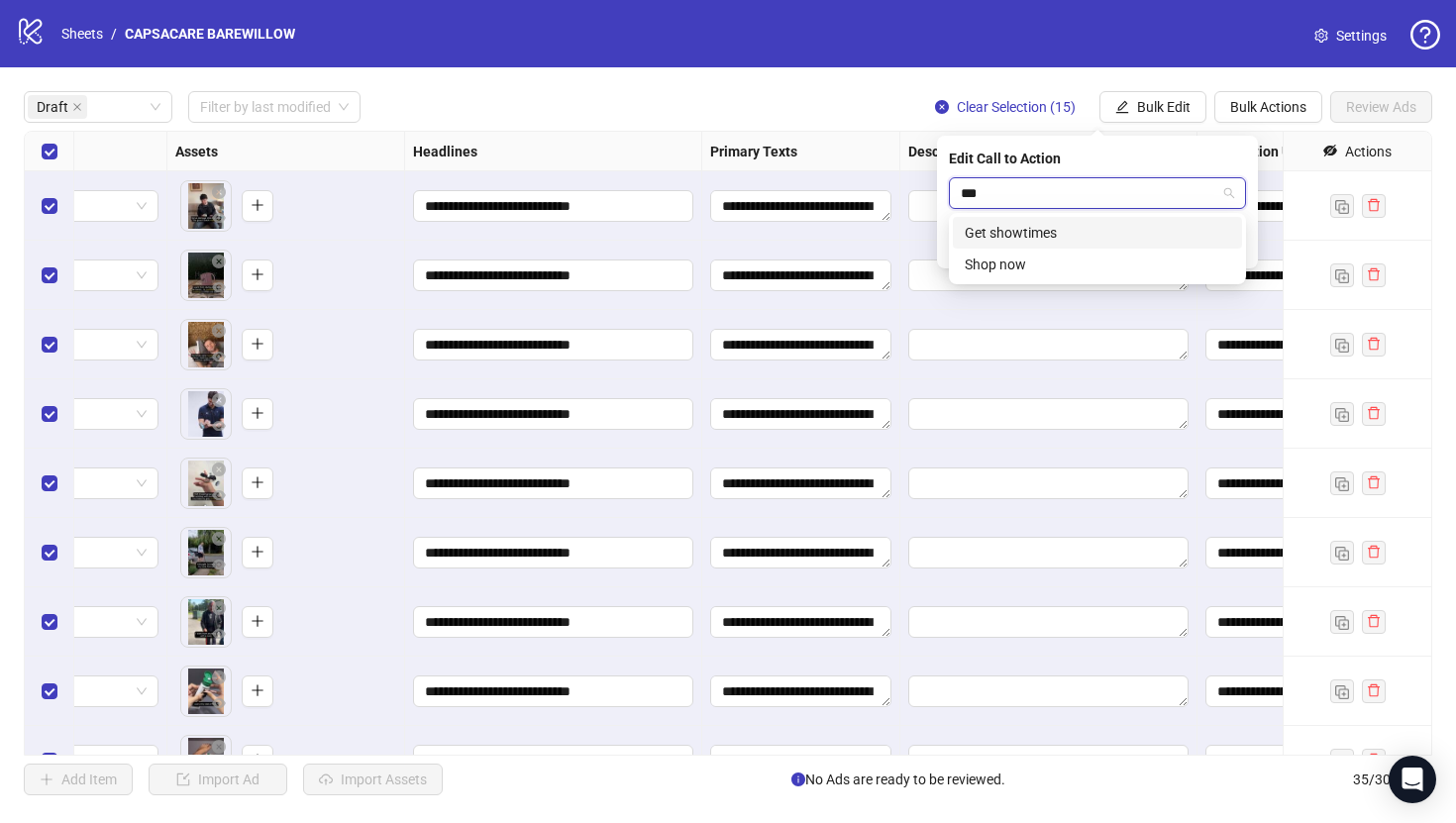 type on "****" 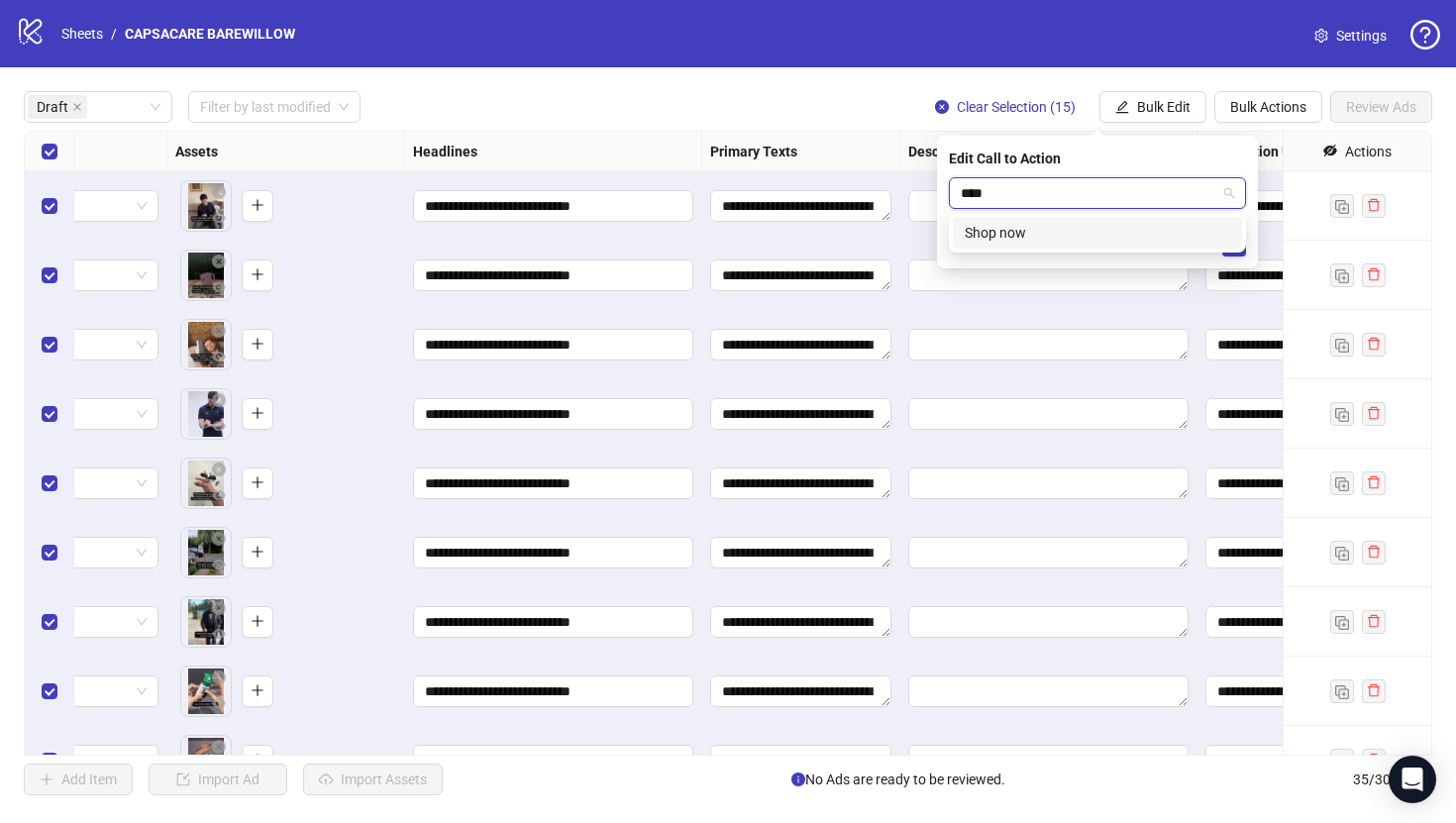 type 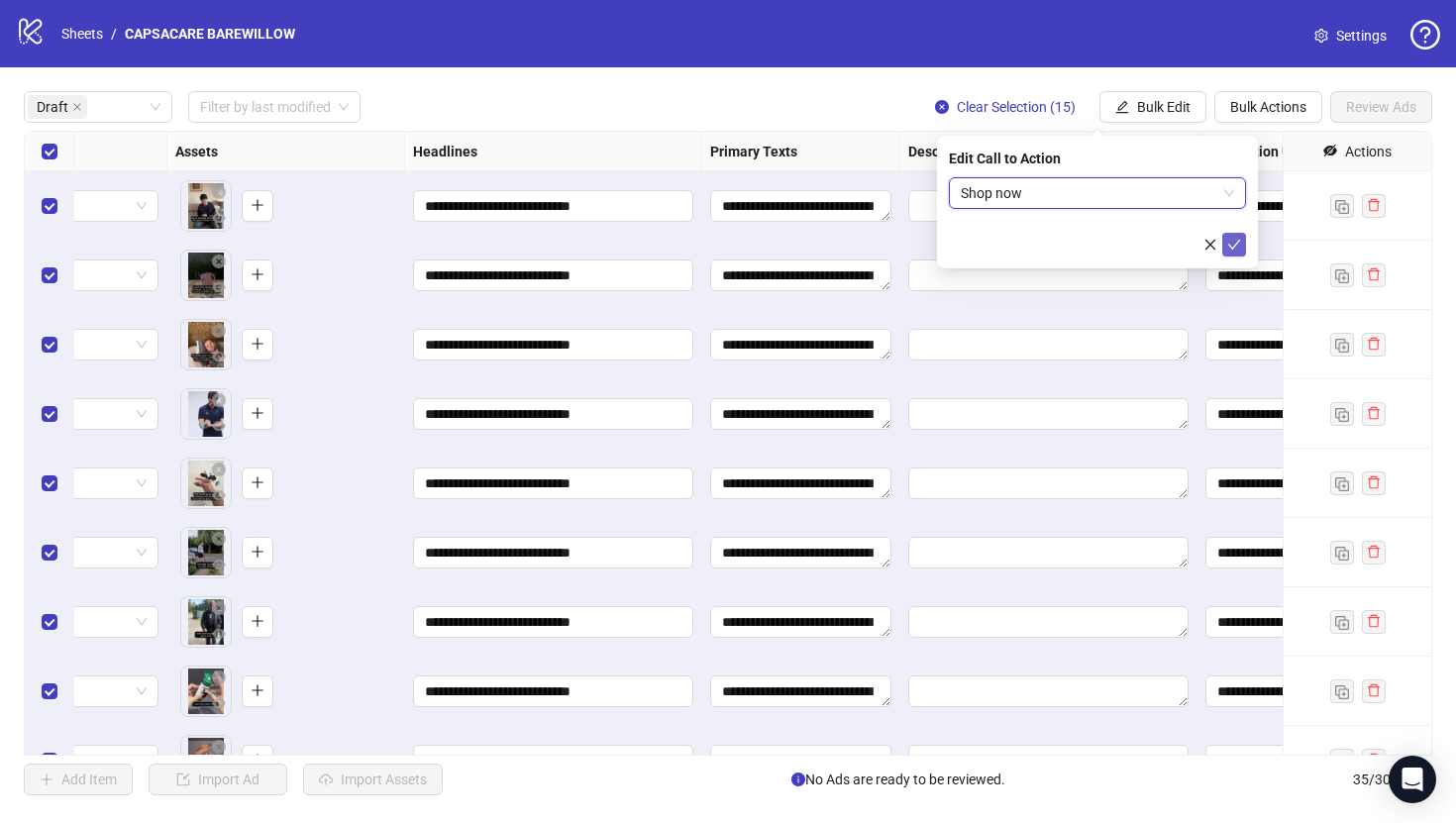 click at bounding box center (1234, 245) 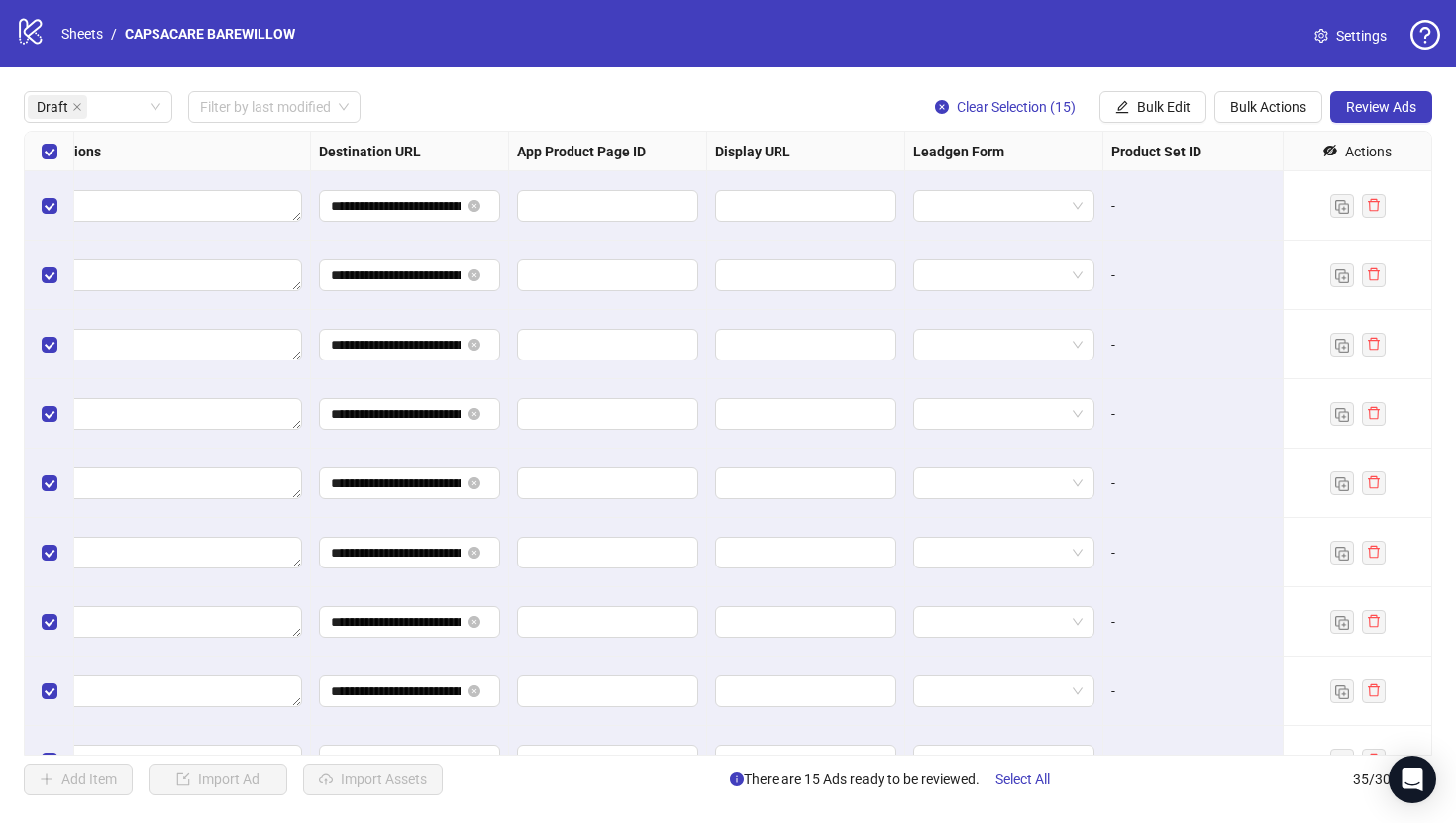 scroll, scrollTop: 0, scrollLeft: 1832, axis: horizontal 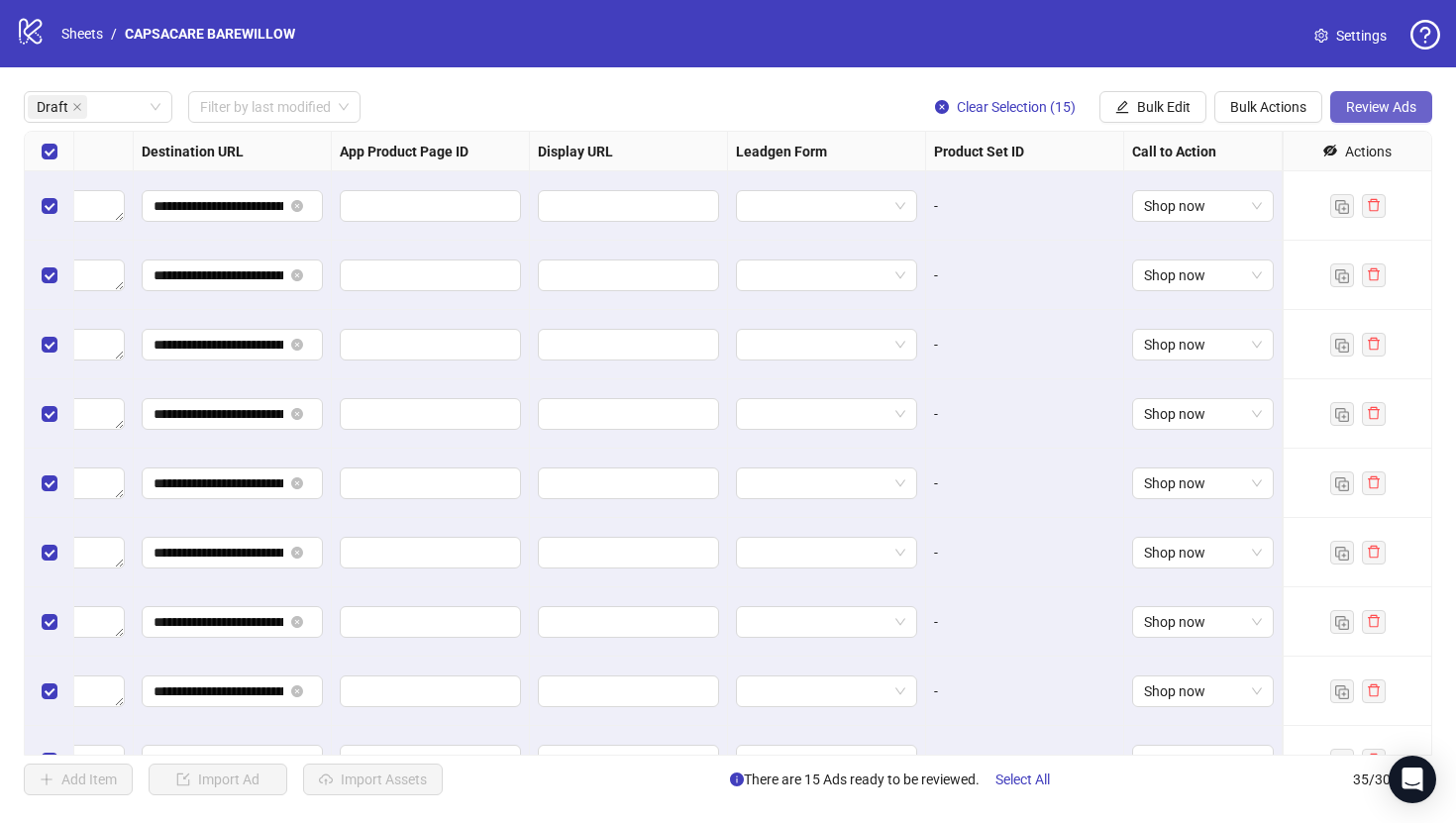 click on "Review Ads" at bounding box center (1381, 107) 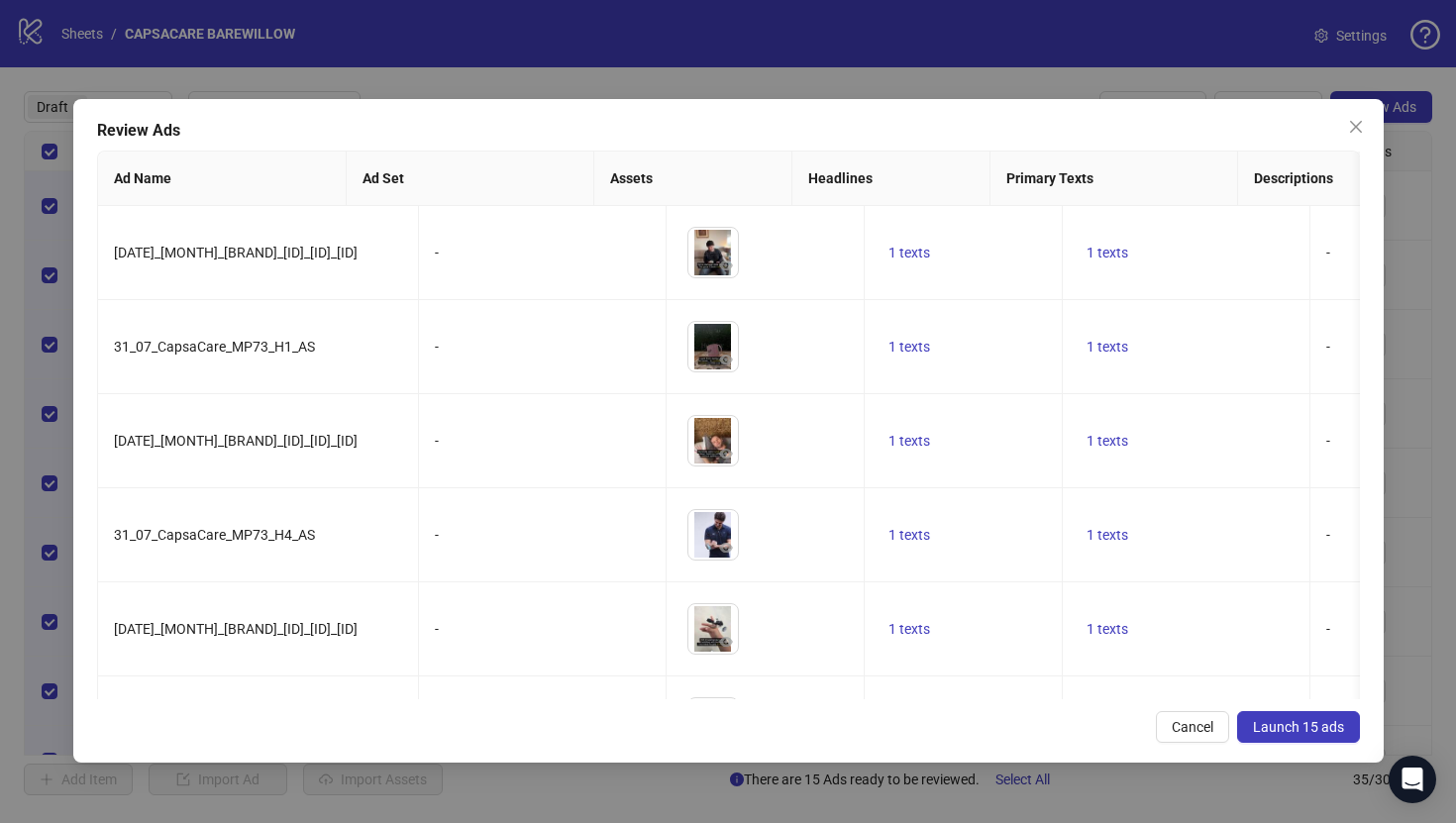 click on "Launch 15 ads" at bounding box center [1299, 727] 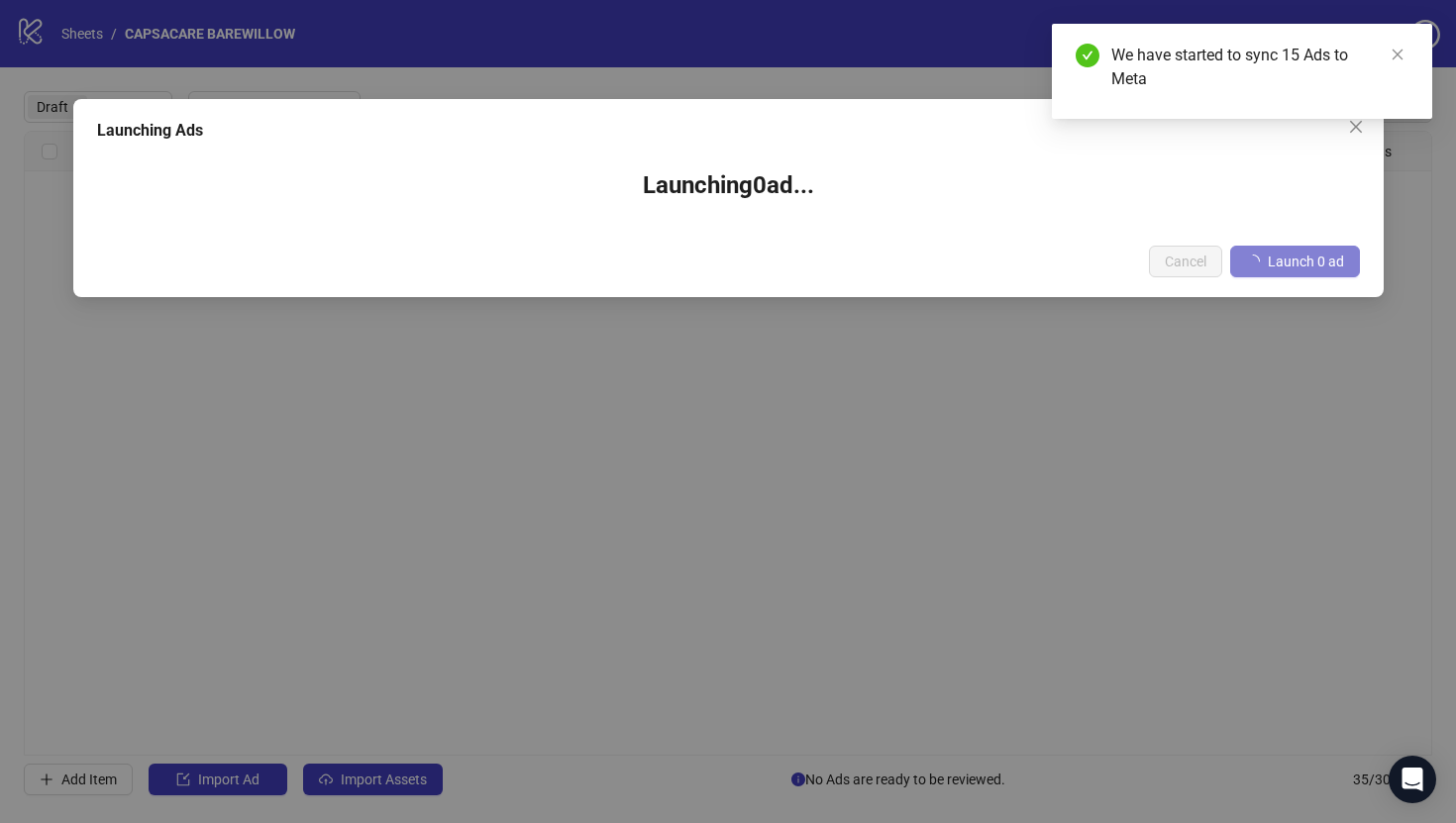 type 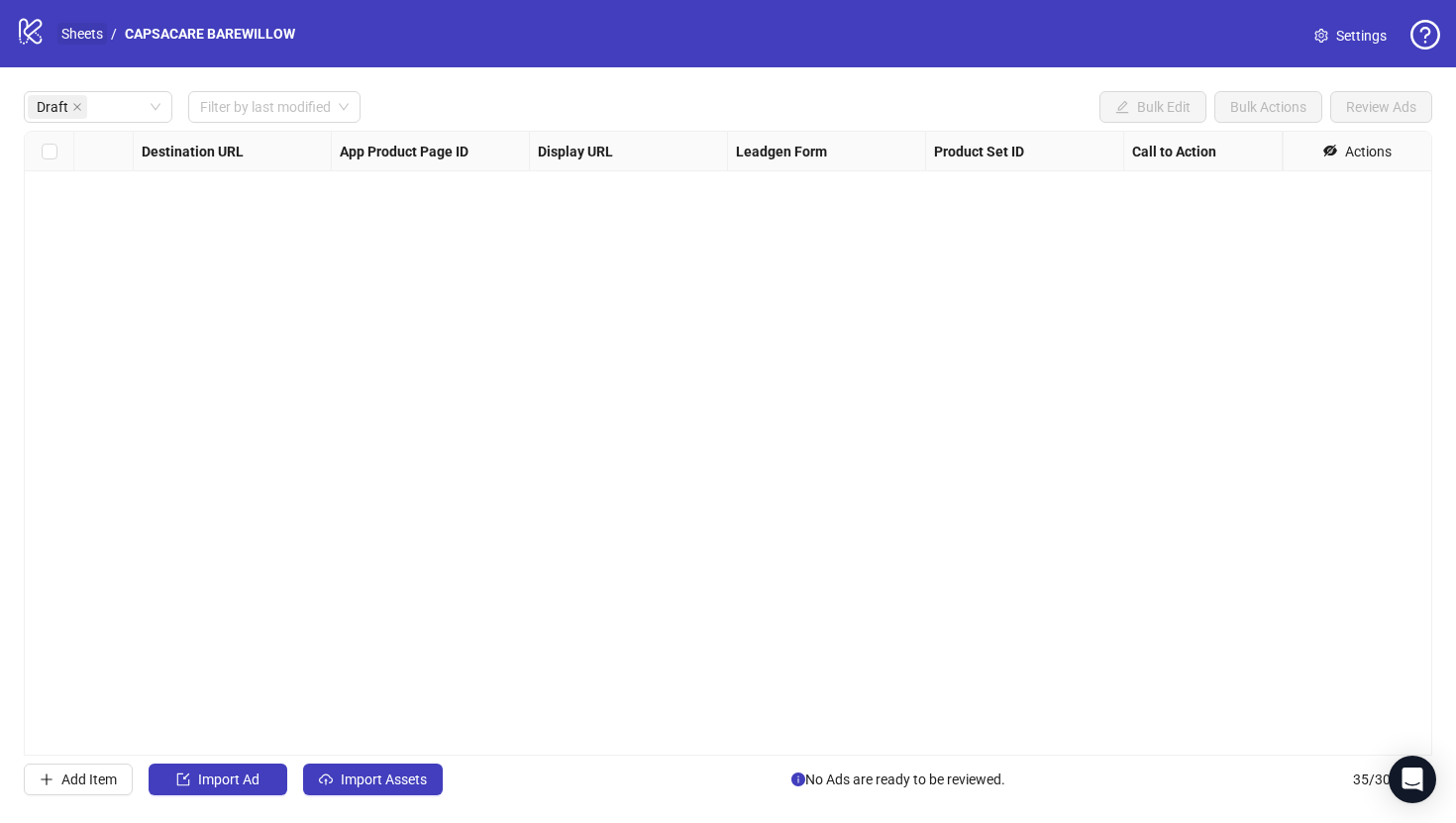 click on "Sheets" at bounding box center (82, 34) 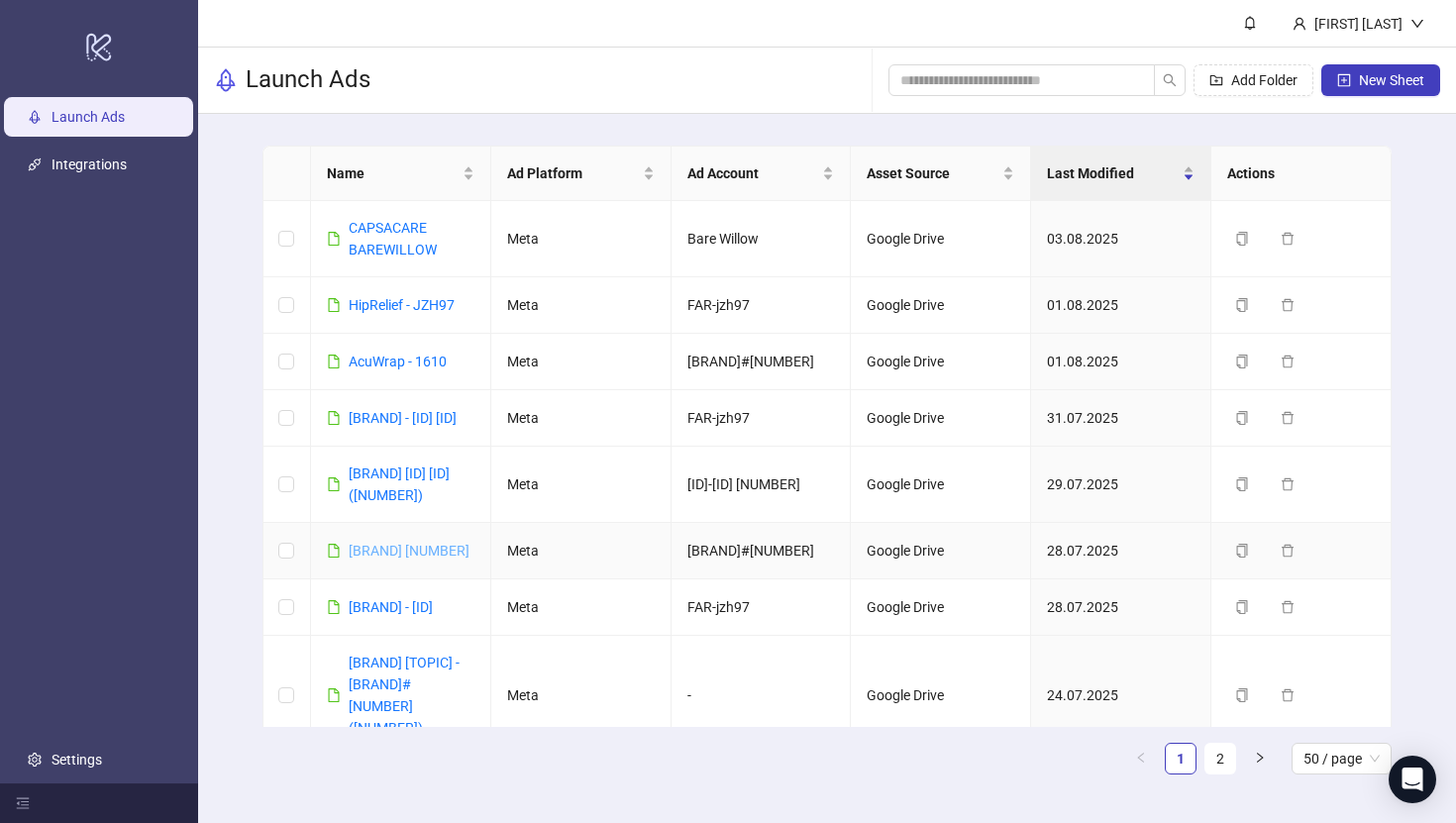 click on "[BRAND] [NUMBER]" at bounding box center (409, 551) 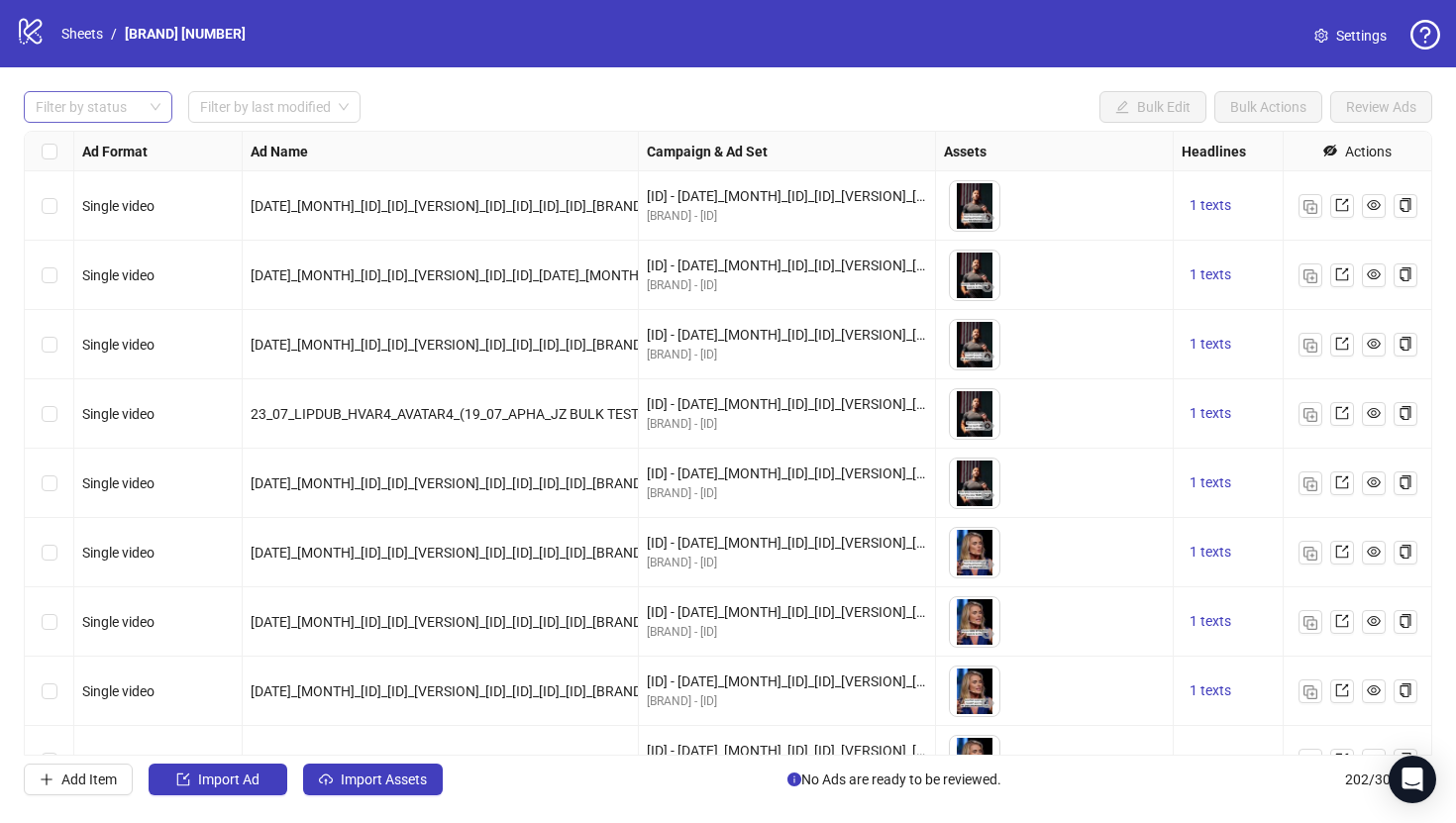 click at bounding box center [87, 107] 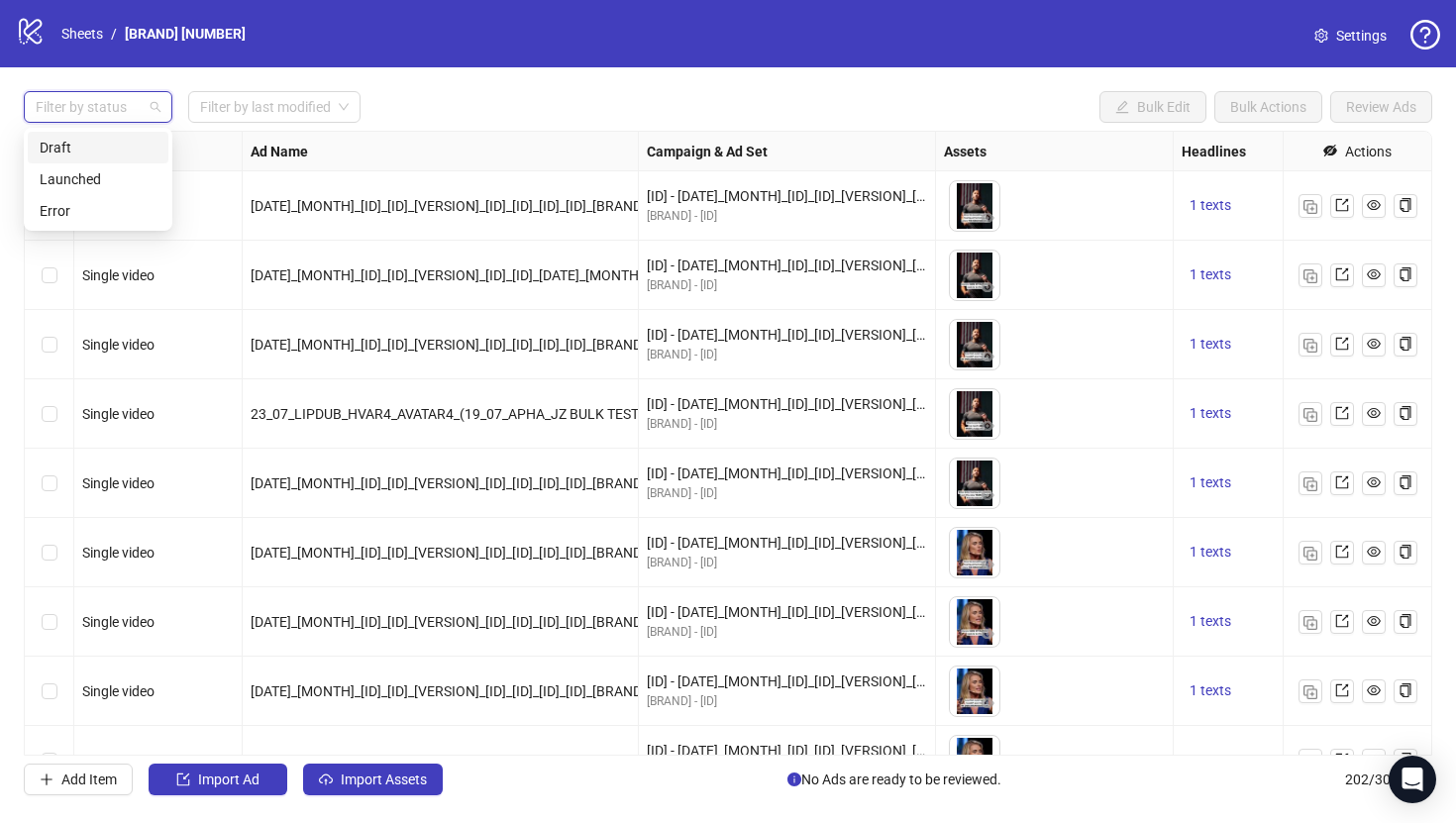 click on "Draft" at bounding box center [98, 148] 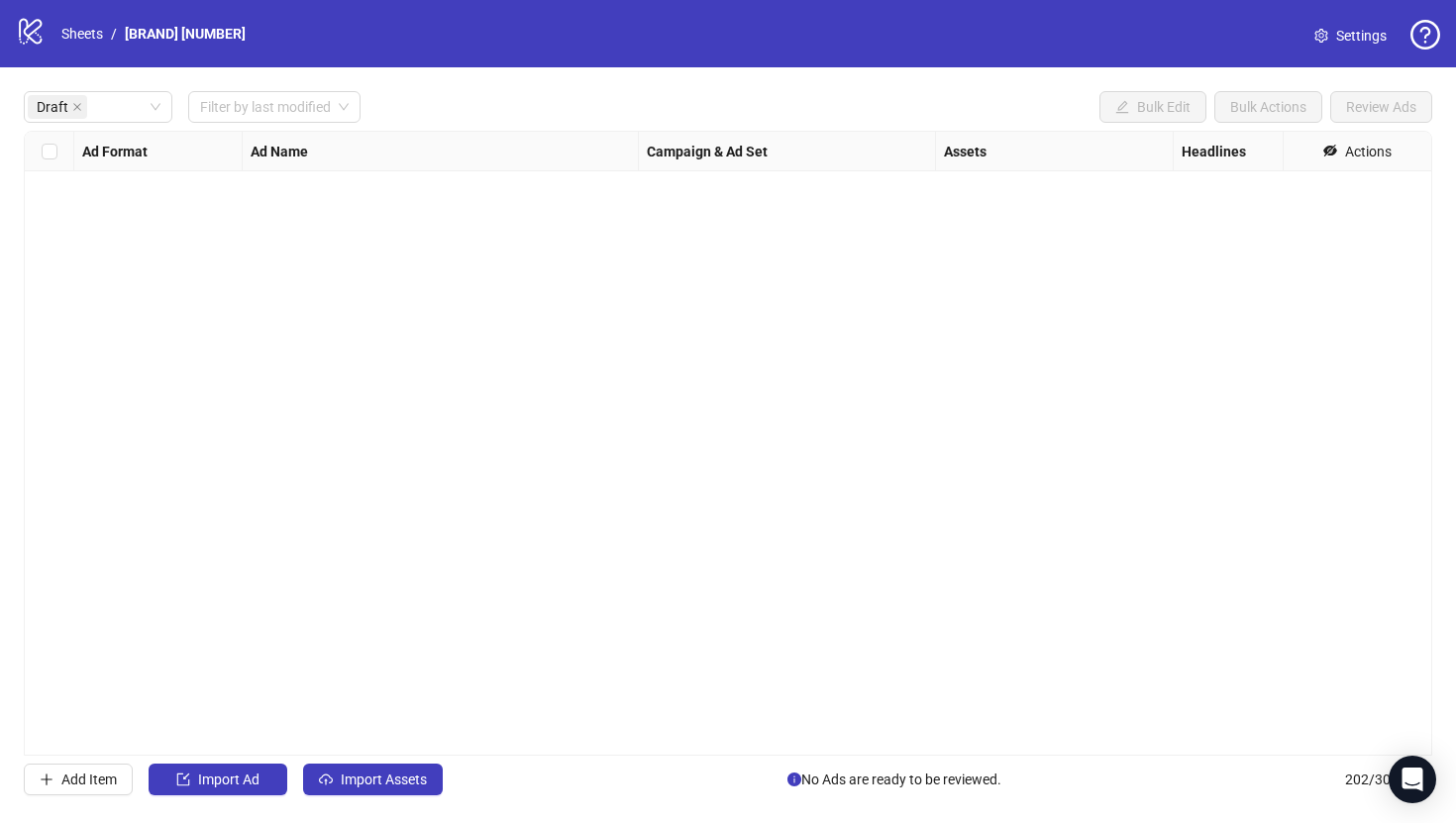 click on "Draft   Filter by last modified Bulk Edit Bulk Actions Review Ads Ad Format Ad Name Campaign & Ad Set Assets Headlines Primary Texts Descriptions Destination URL App Product Page ID Display URL Leadgen Form Product Set ID Call to Action Actions Add Item Import Ad Import Assets  No Ads are ready to be reviewed. [NUMBER] / [NUMBER]  items" at bounding box center (728, 443) 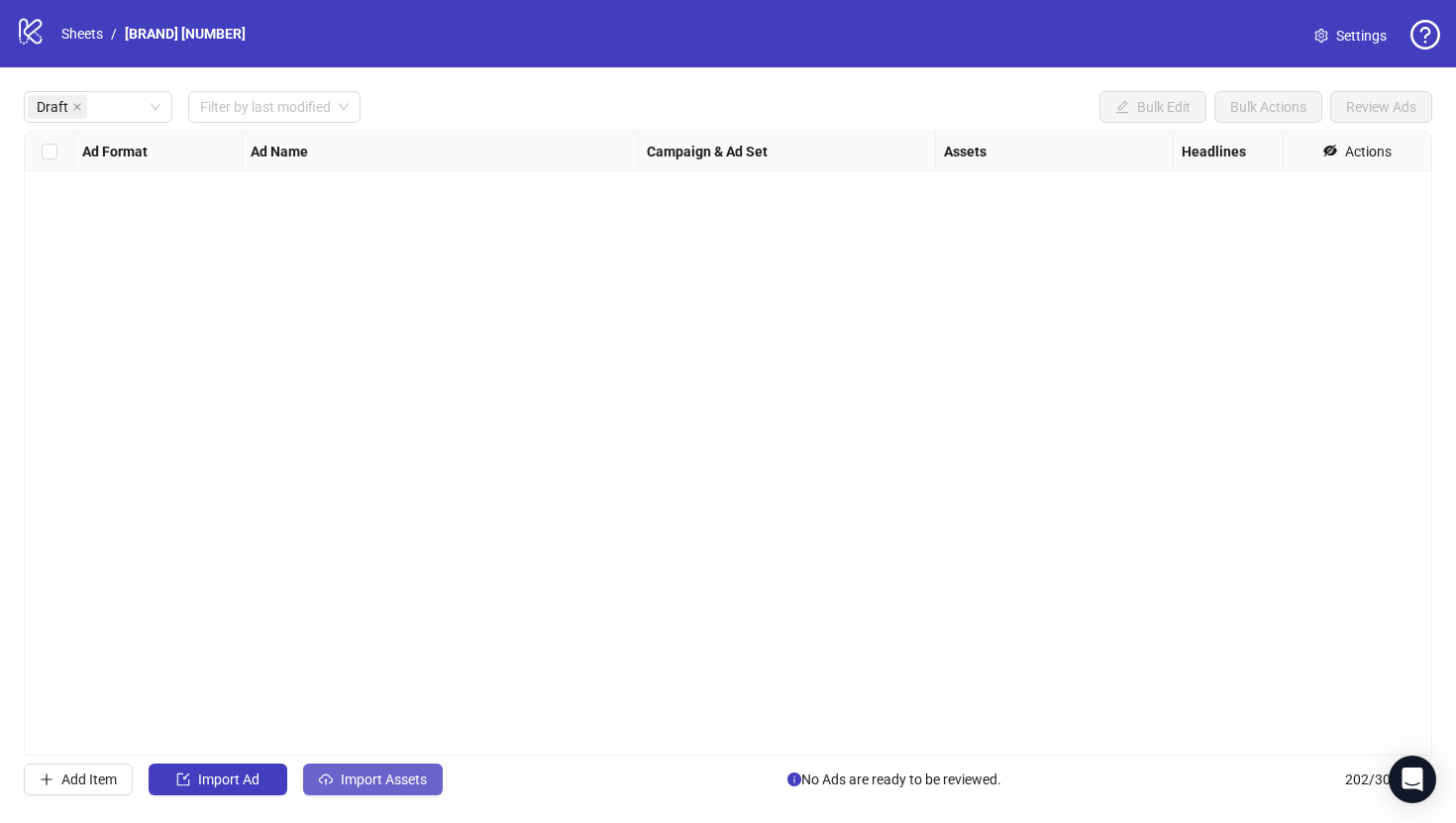 click on "Import Assets" at bounding box center [372, 779] 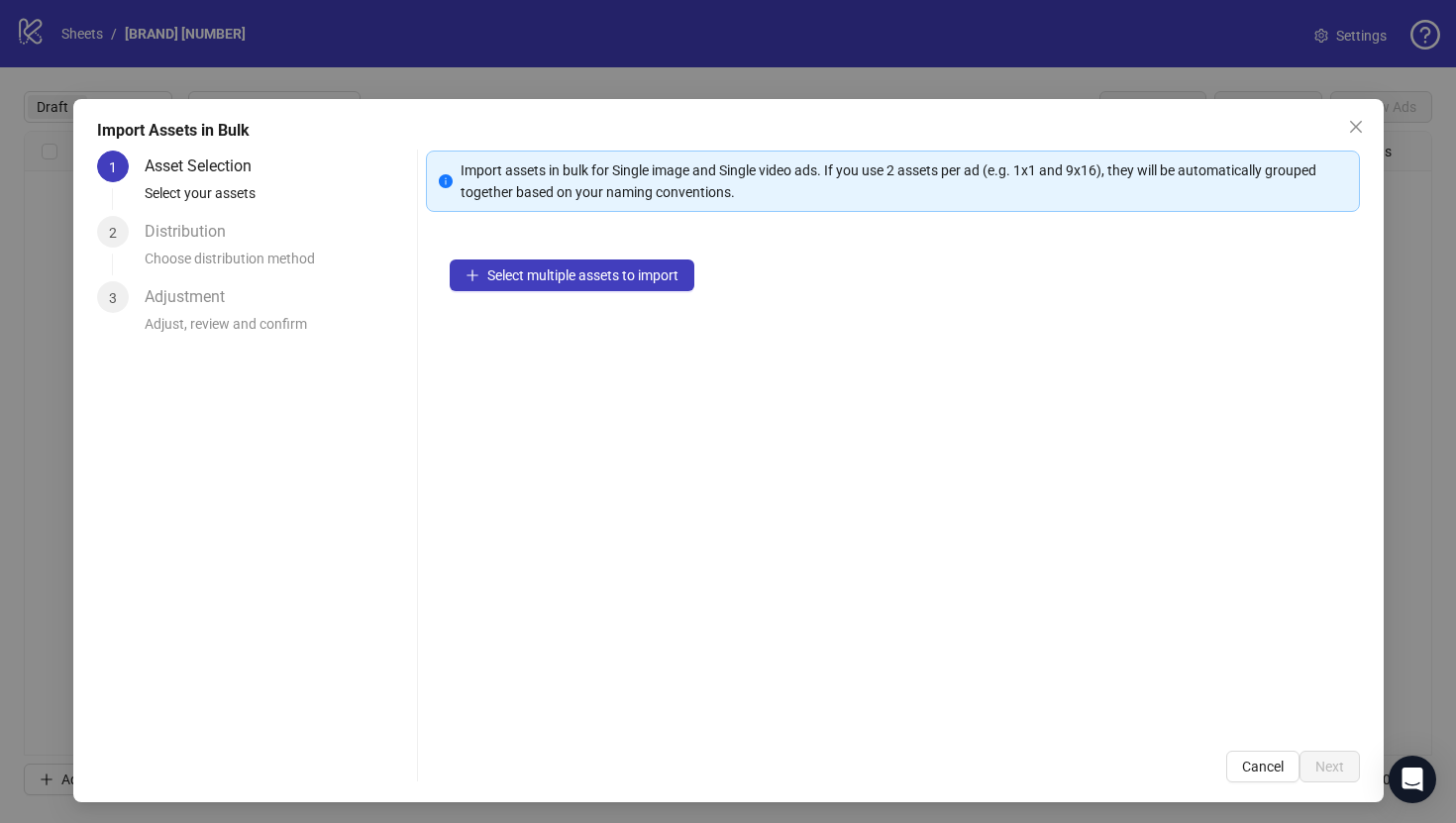 type 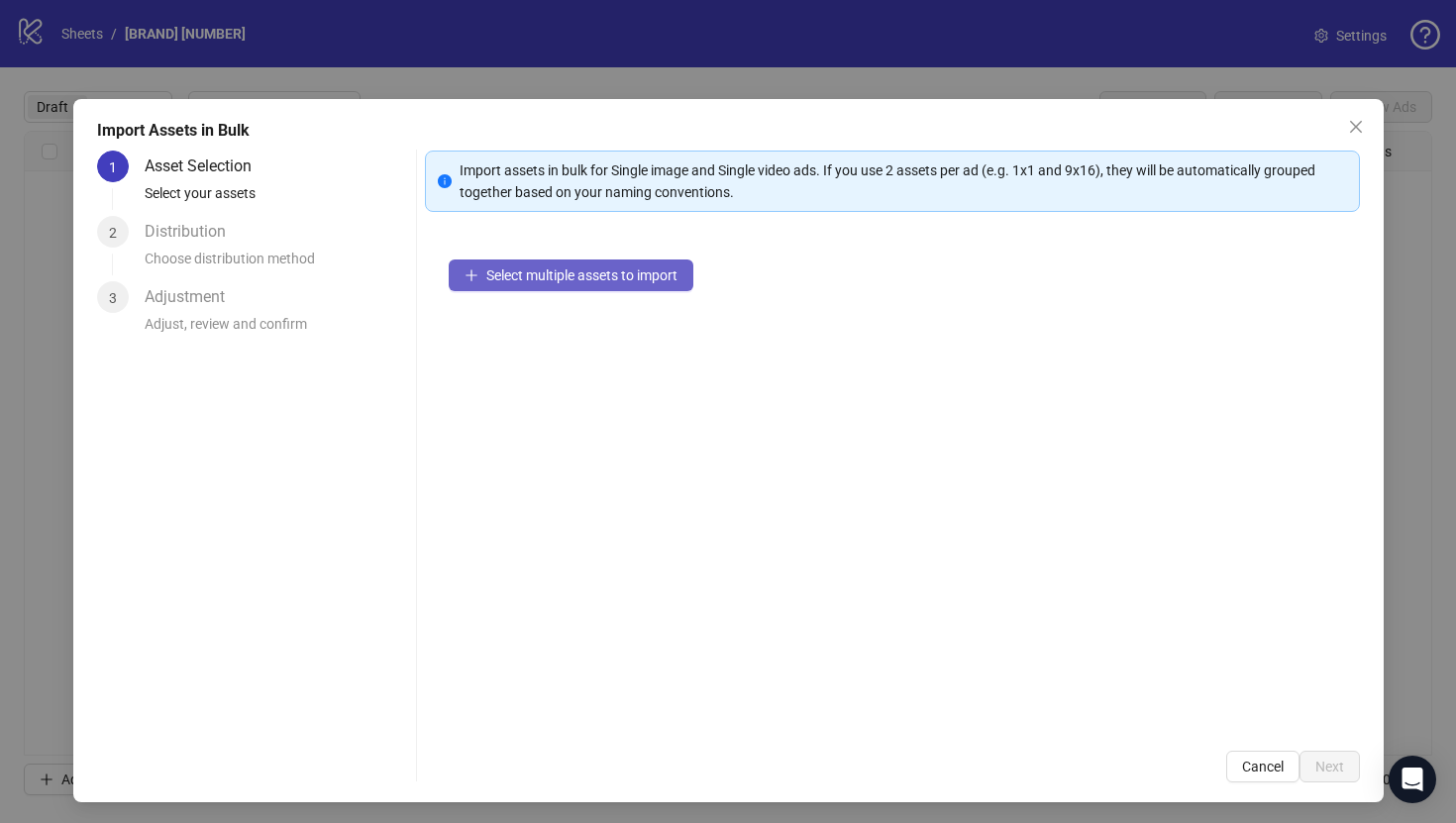 click on "Select multiple assets to import" at bounding box center [581, 275] 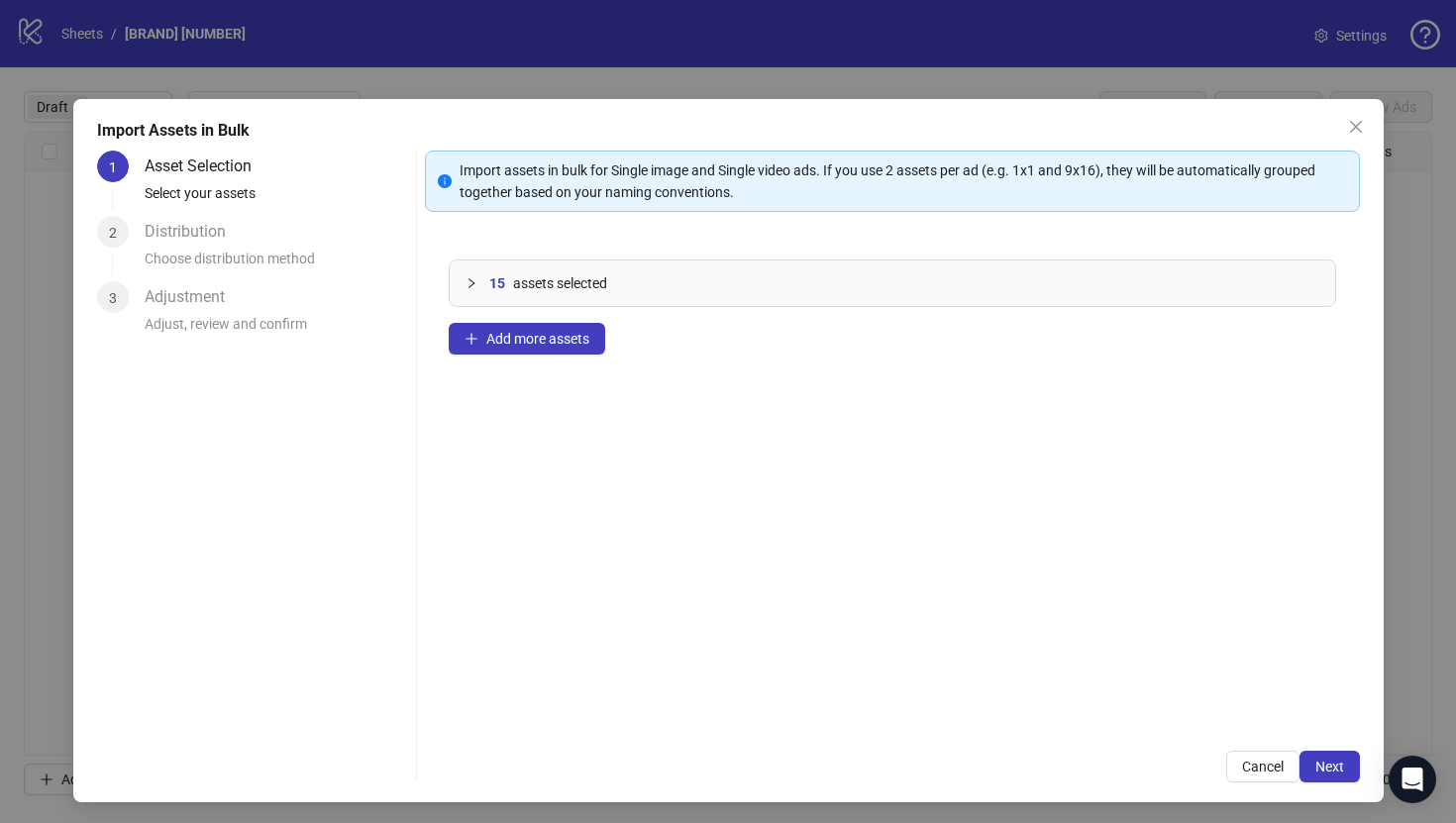 type 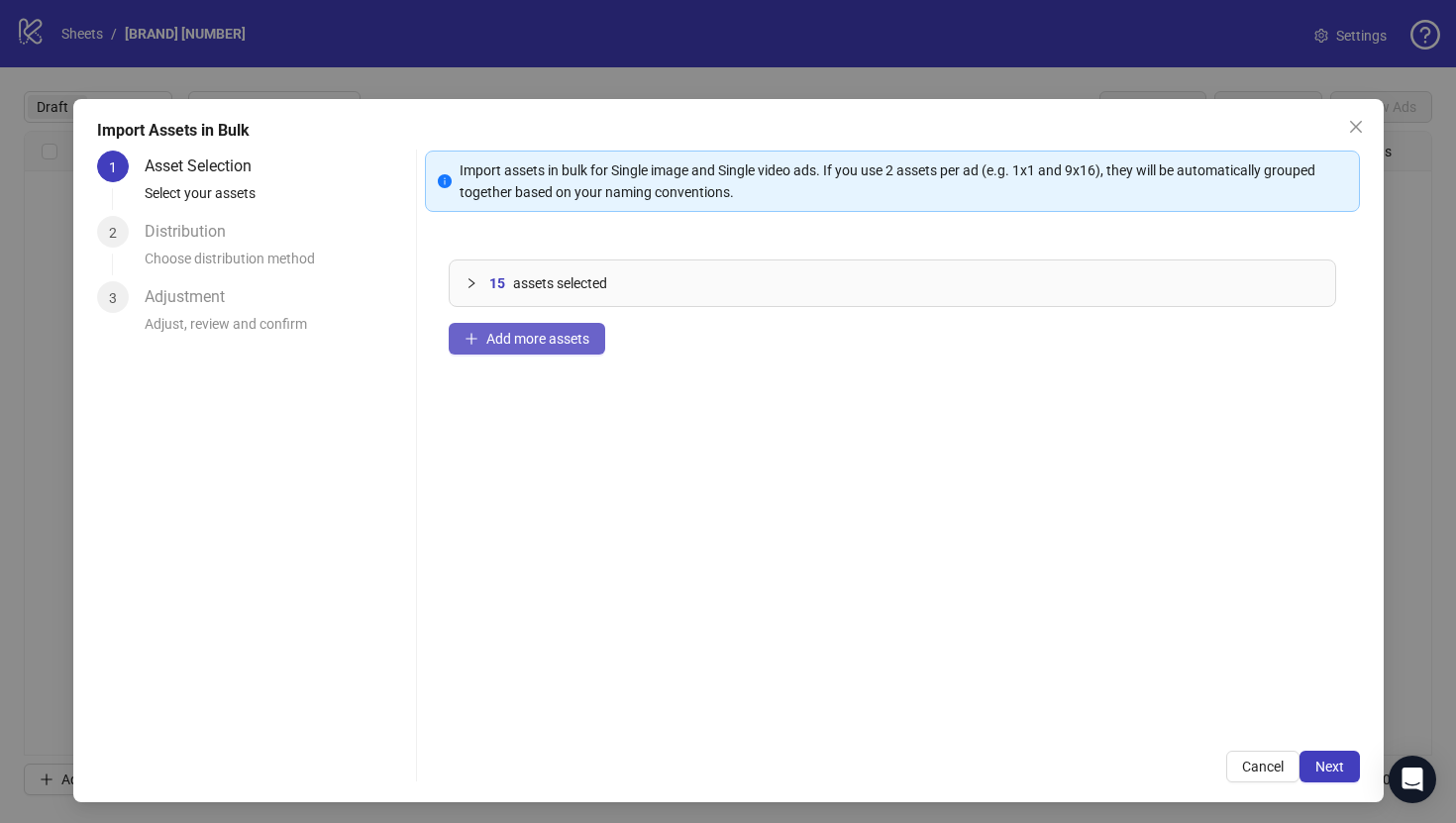 click on "Add more assets" at bounding box center [527, 339] 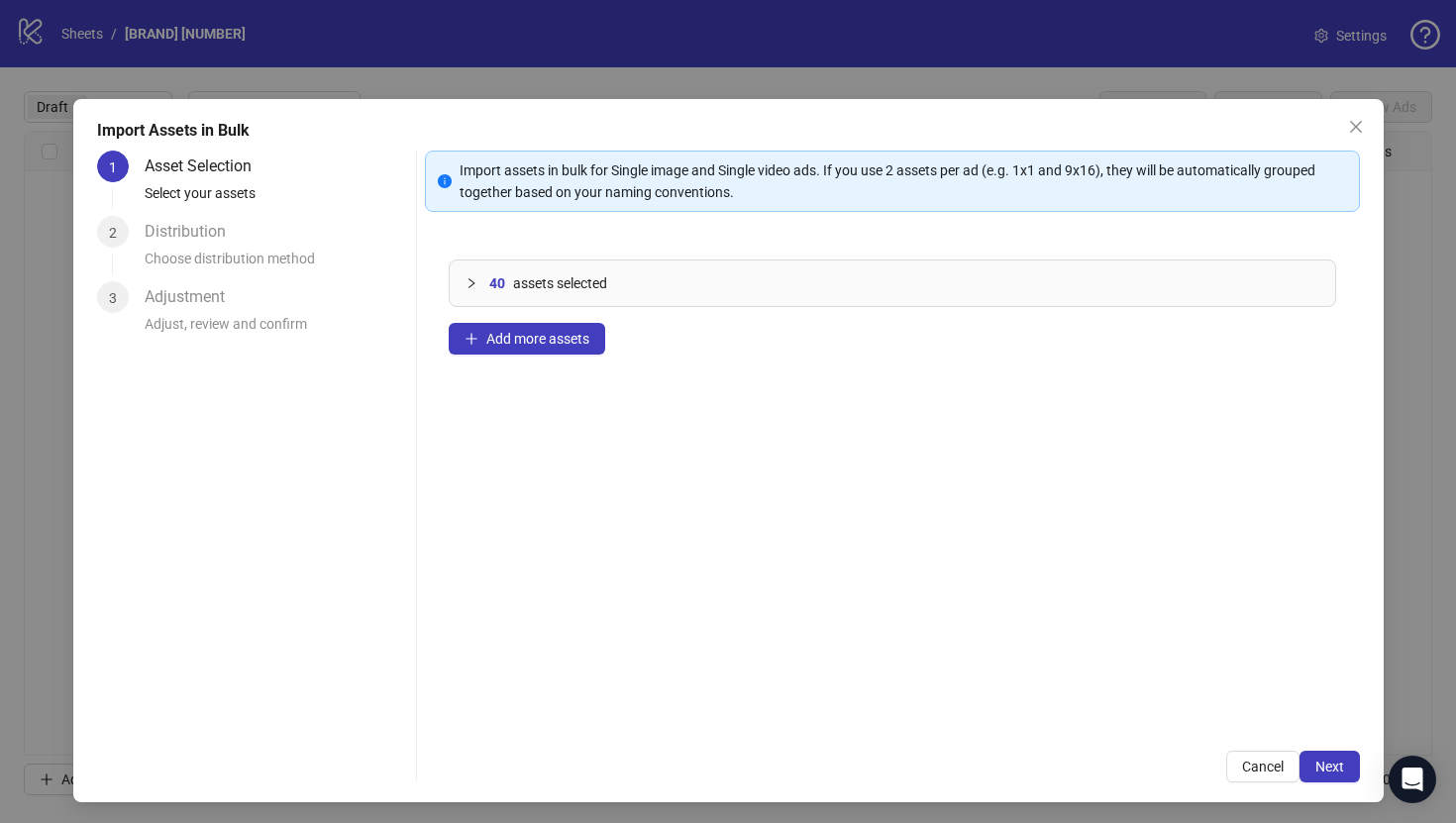 click on "40 assets selected Add more assets" at bounding box center [892, 481] 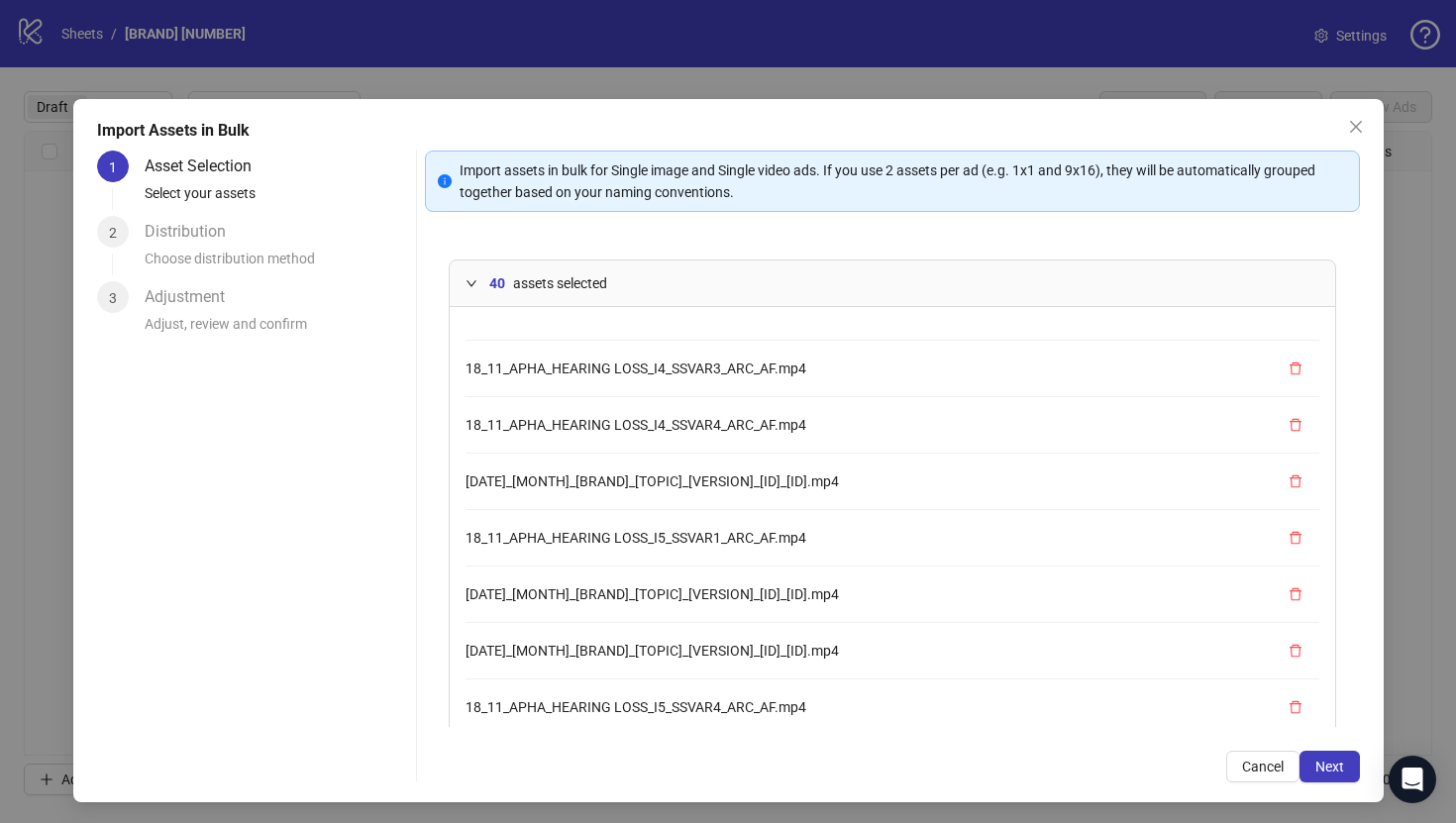 scroll, scrollTop: 1861, scrollLeft: 0, axis: vertical 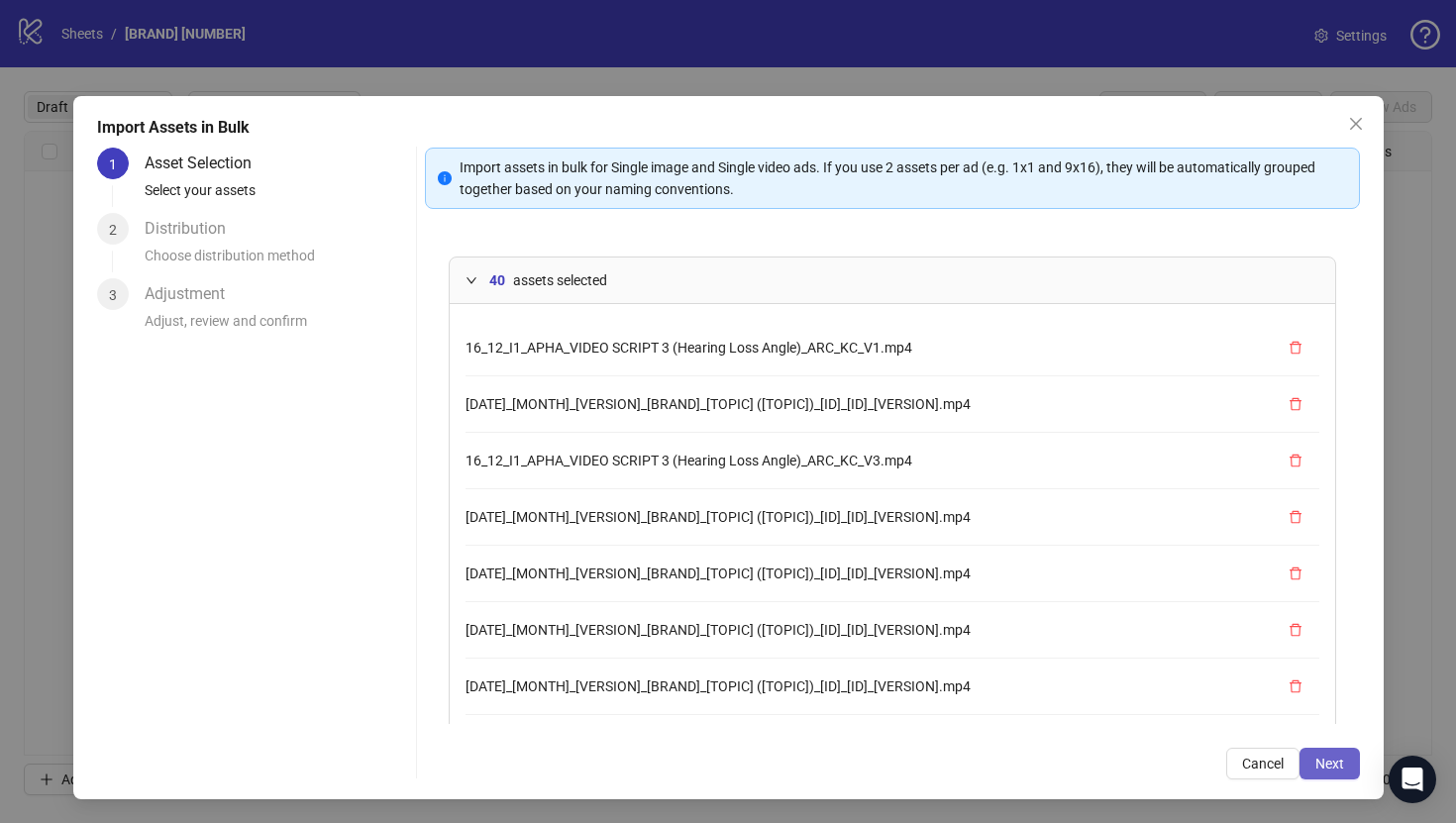 click on "Next" at bounding box center [1329, 764] 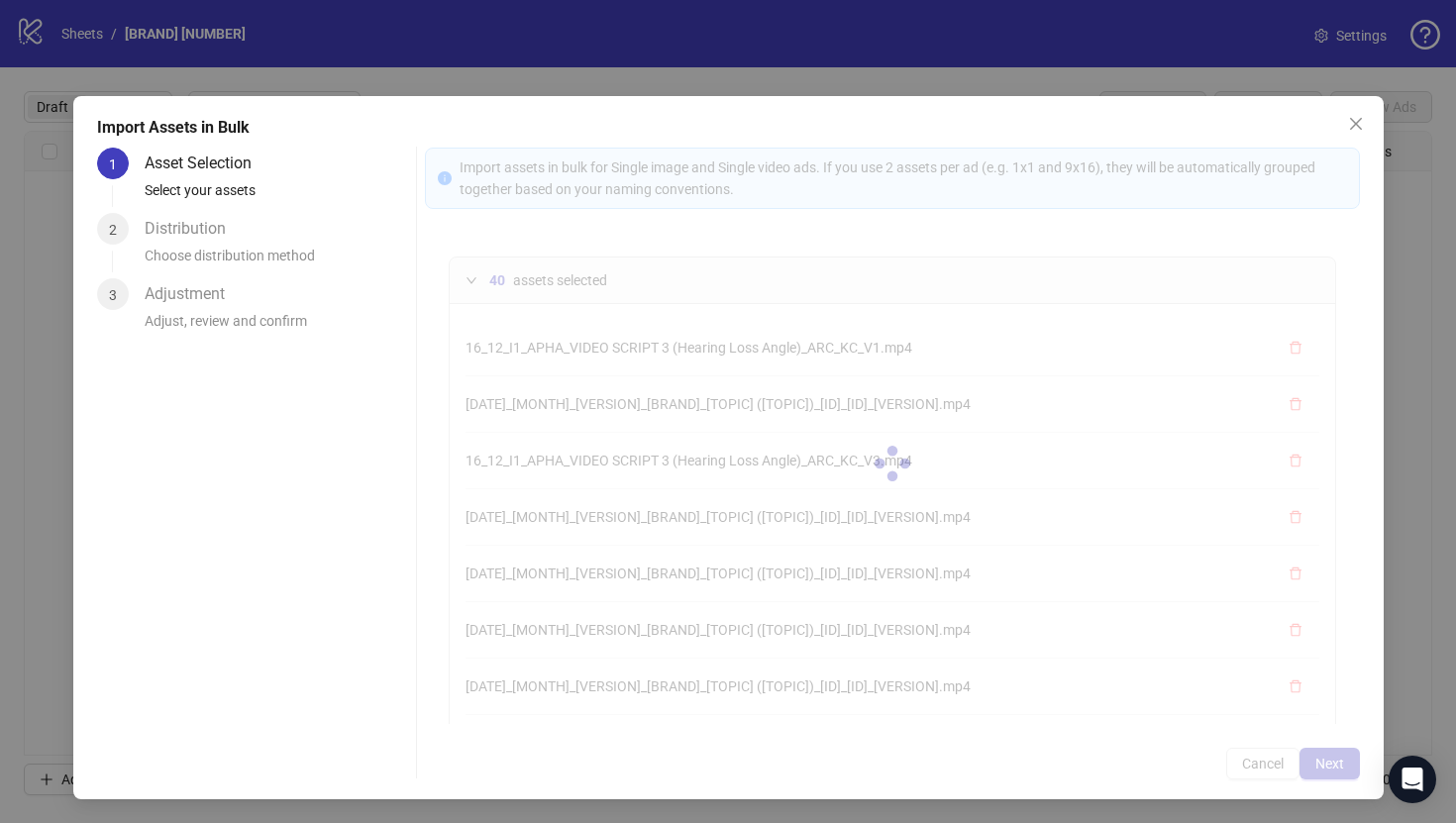 type 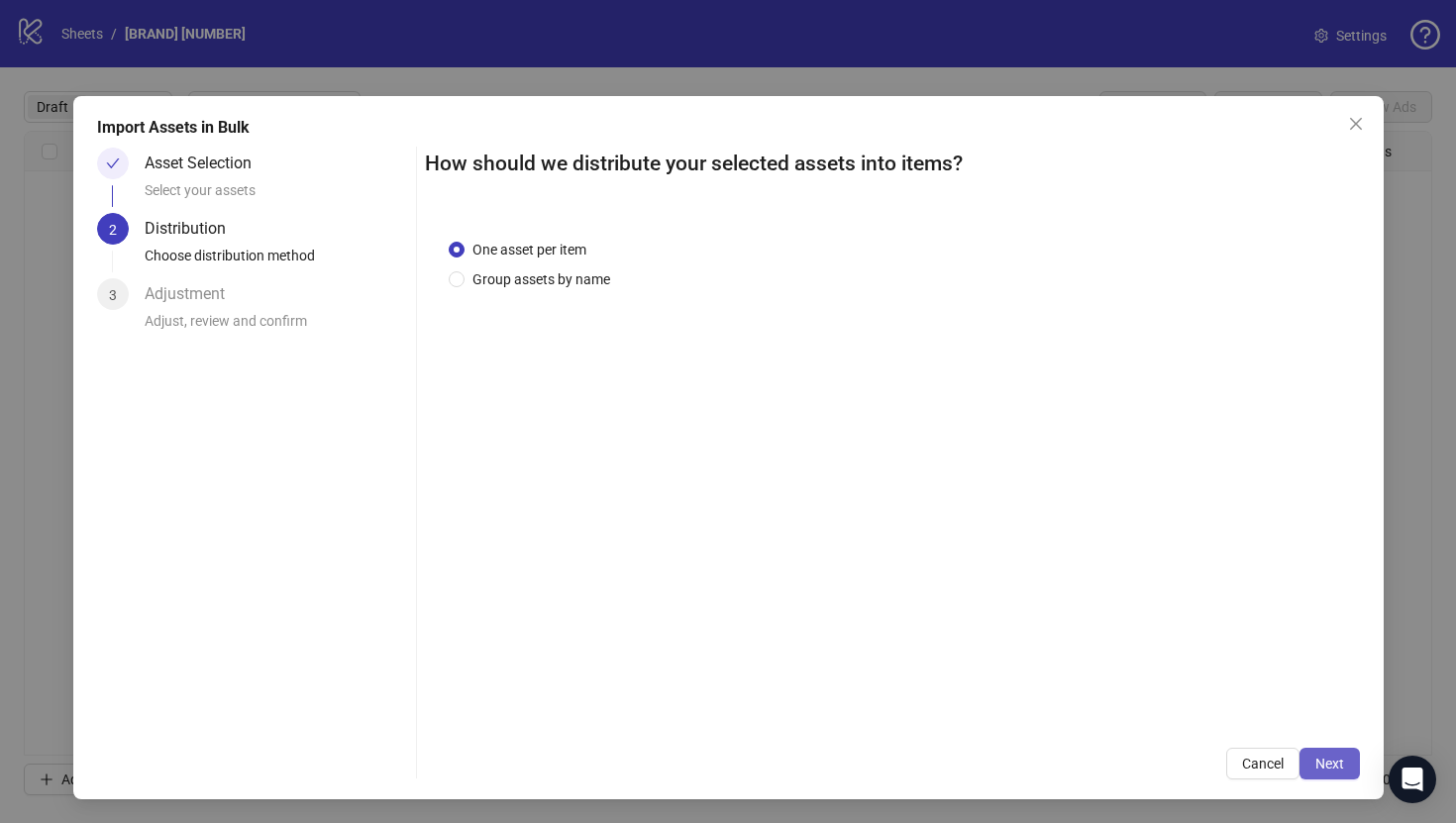 click on "Next" at bounding box center [1329, 764] 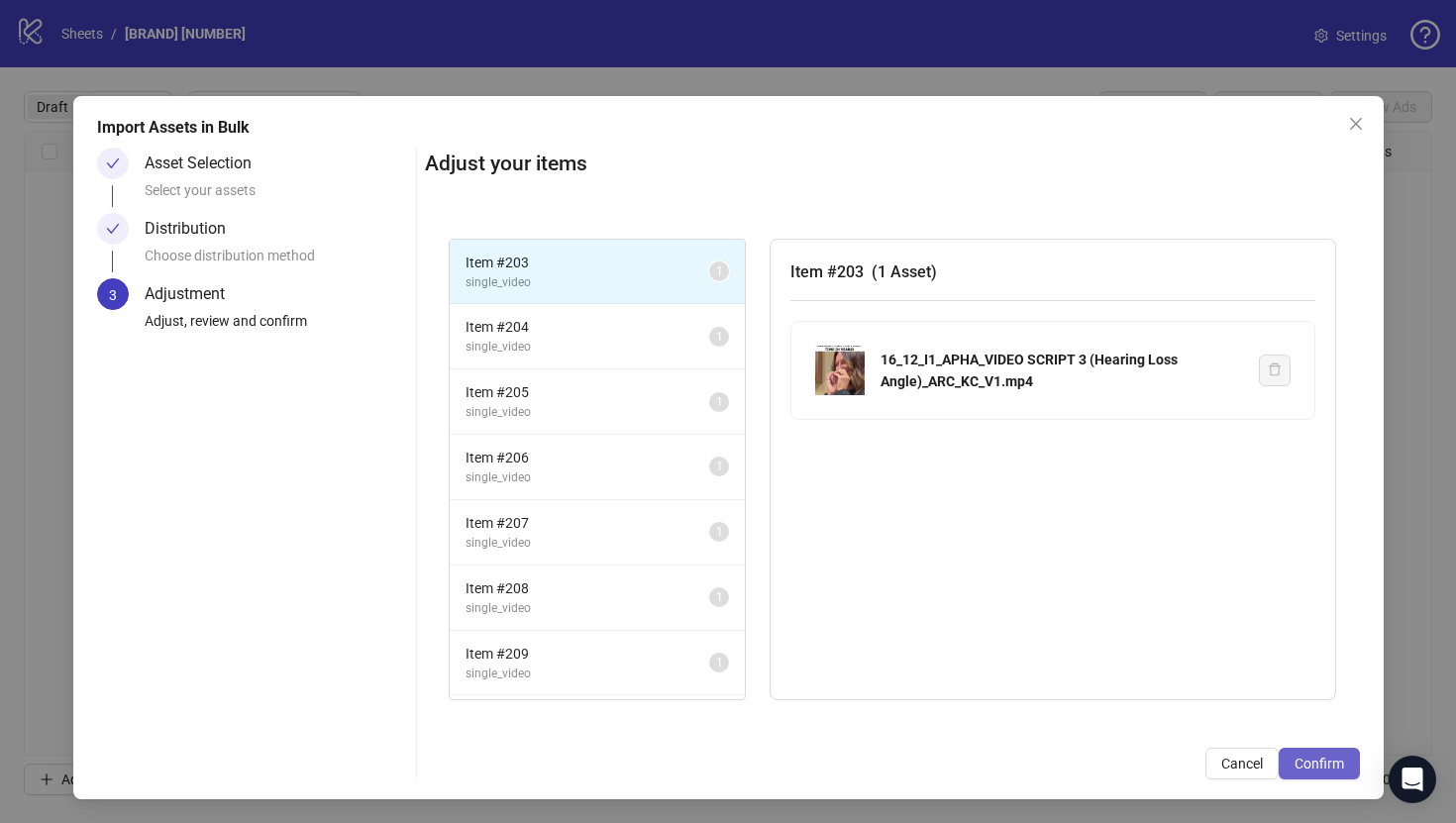 click on "Confirm" at bounding box center (1319, 764) 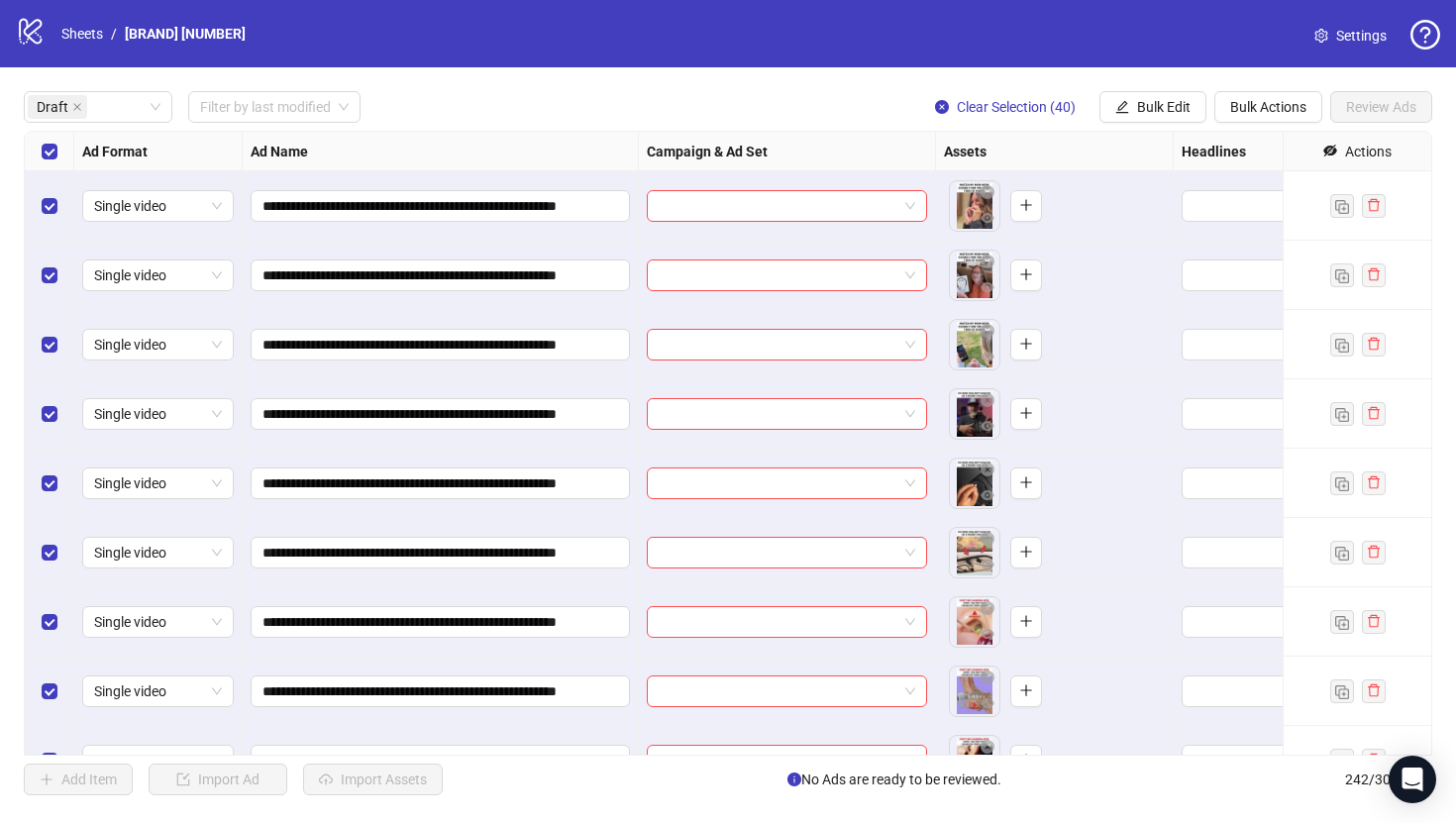 scroll, scrollTop: 371, scrollLeft: 0, axis: vertical 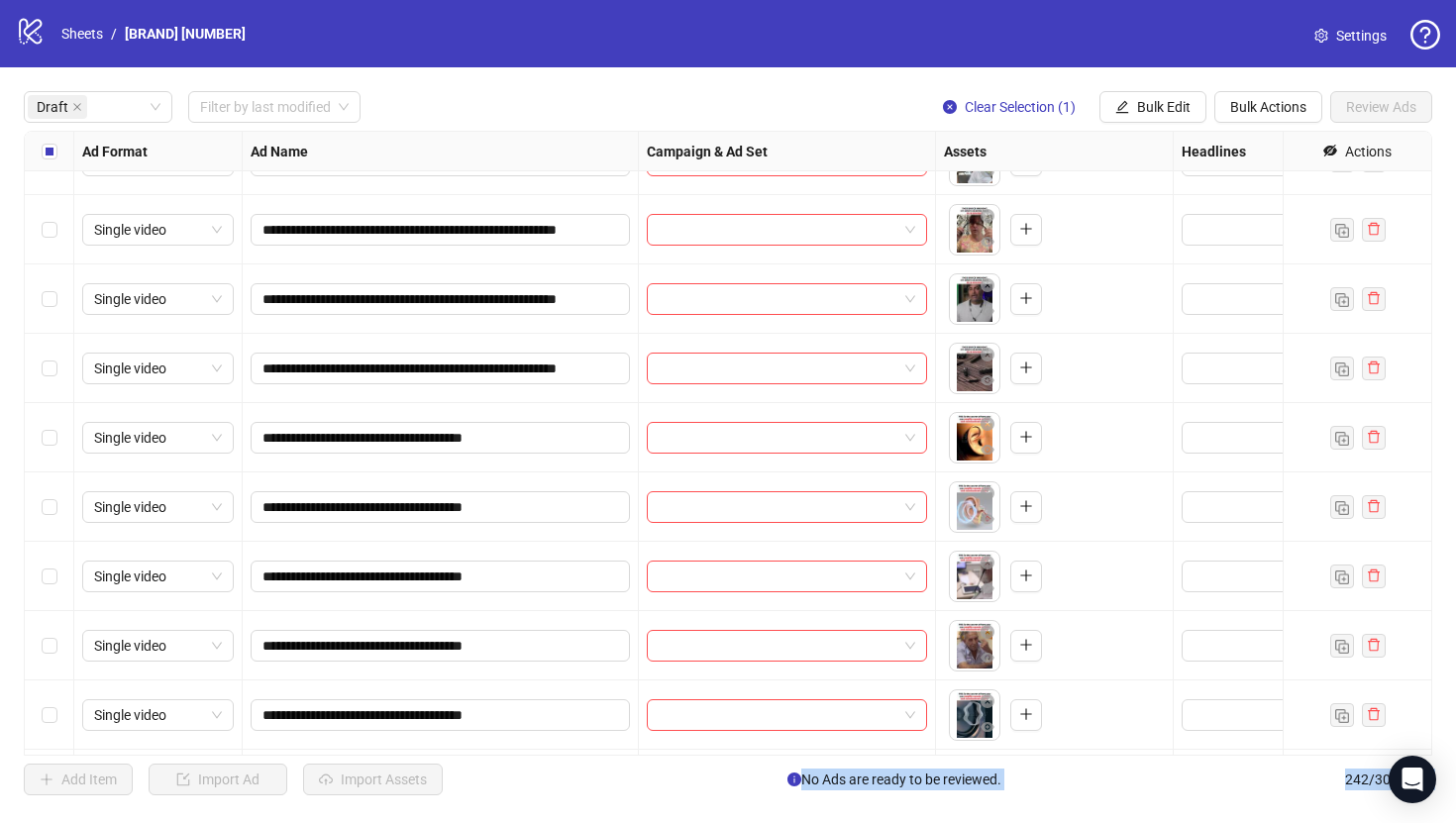 click at bounding box center [50, 368] 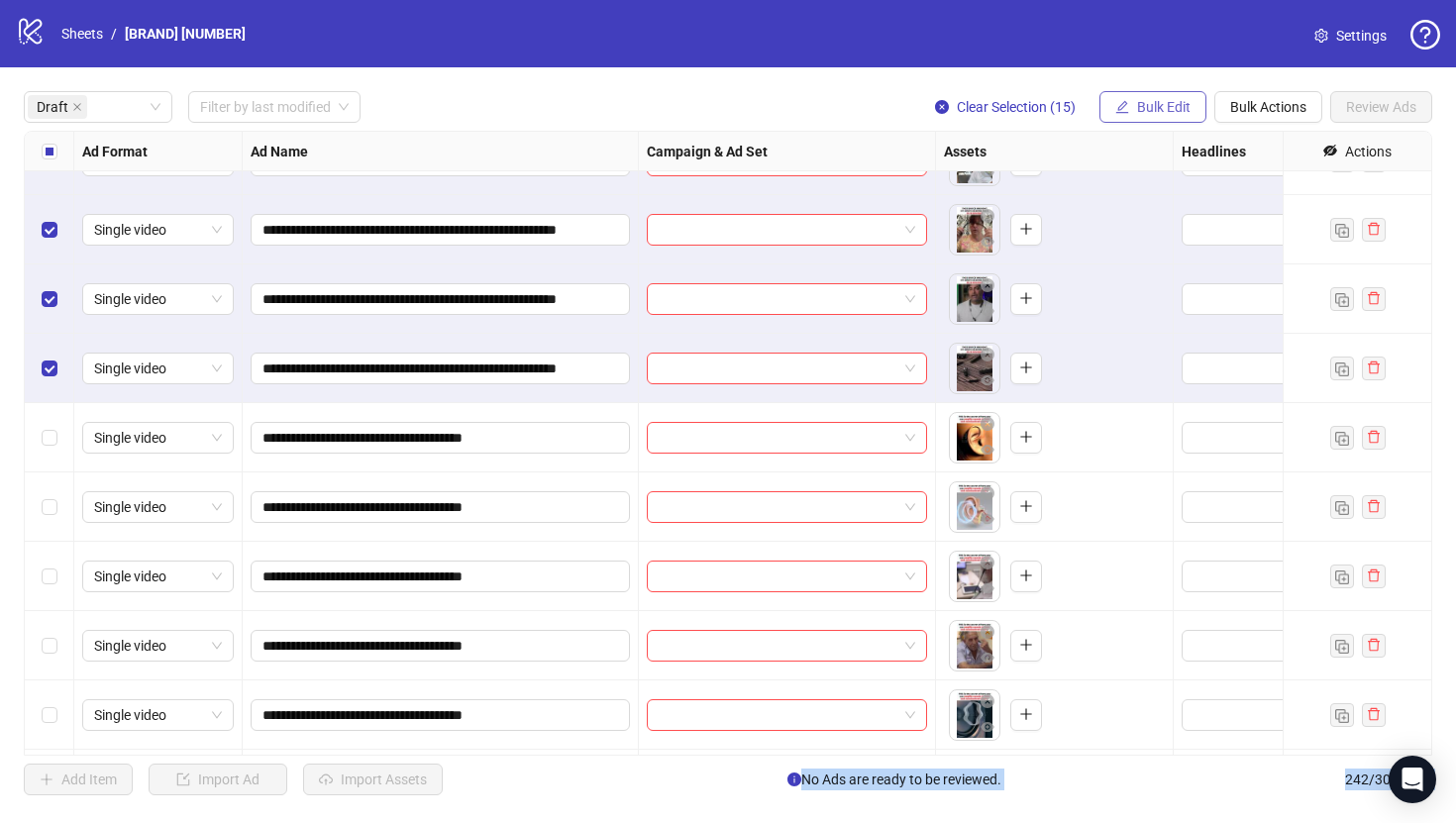 click on "Bulk Edit" at bounding box center (1164, 107) 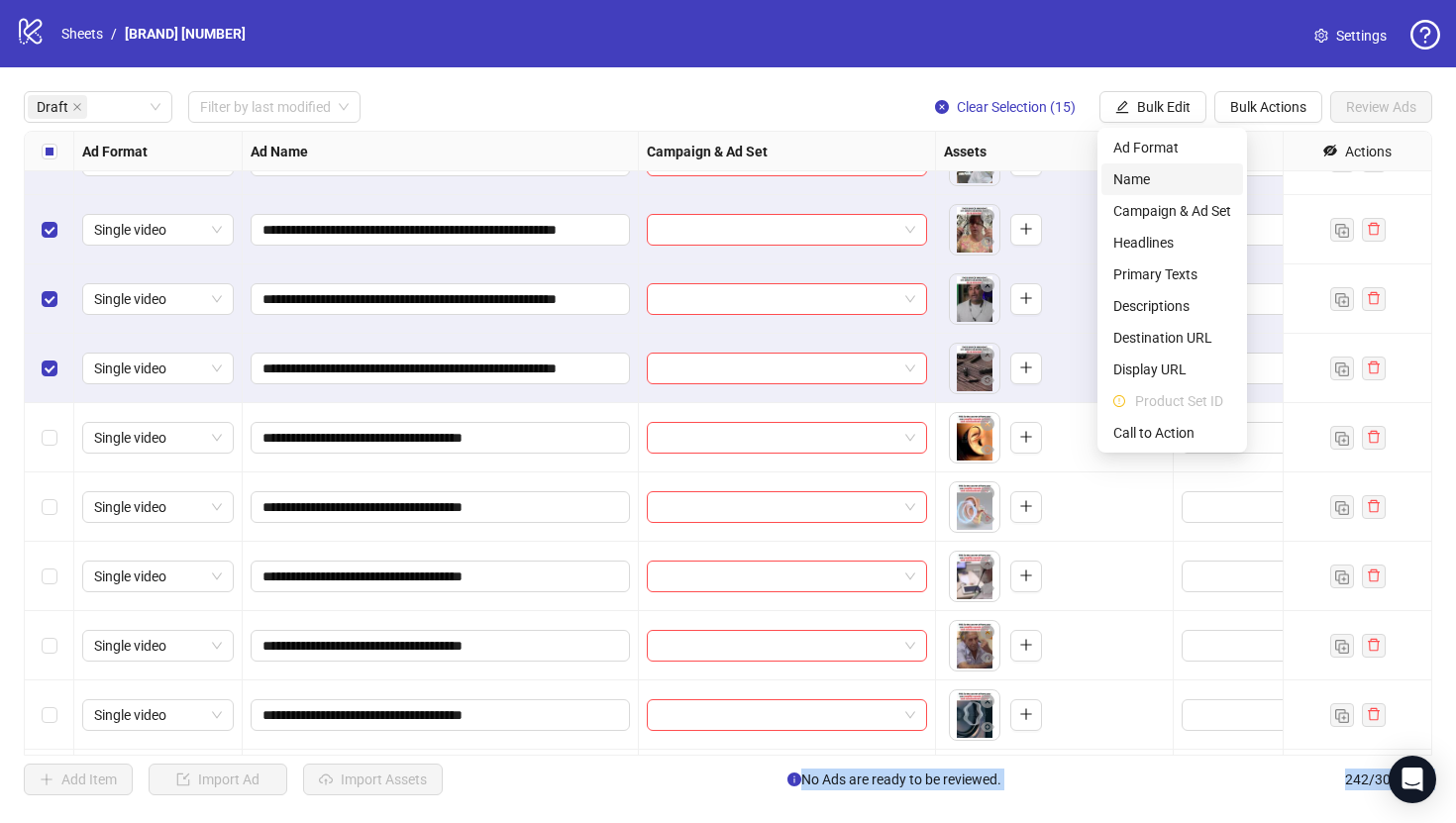 type 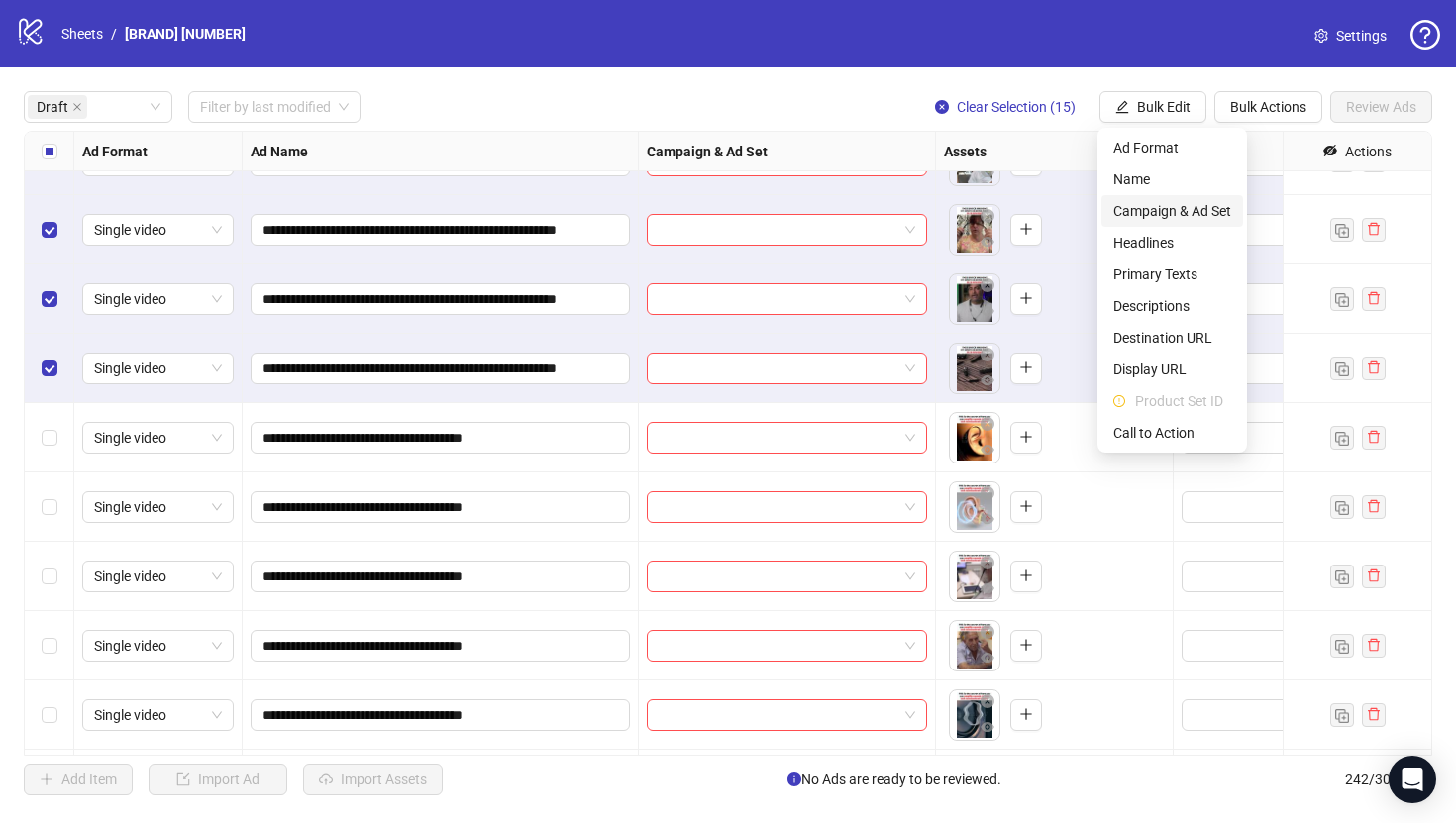click on "Campaign & Ad Set" at bounding box center [1172, 211] 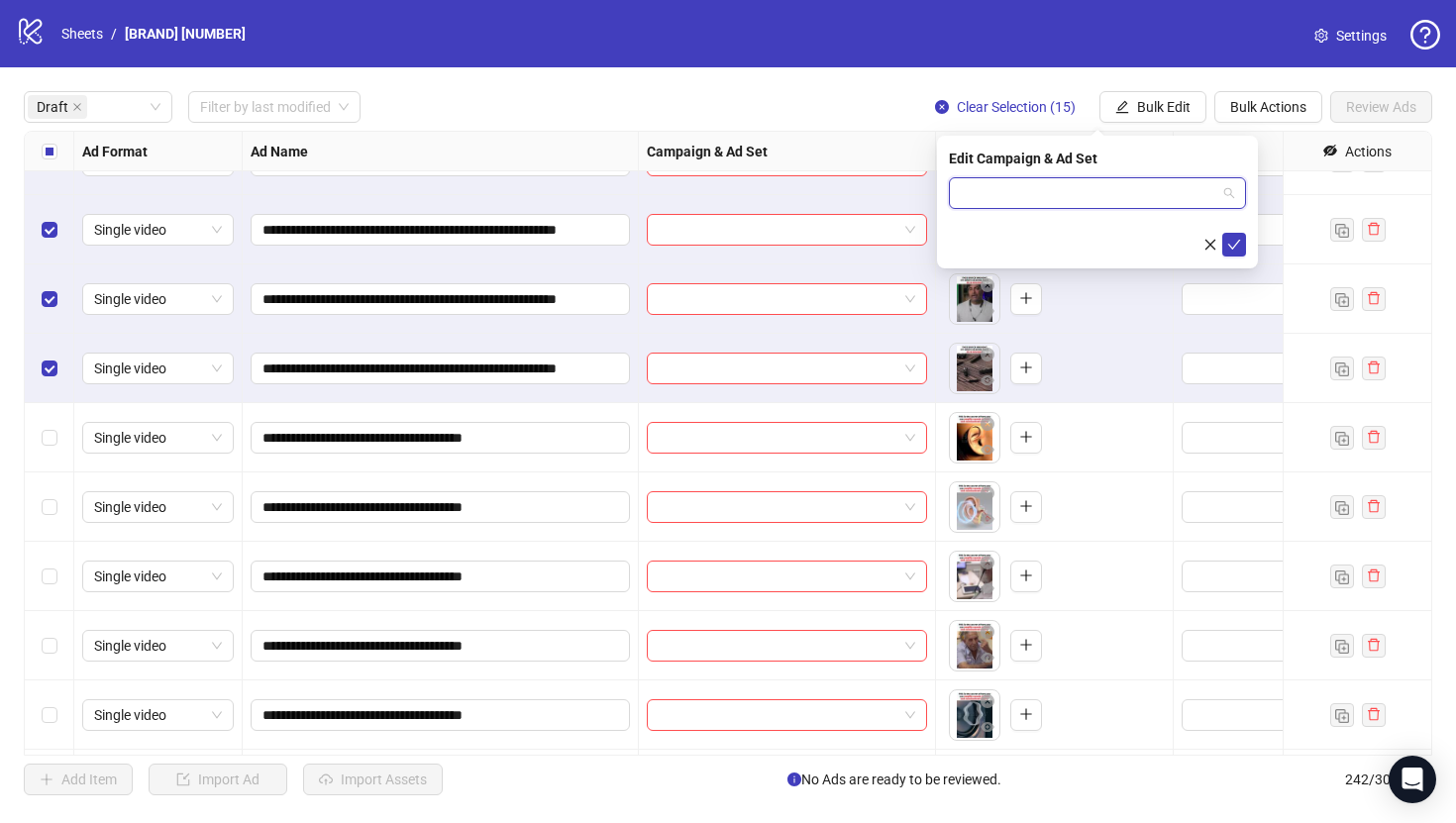 click at bounding box center (1089, 193) 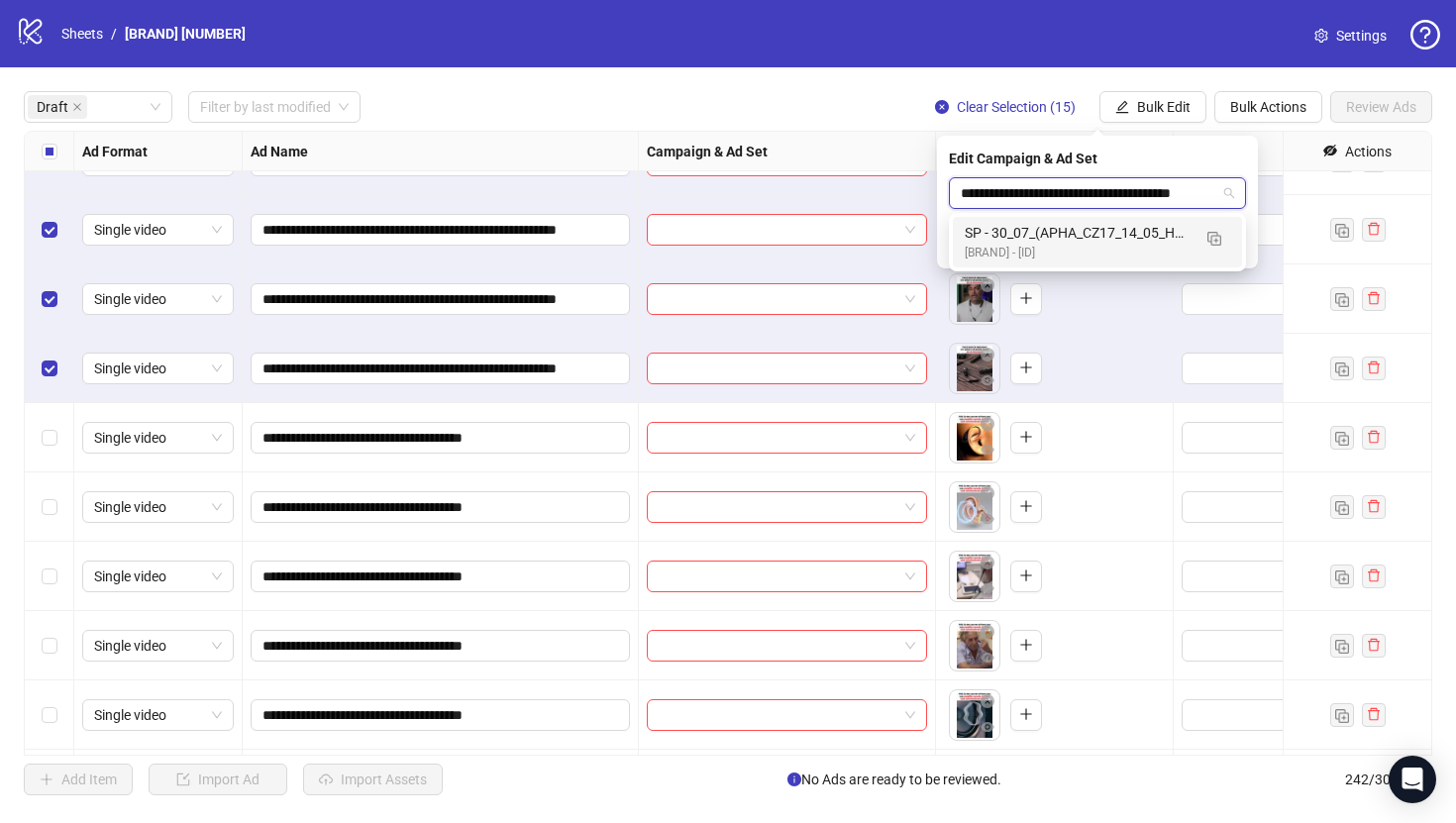 scroll, scrollTop: 0, scrollLeft: 54, axis: horizontal 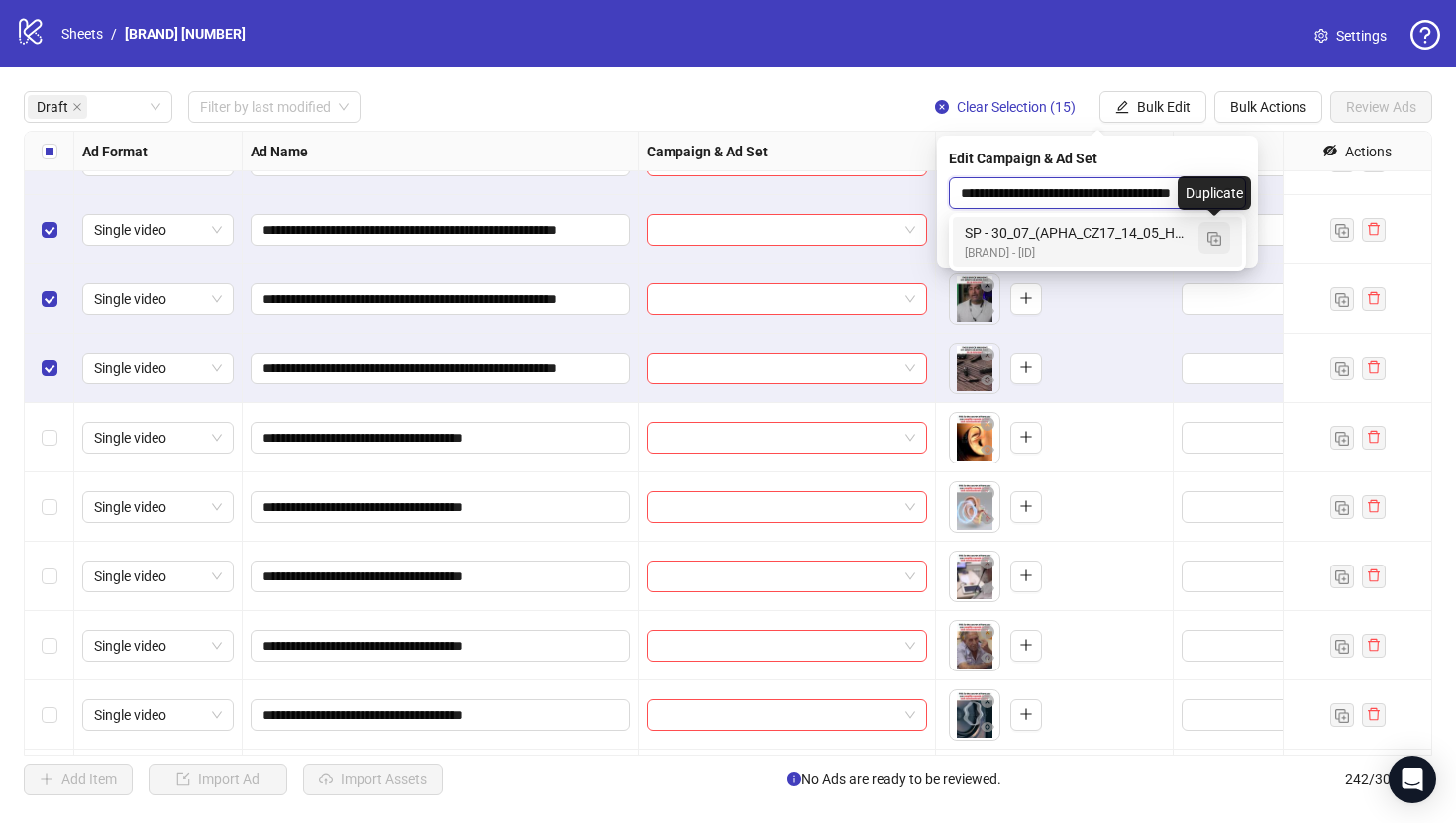 click at bounding box center (1214, 239) 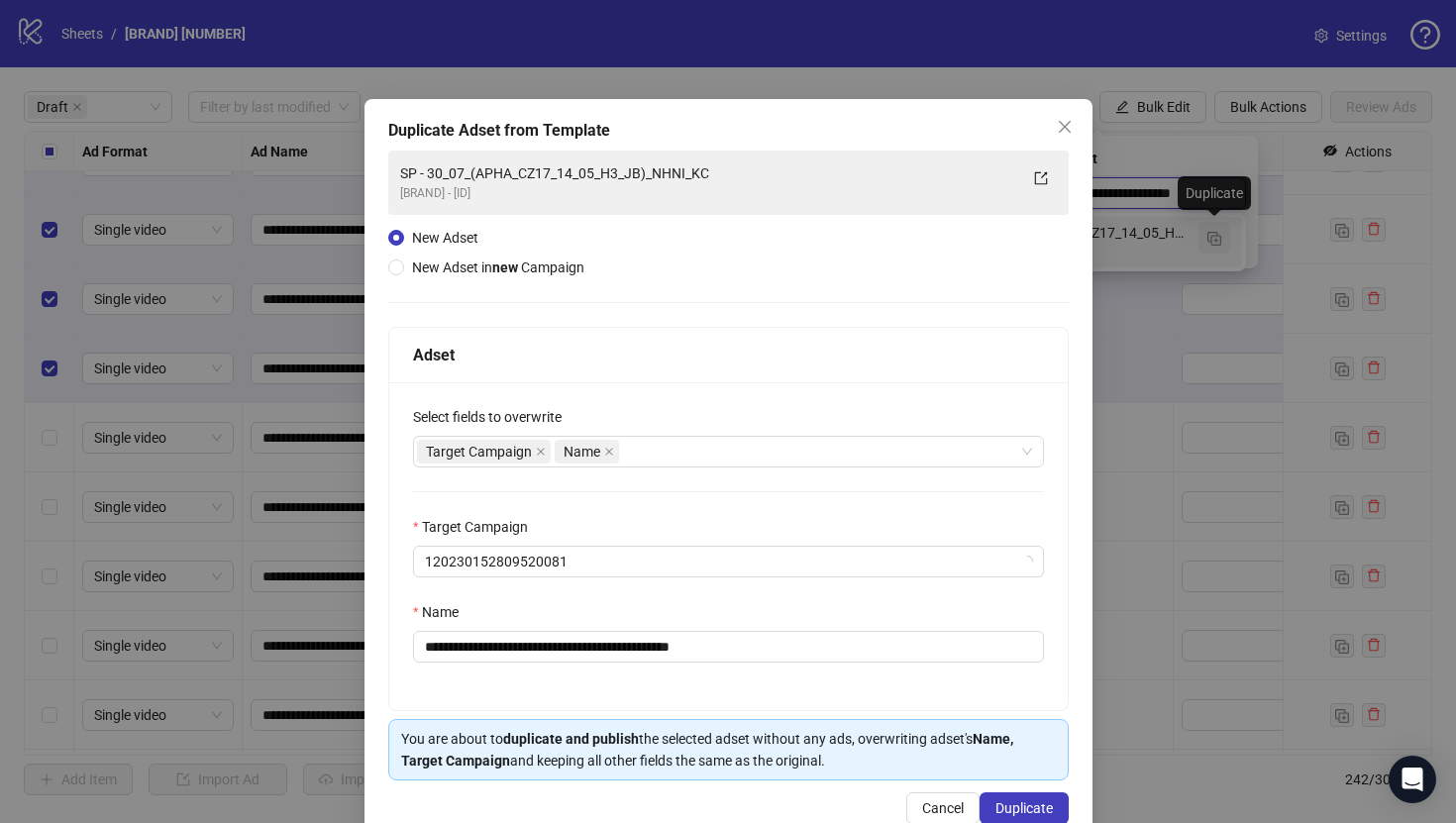 type on "**********" 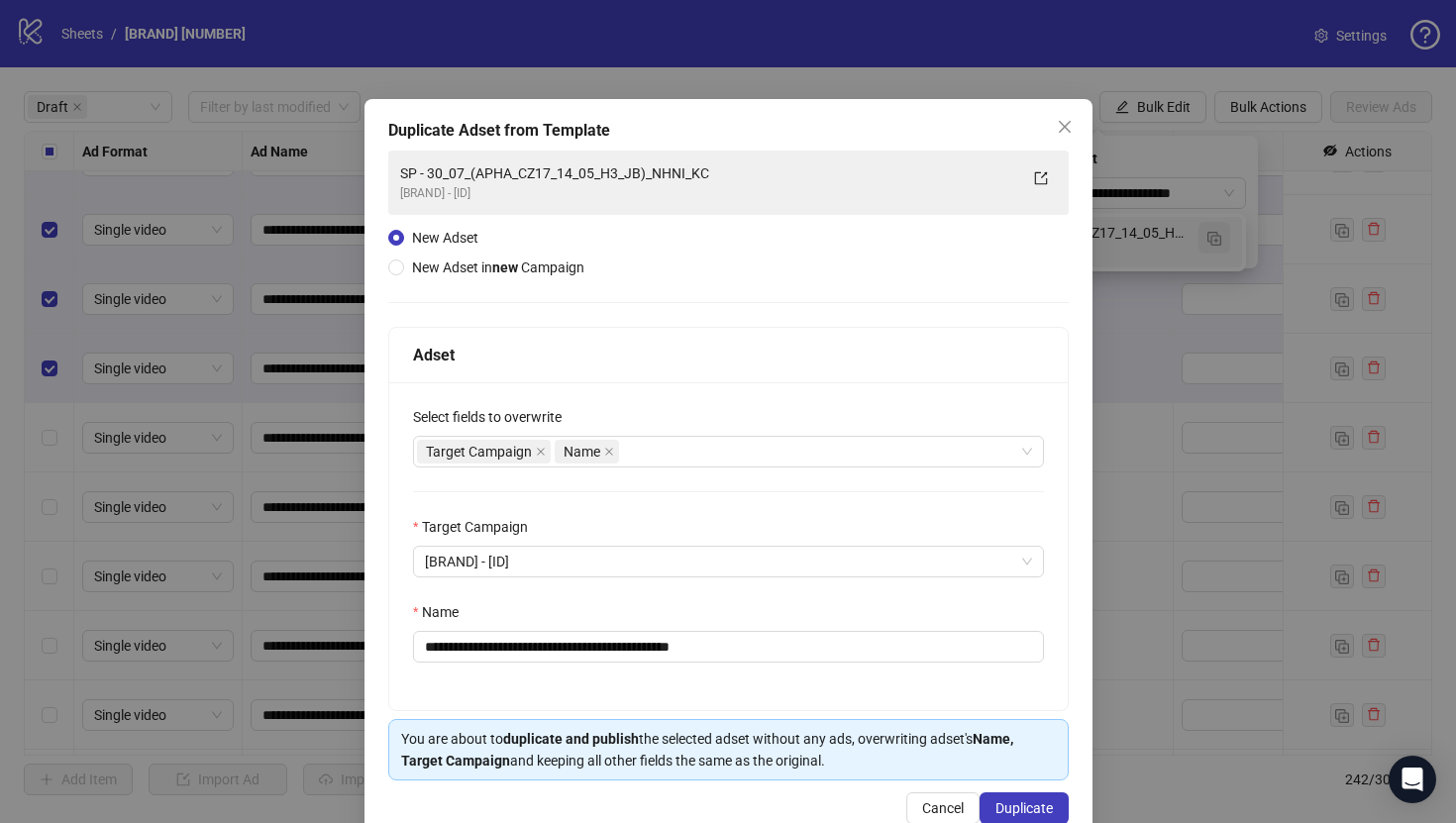 type 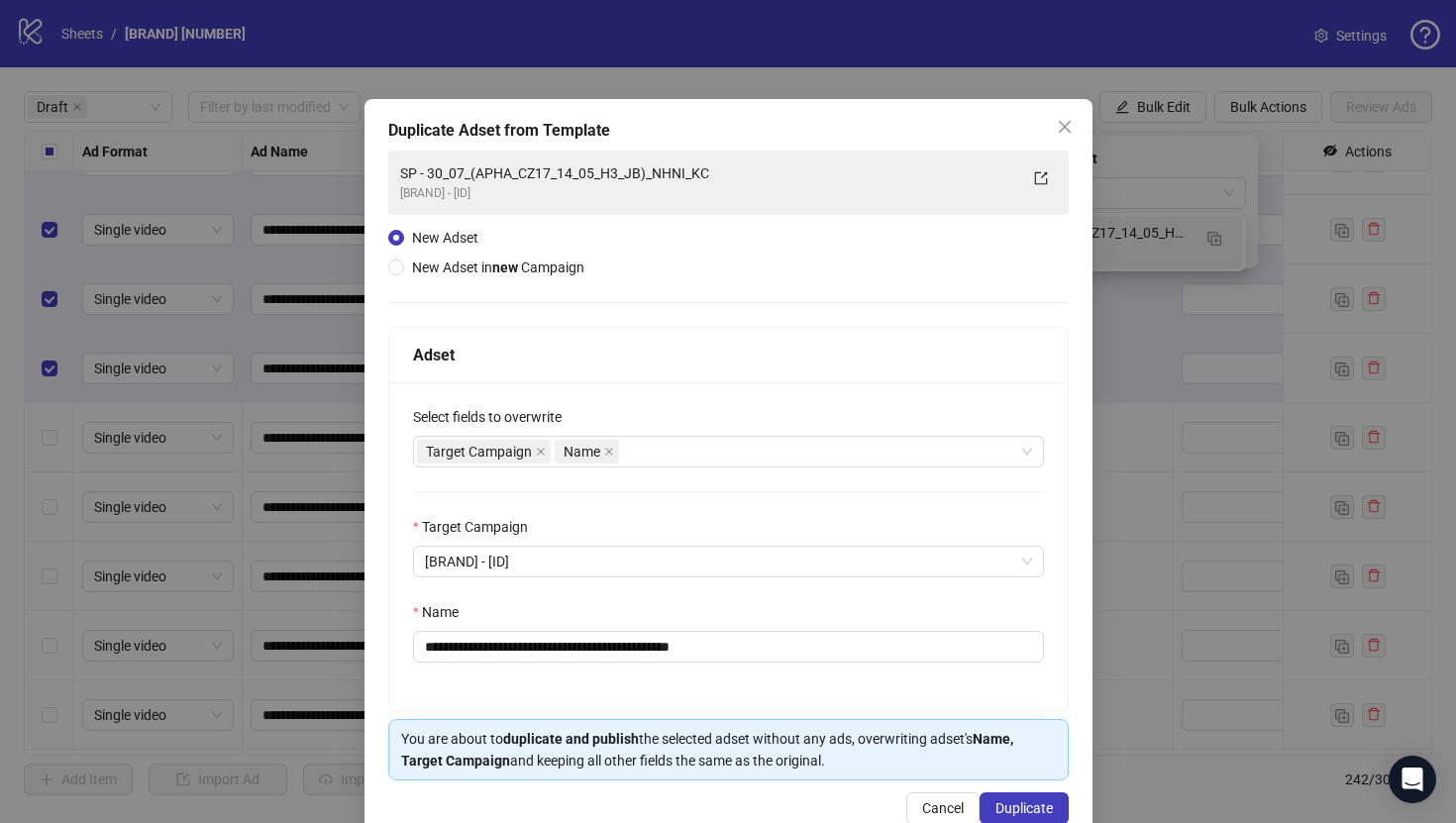 scroll, scrollTop: 0, scrollLeft: 0, axis: both 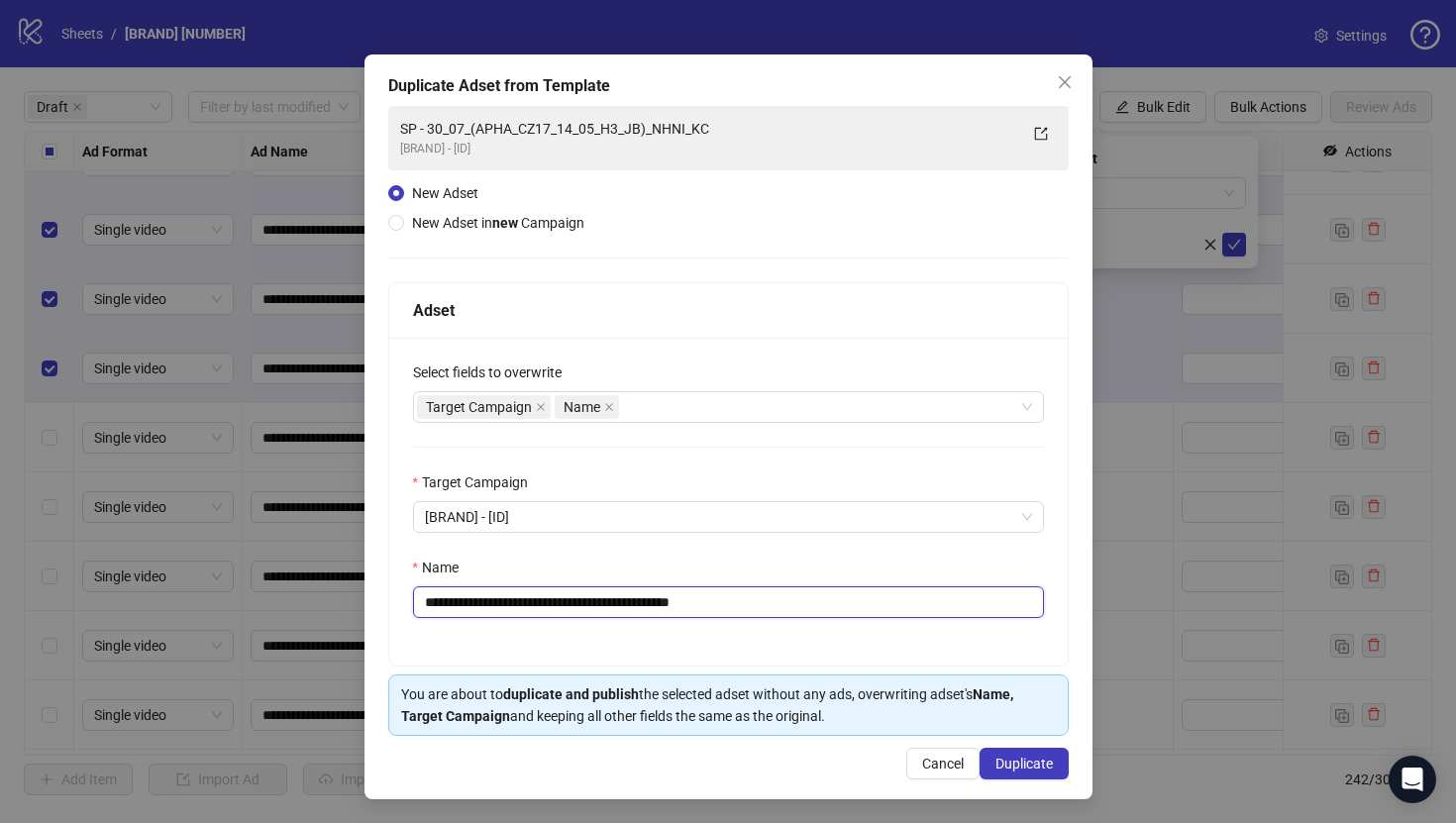 click on "**********" at bounding box center [728, 602] 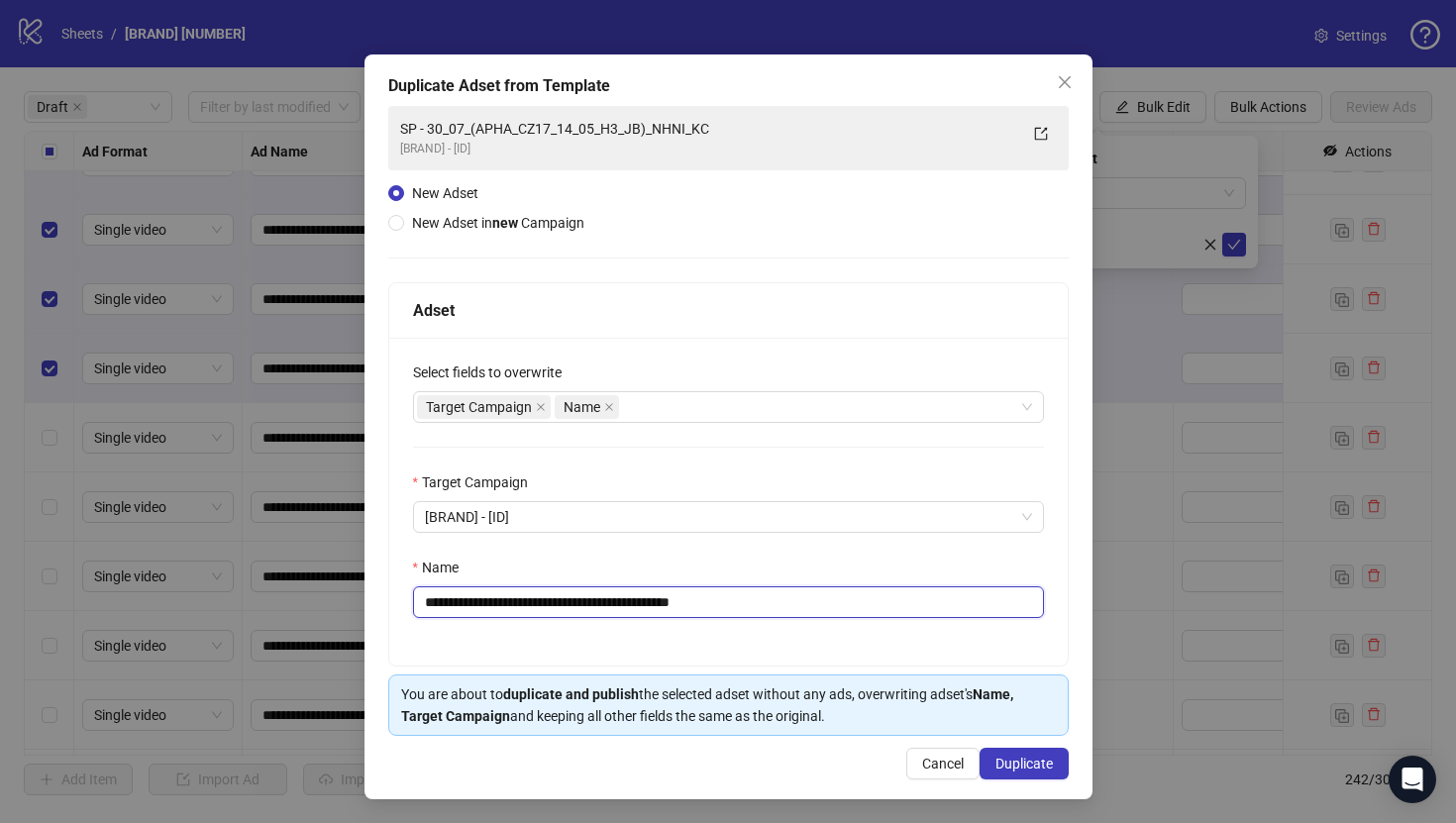 click on "**********" at bounding box center [728, 602] 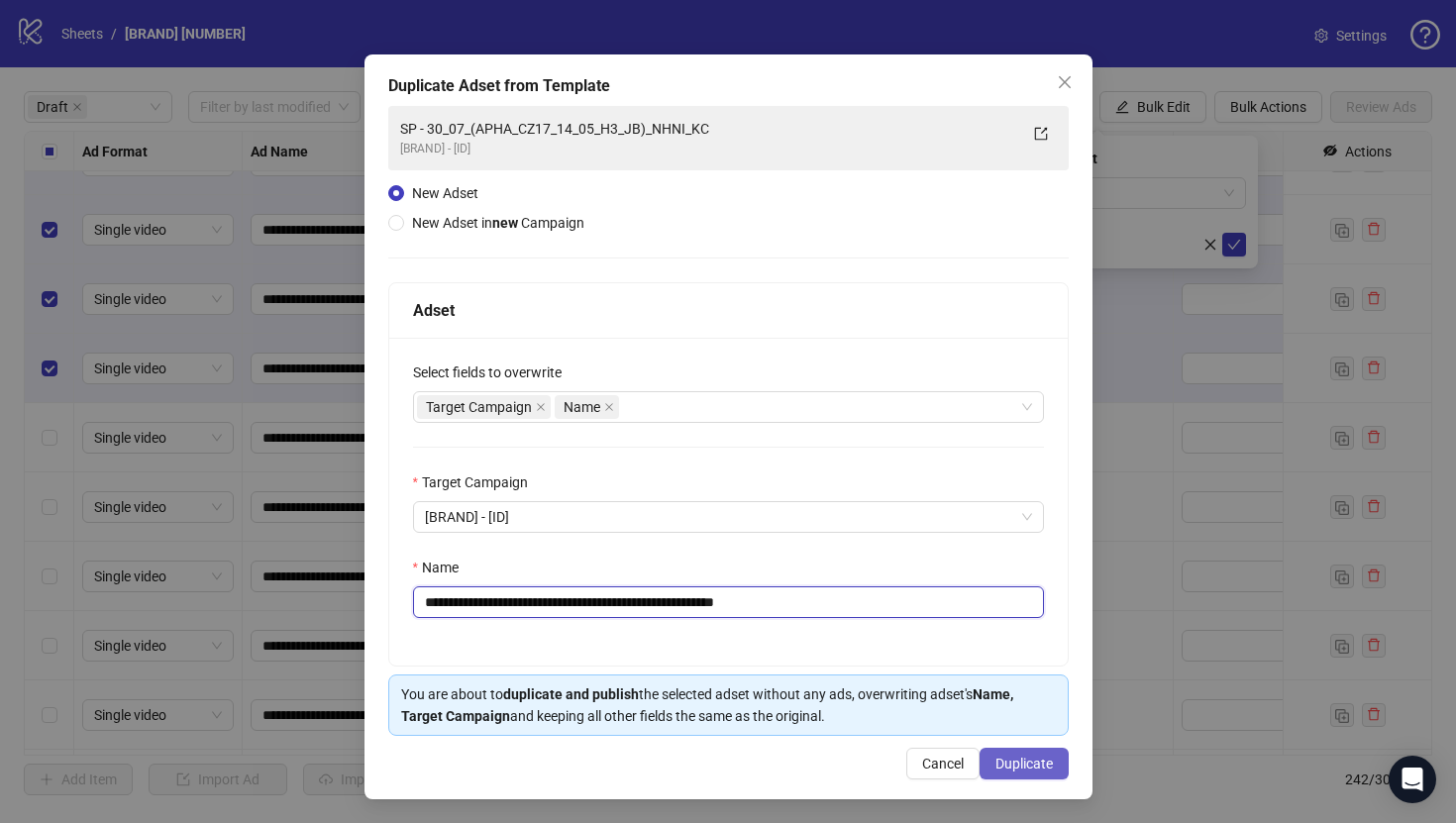 type on "**********" 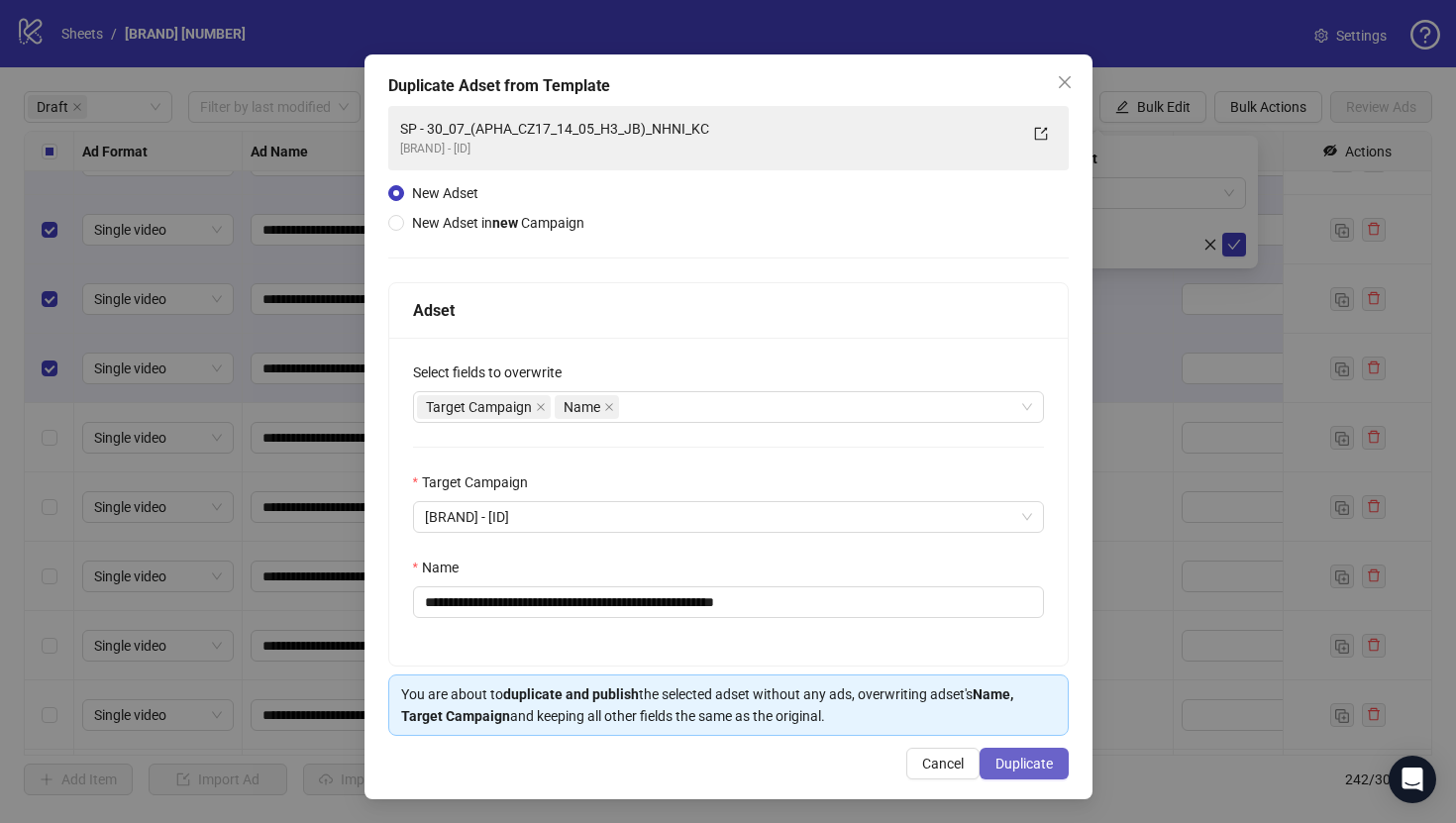 click on "Duplicate" at bounding box center (1024, 764) 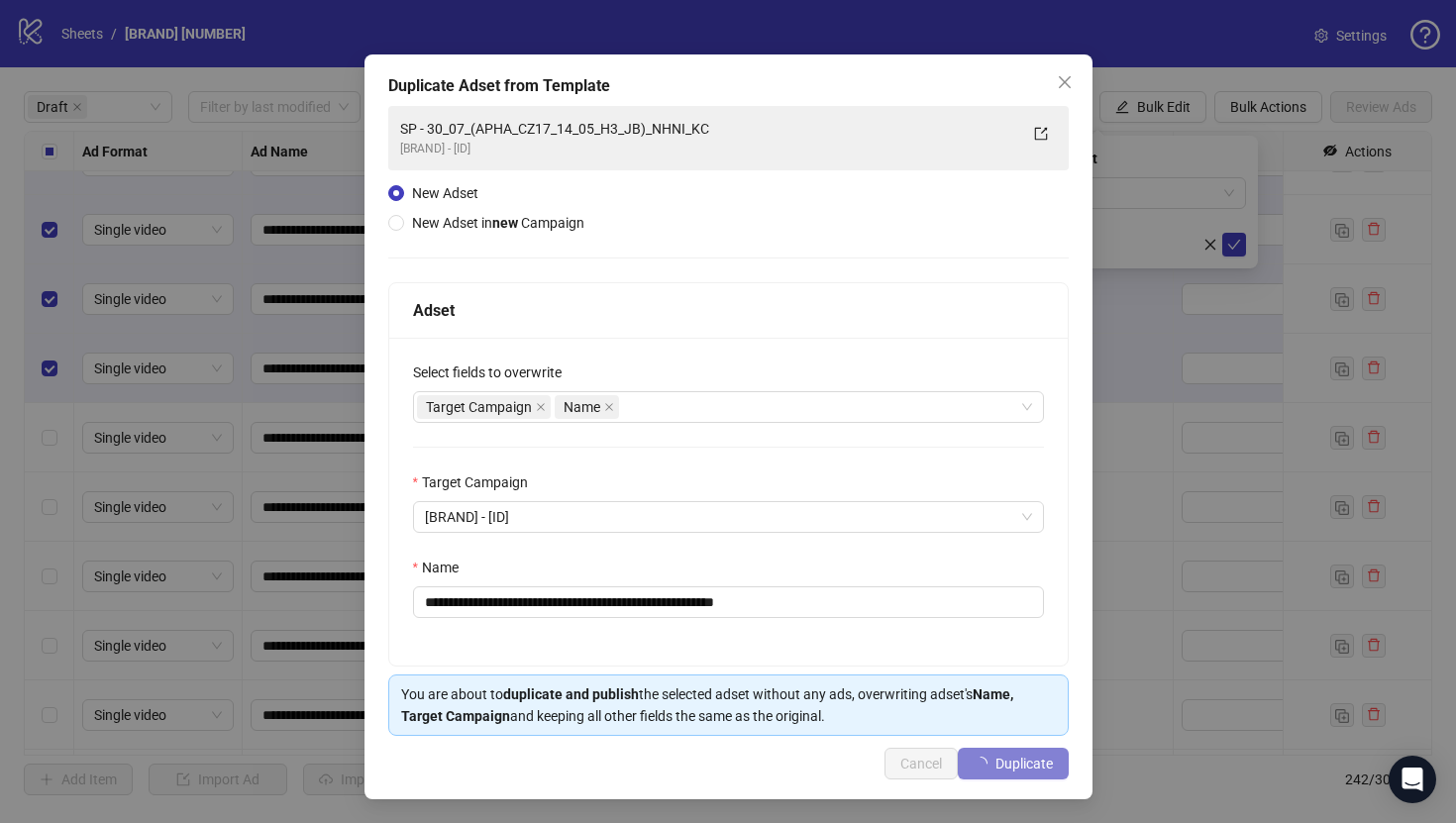 type 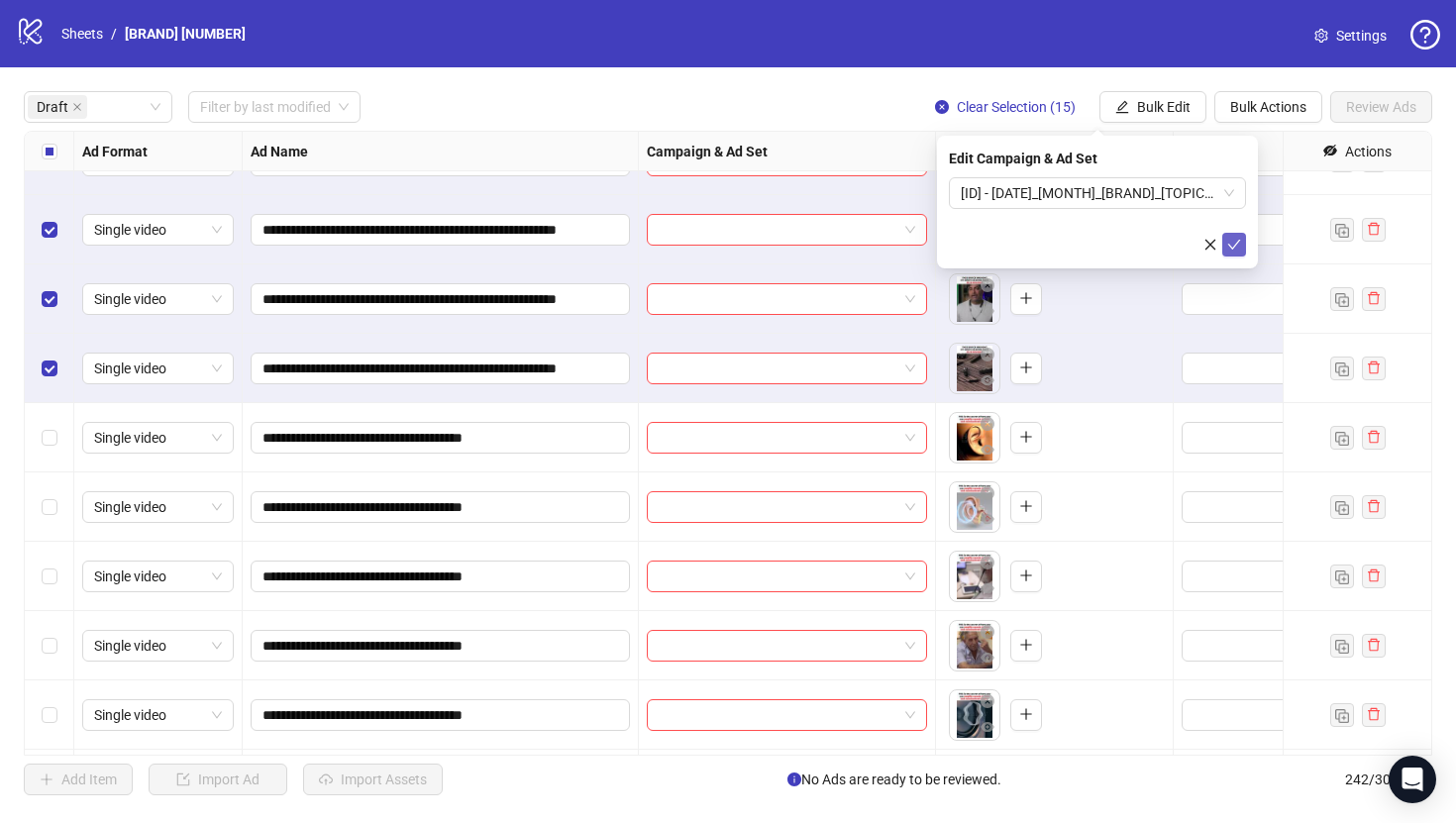 click 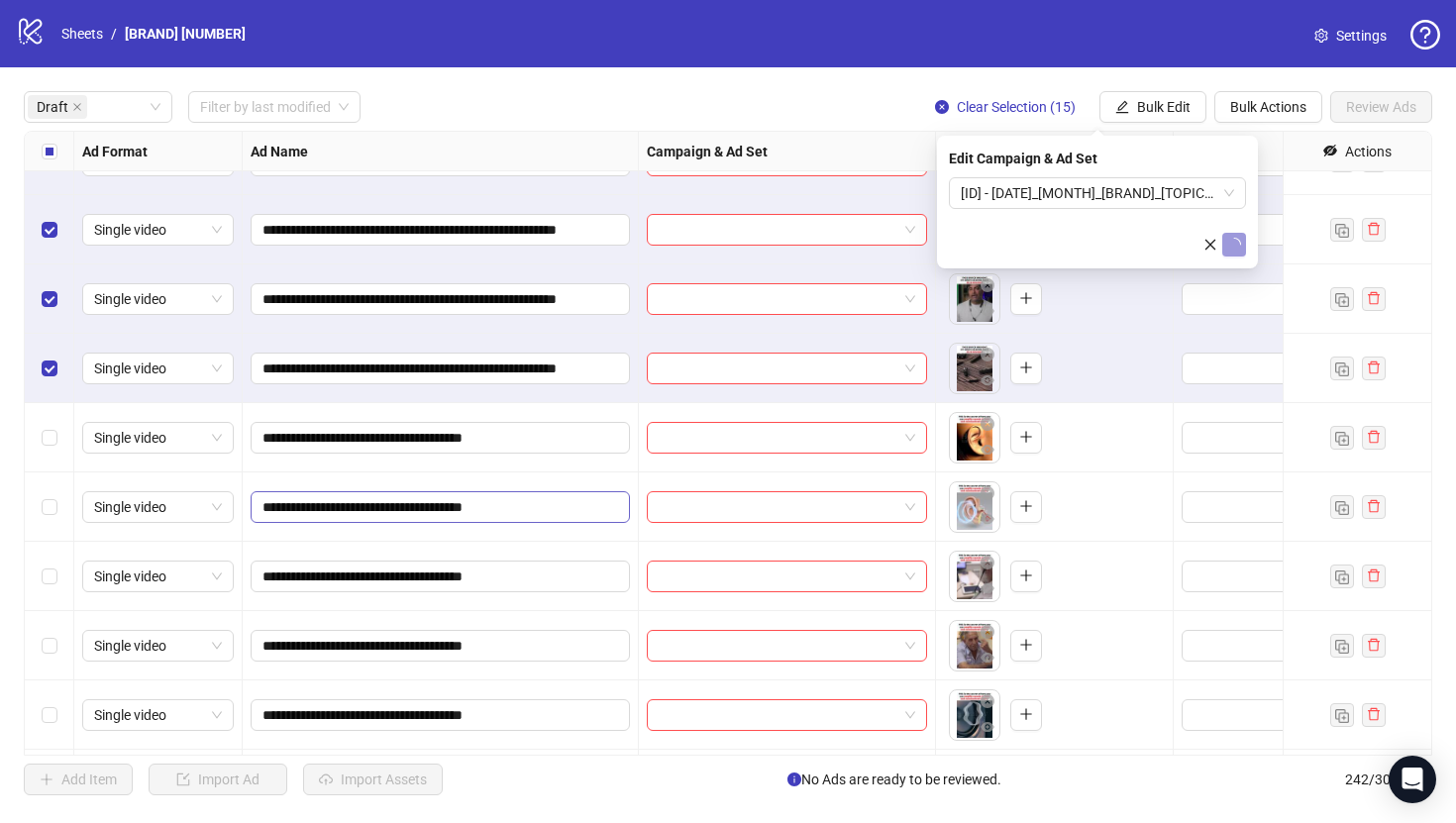 type 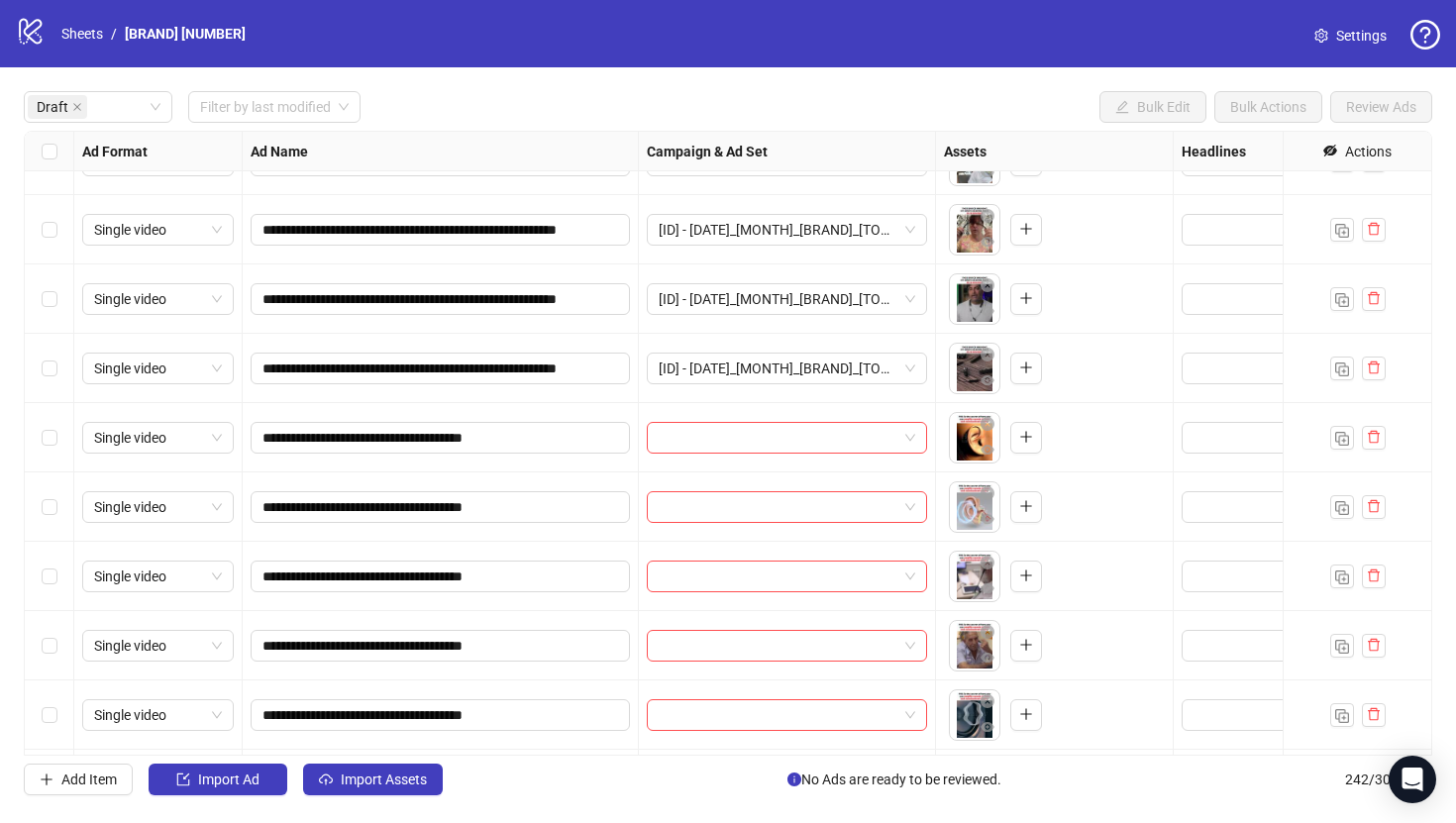 click at bounding box center [50, 438] 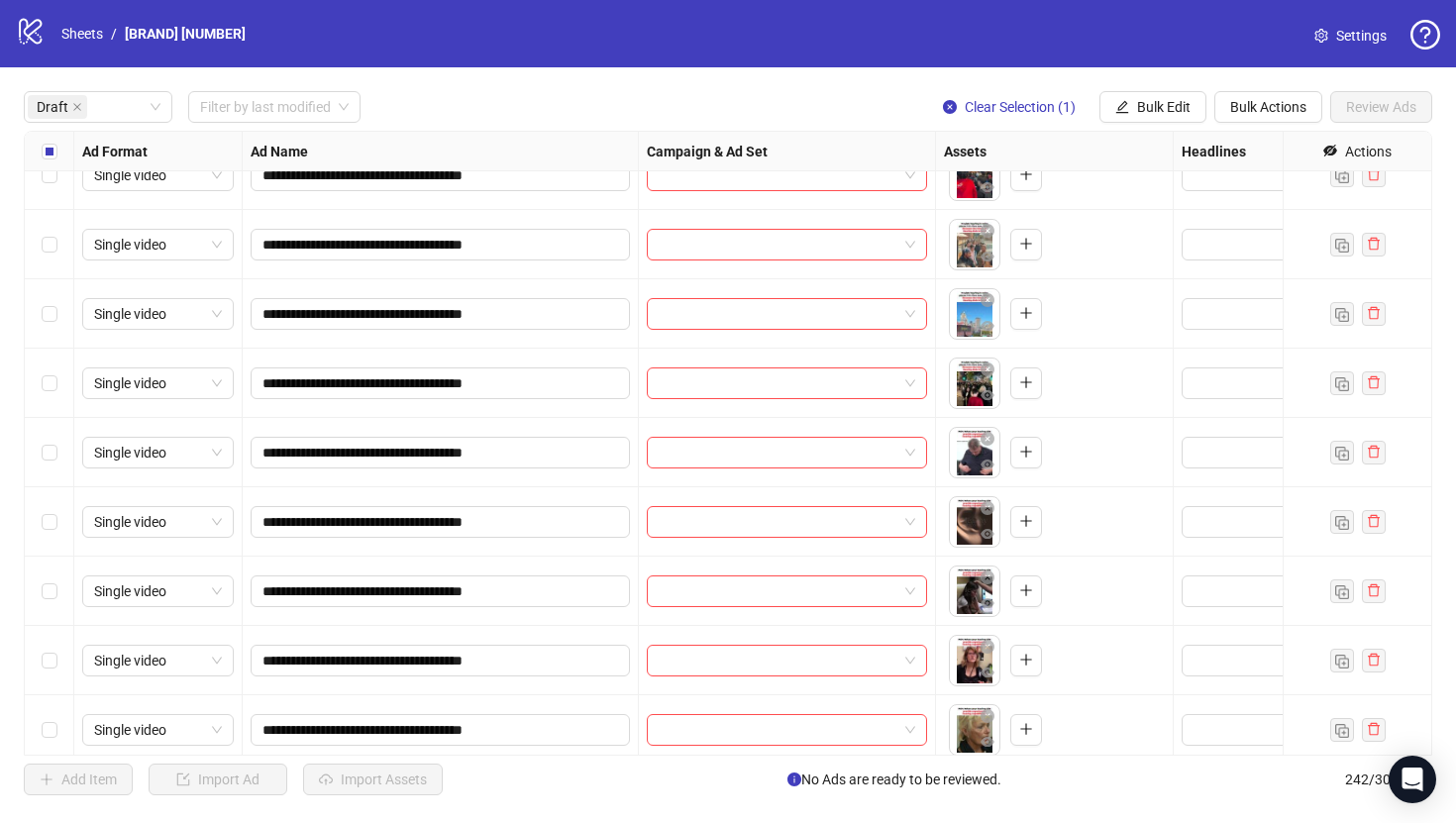 scroll, scrollTop: 2190, scrollLeft: 0, axis: vertical 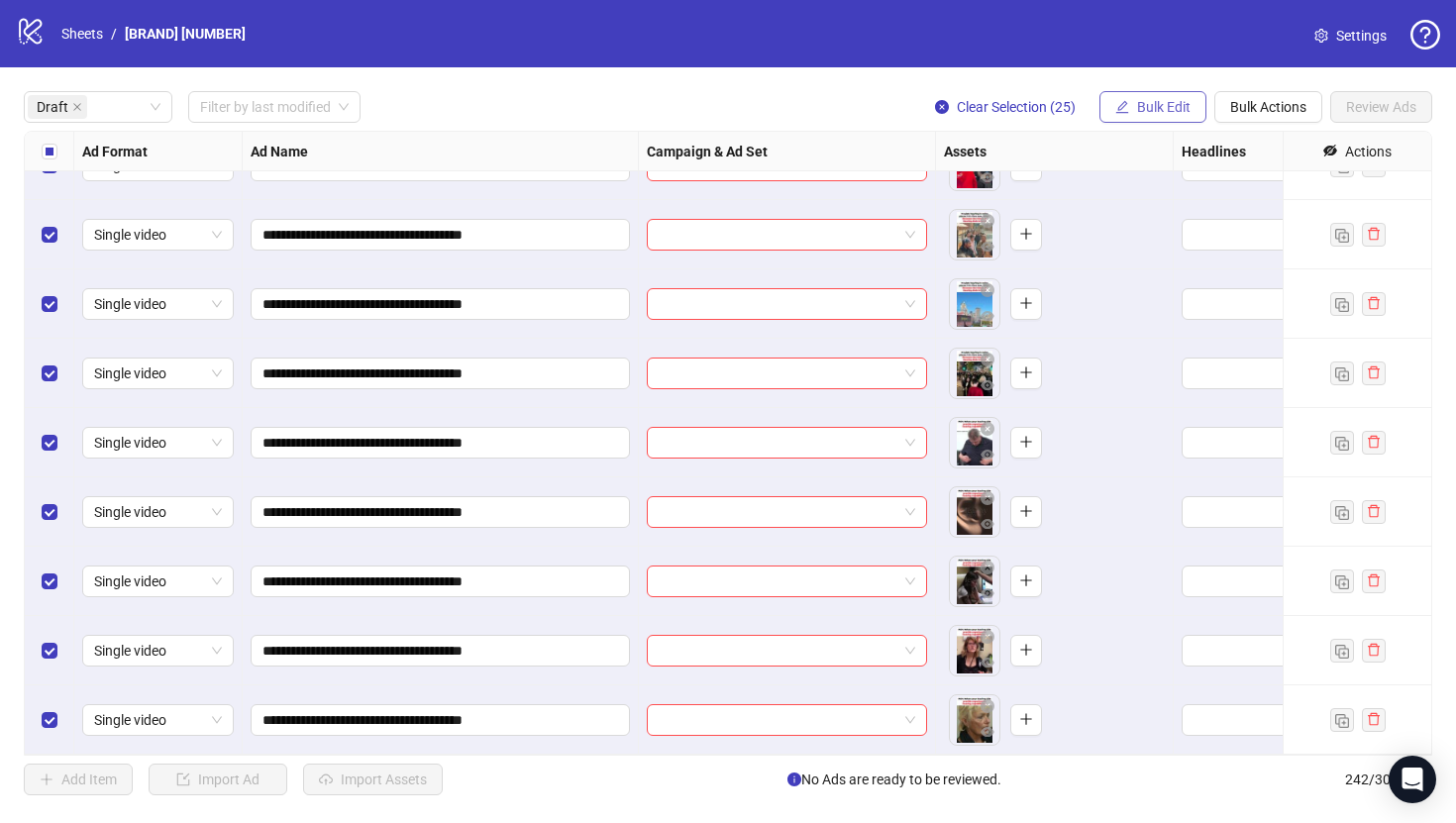 click on "Bulk Edit" at bounding box center [1164, 107] 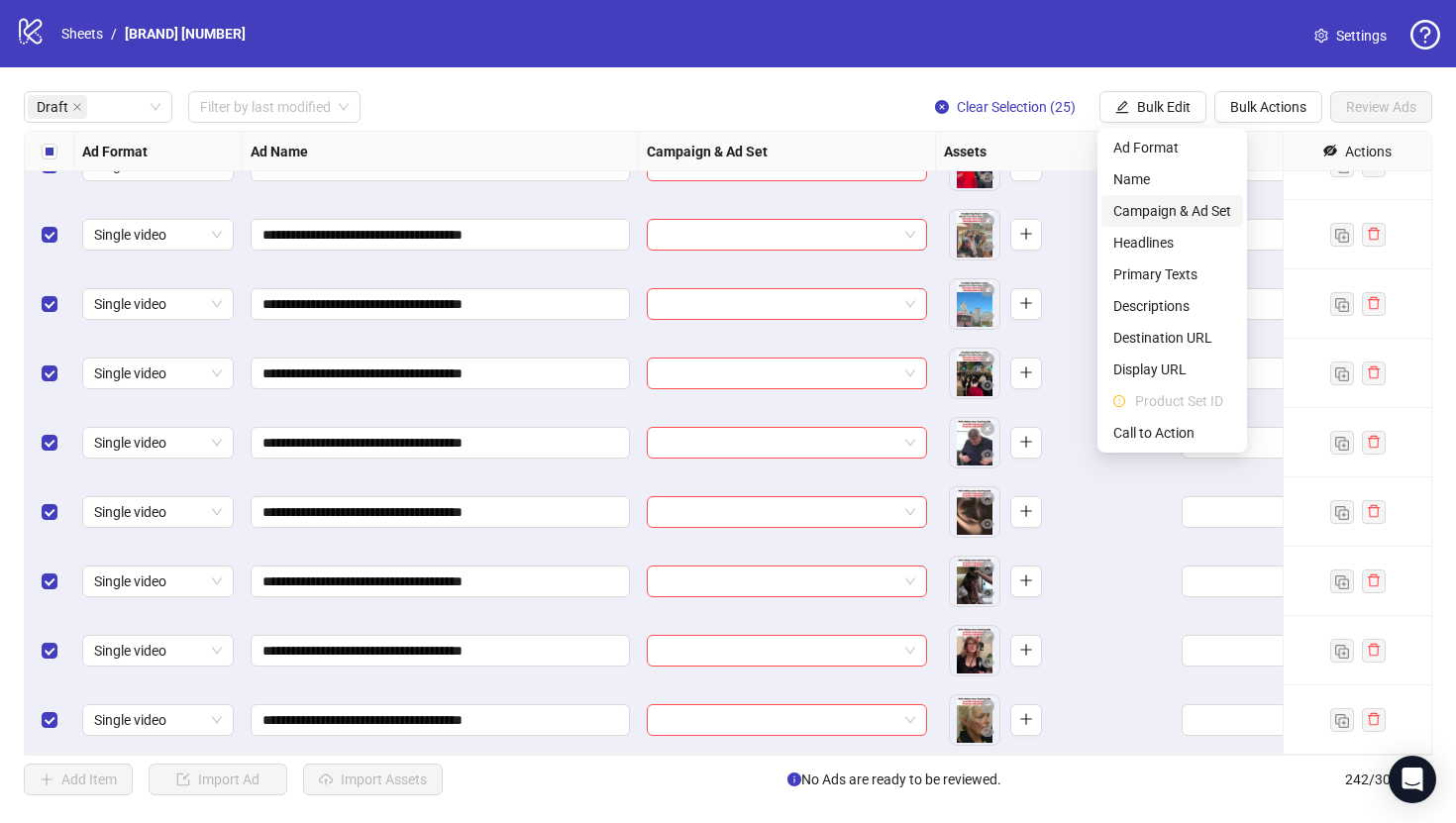 click on "Campaign & Ad Set" at bounding box center [1172, 211] 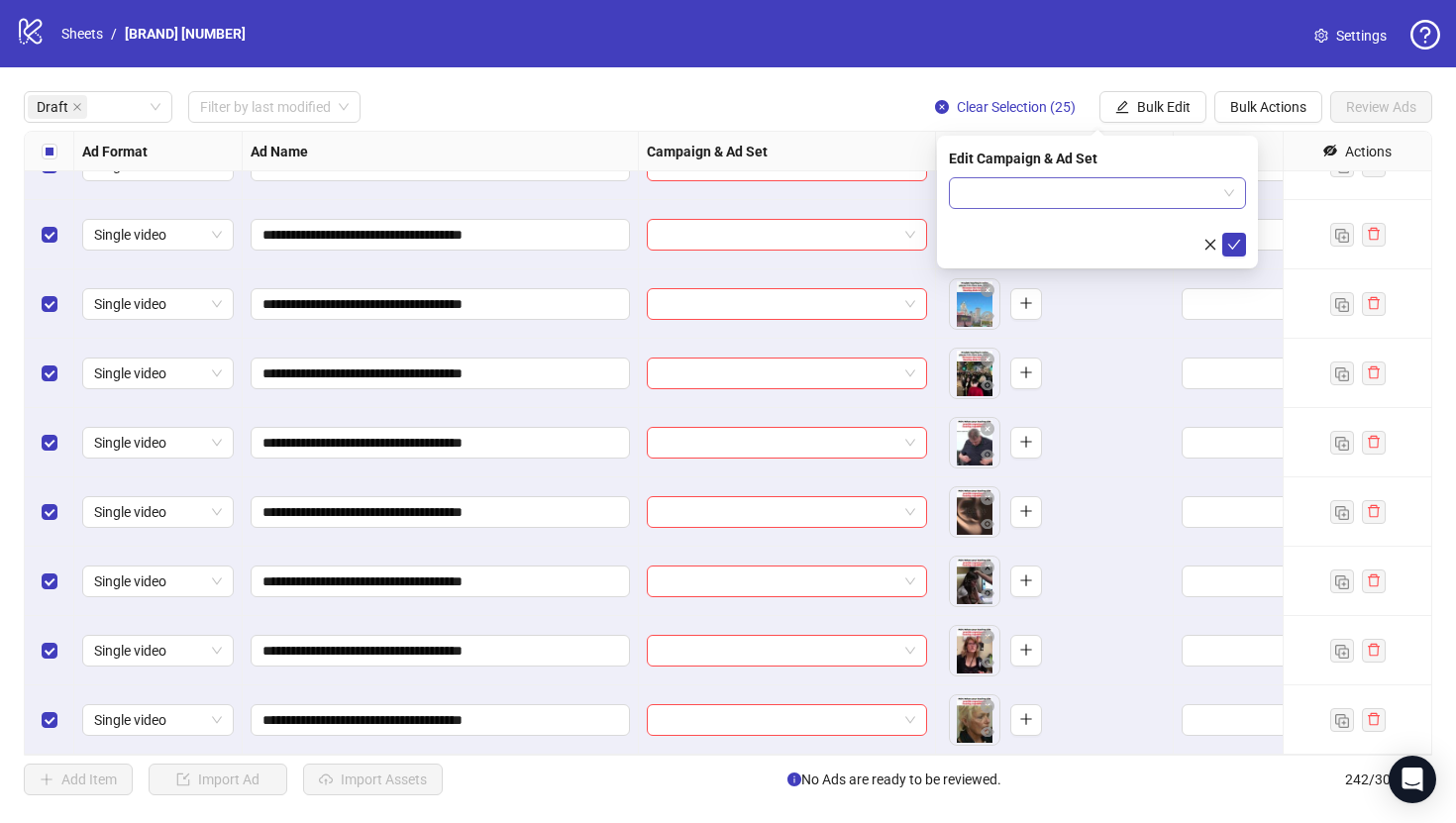 click at bounding box center [1089, 193] 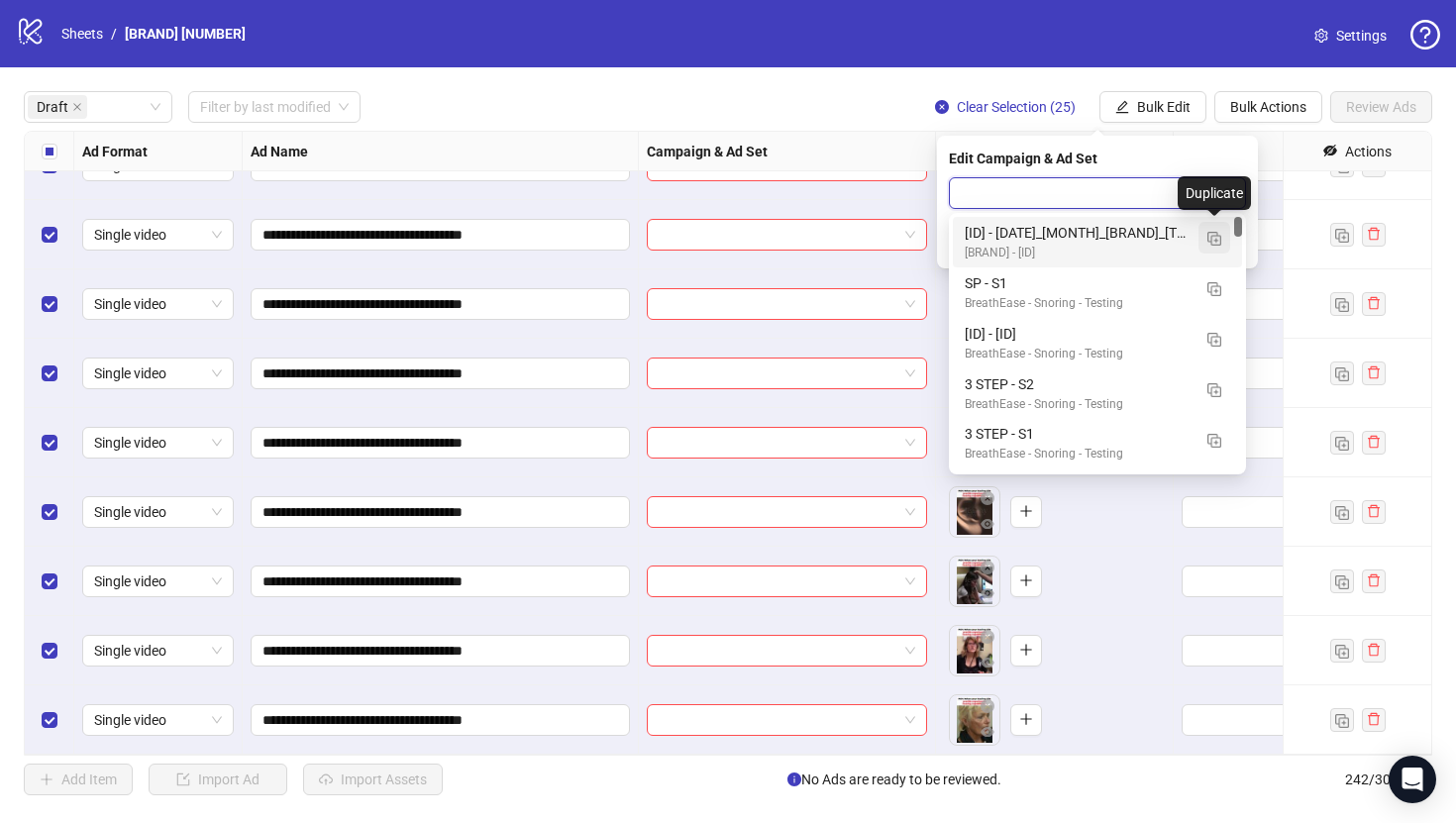 click at bounding box center [1214, 239] 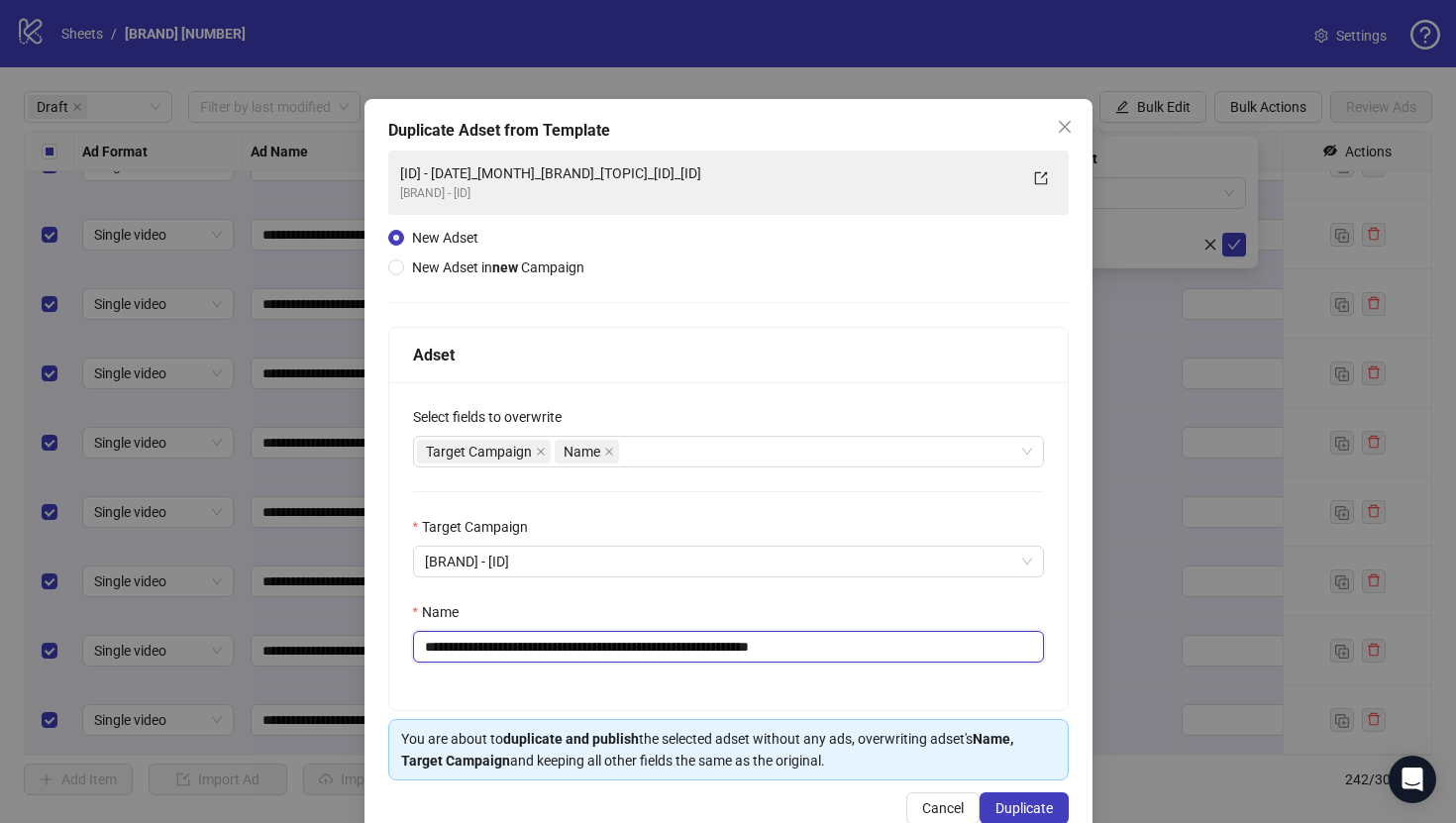 click on "**********" at bounding box center (728, 647) 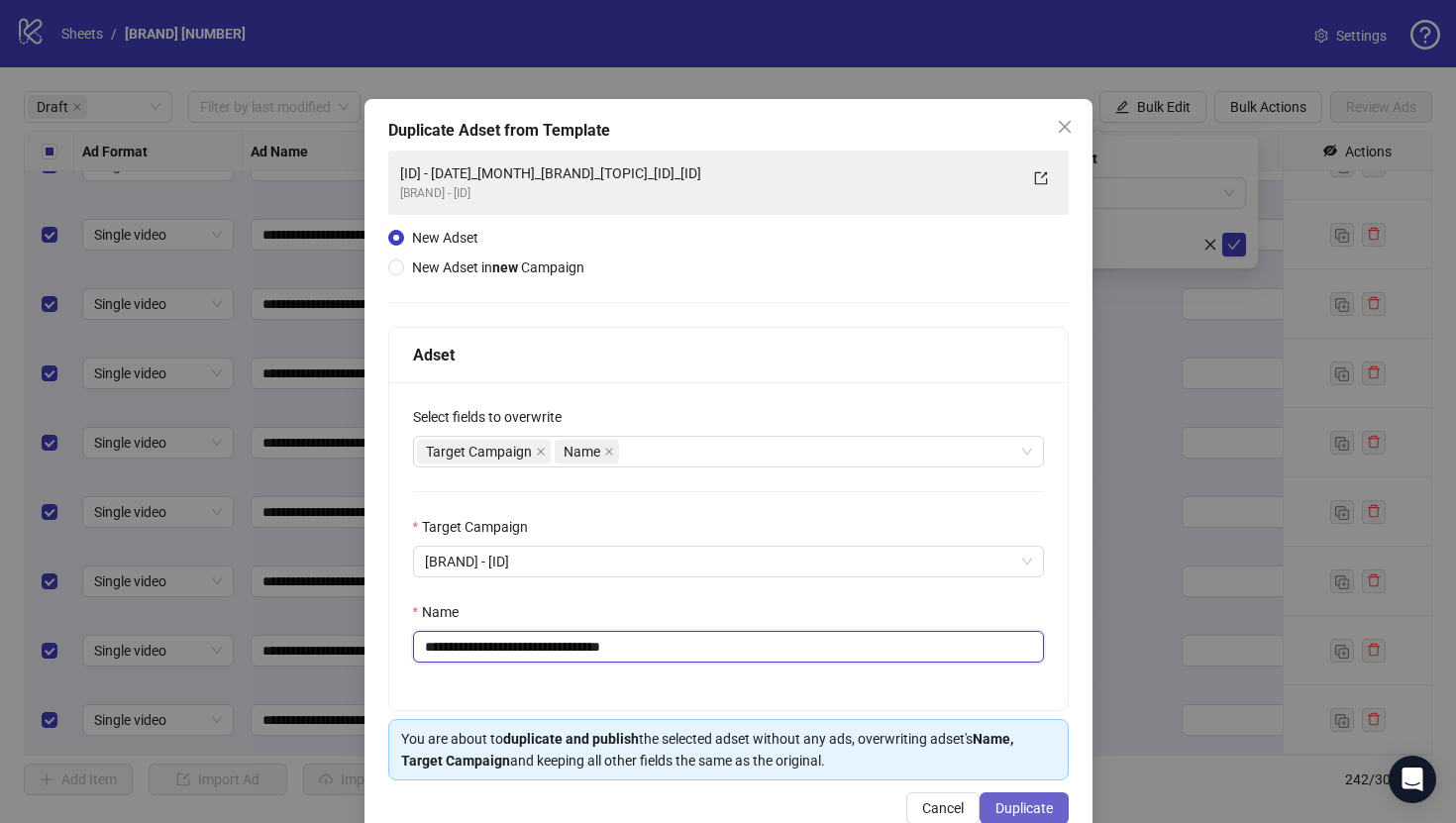 type on "**********" 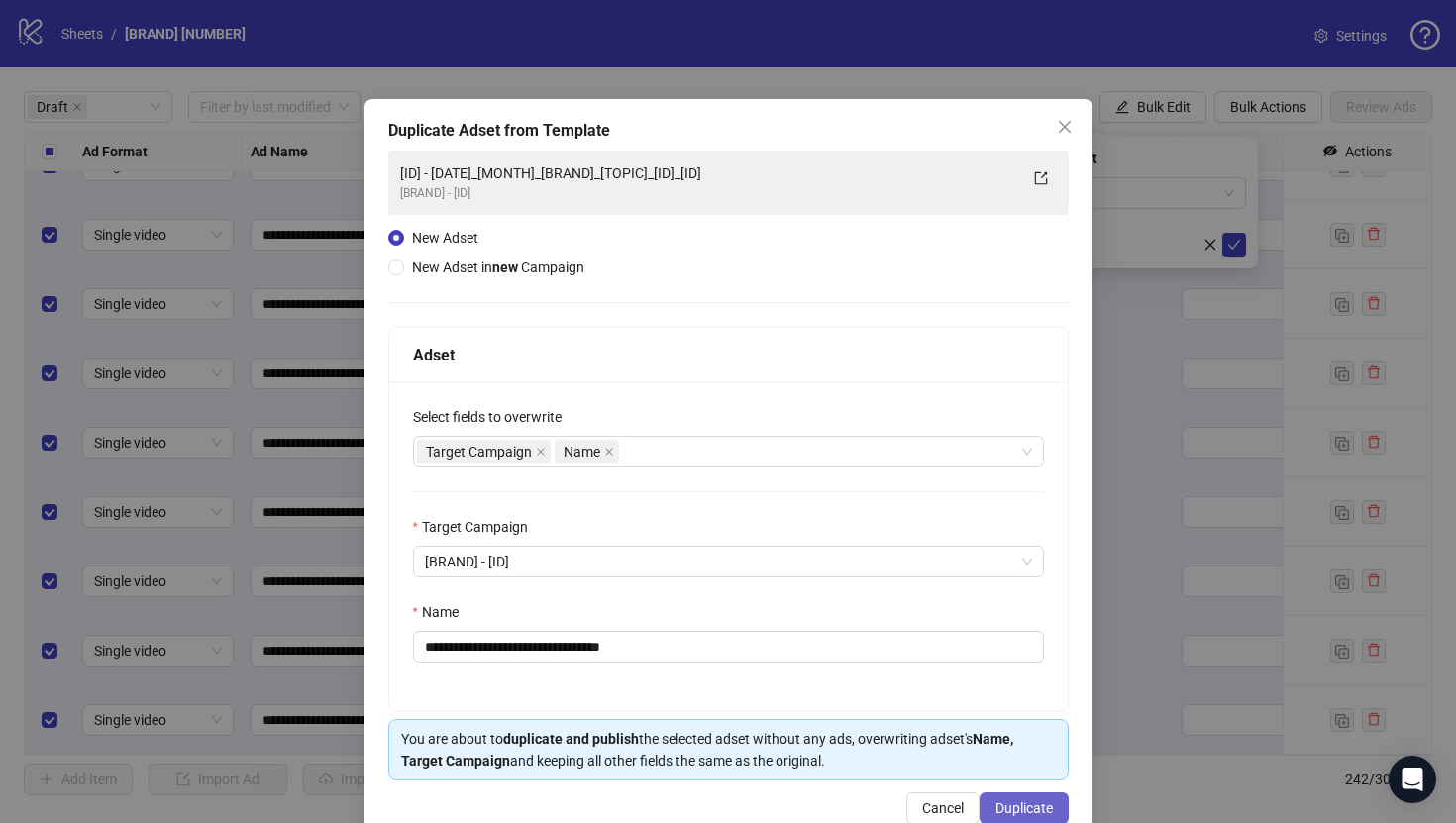 click on "Duplicate" at bounding box center (1024, 808) 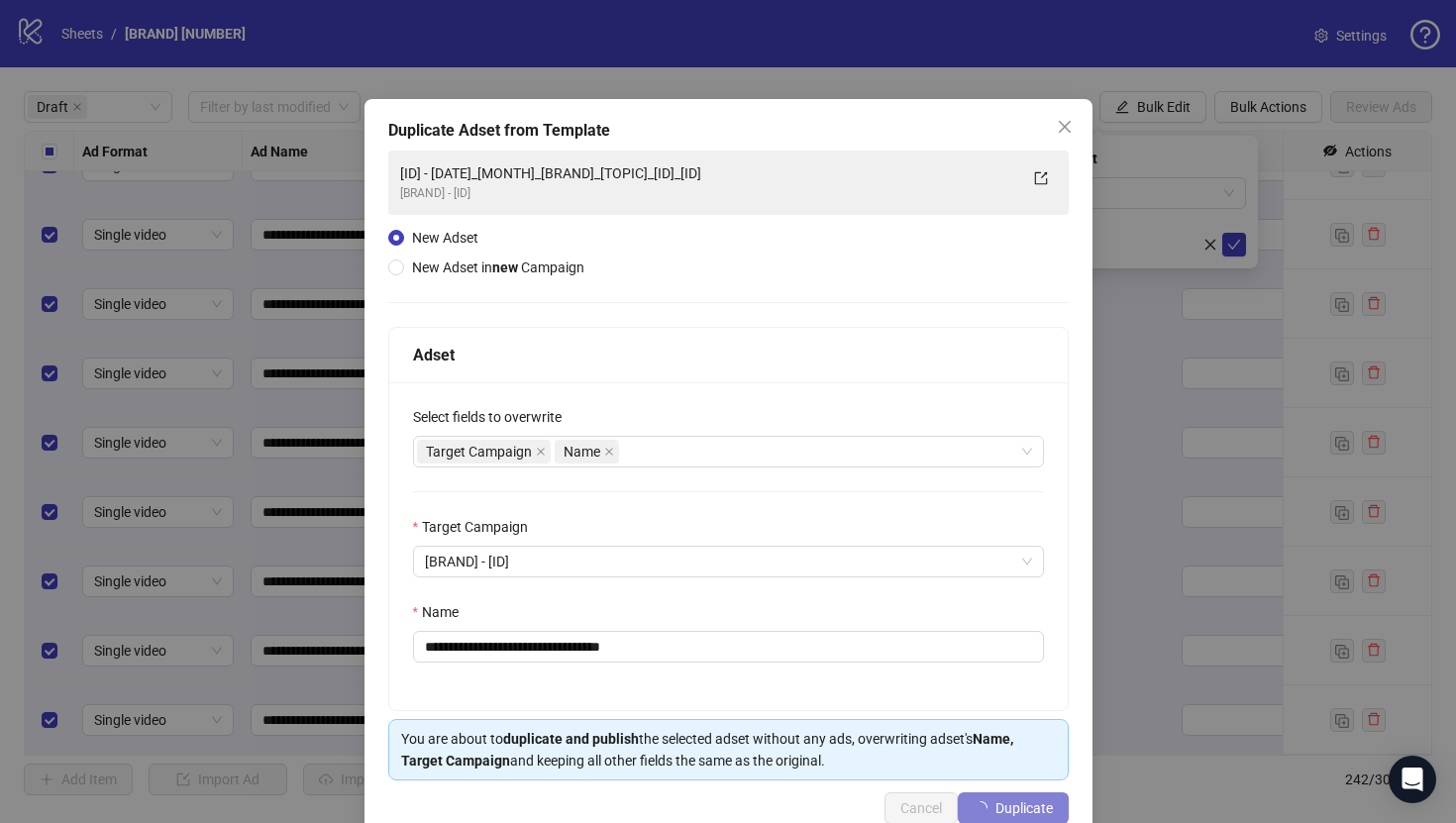 type 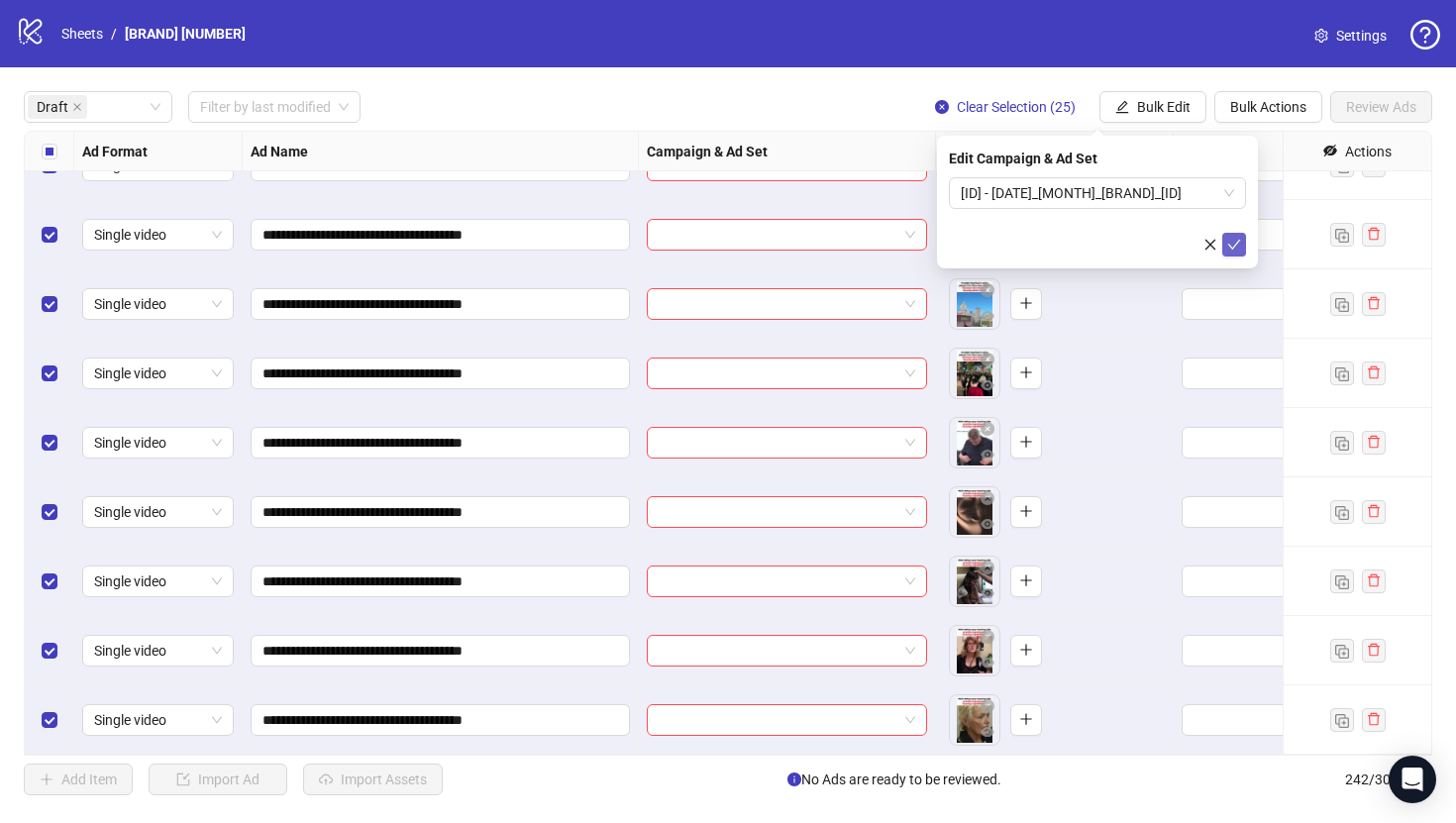 click 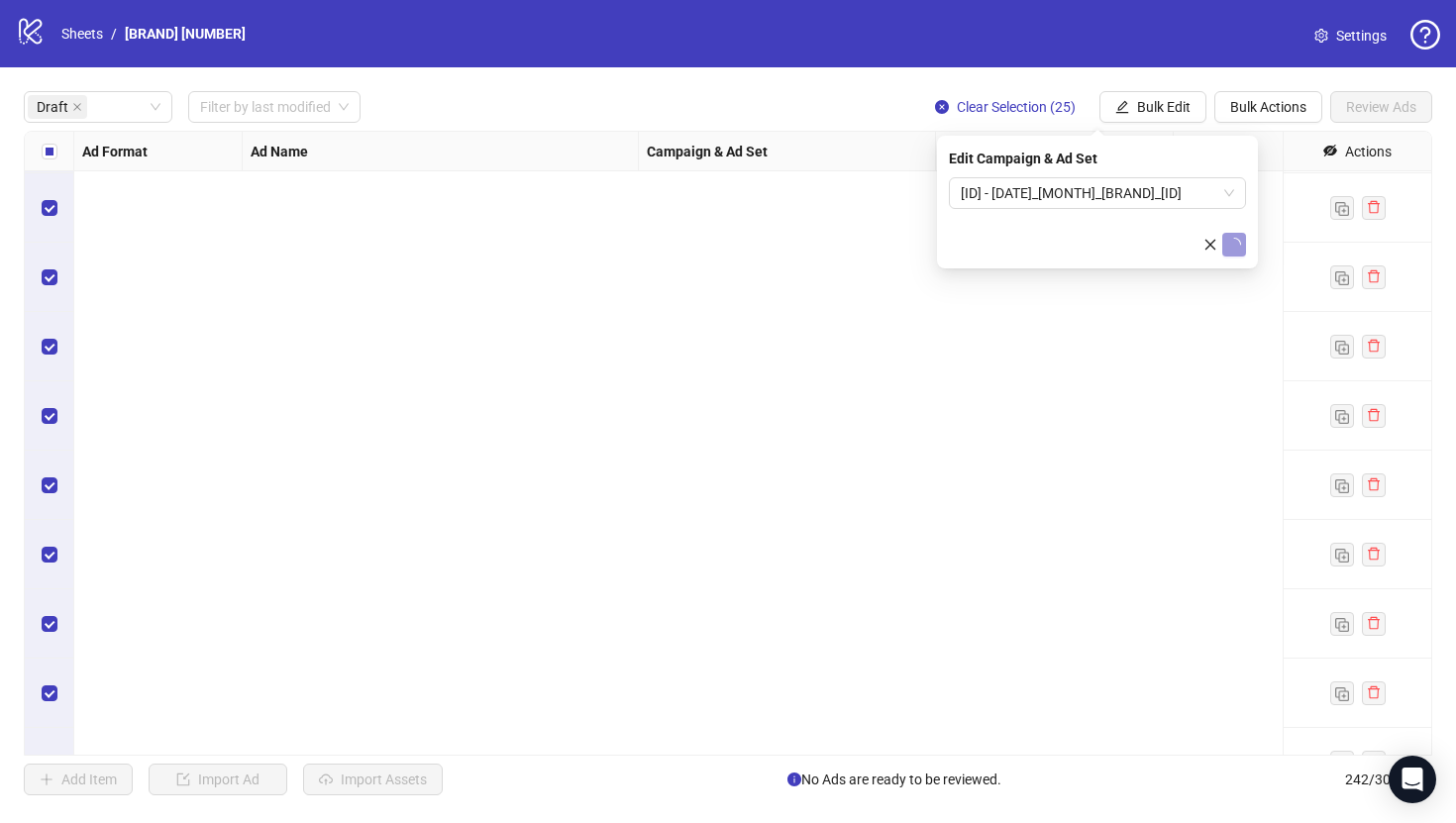 type 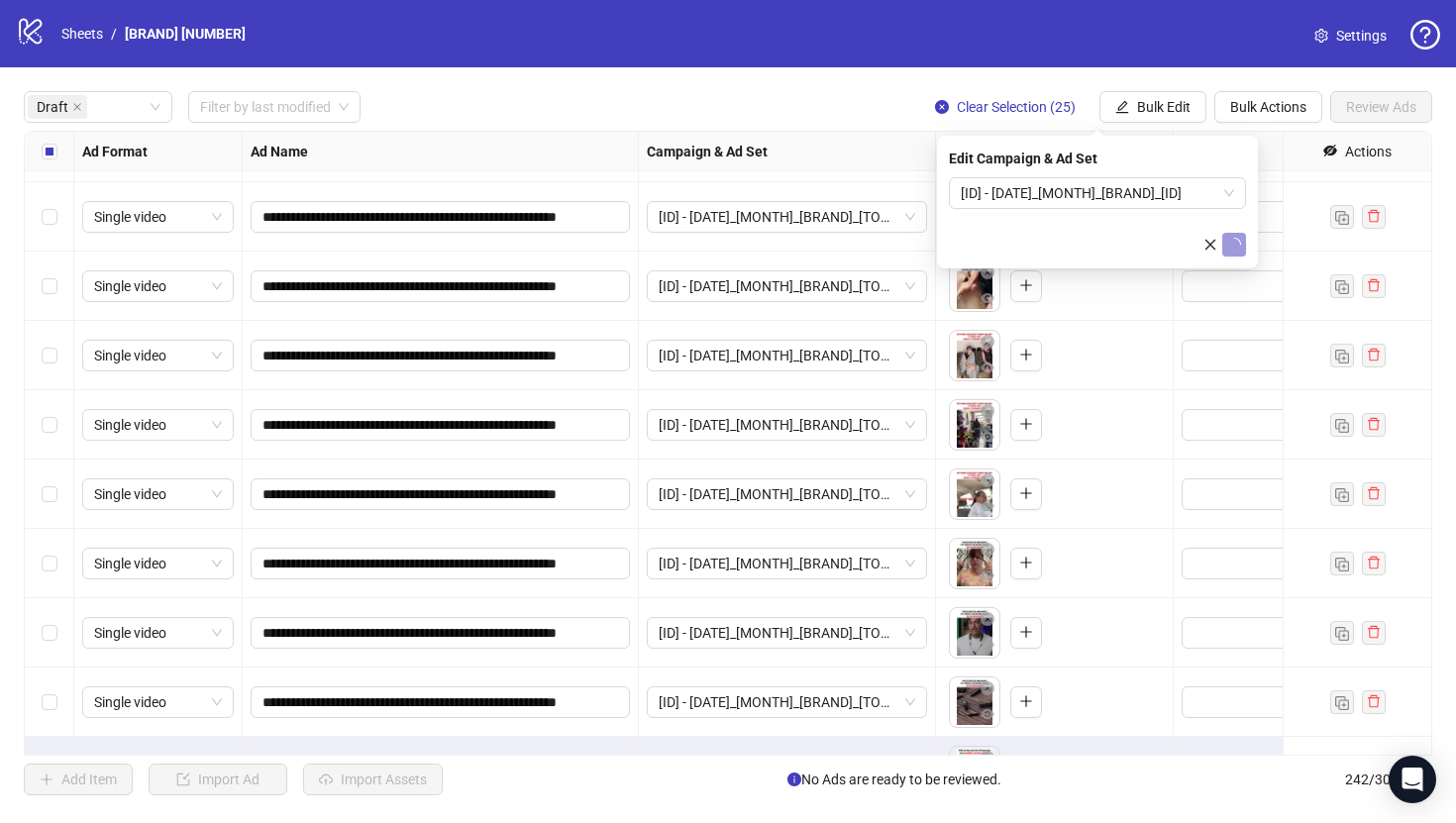 scroll, scrollTop: 440, scrollLeft: 0, axis: vertical 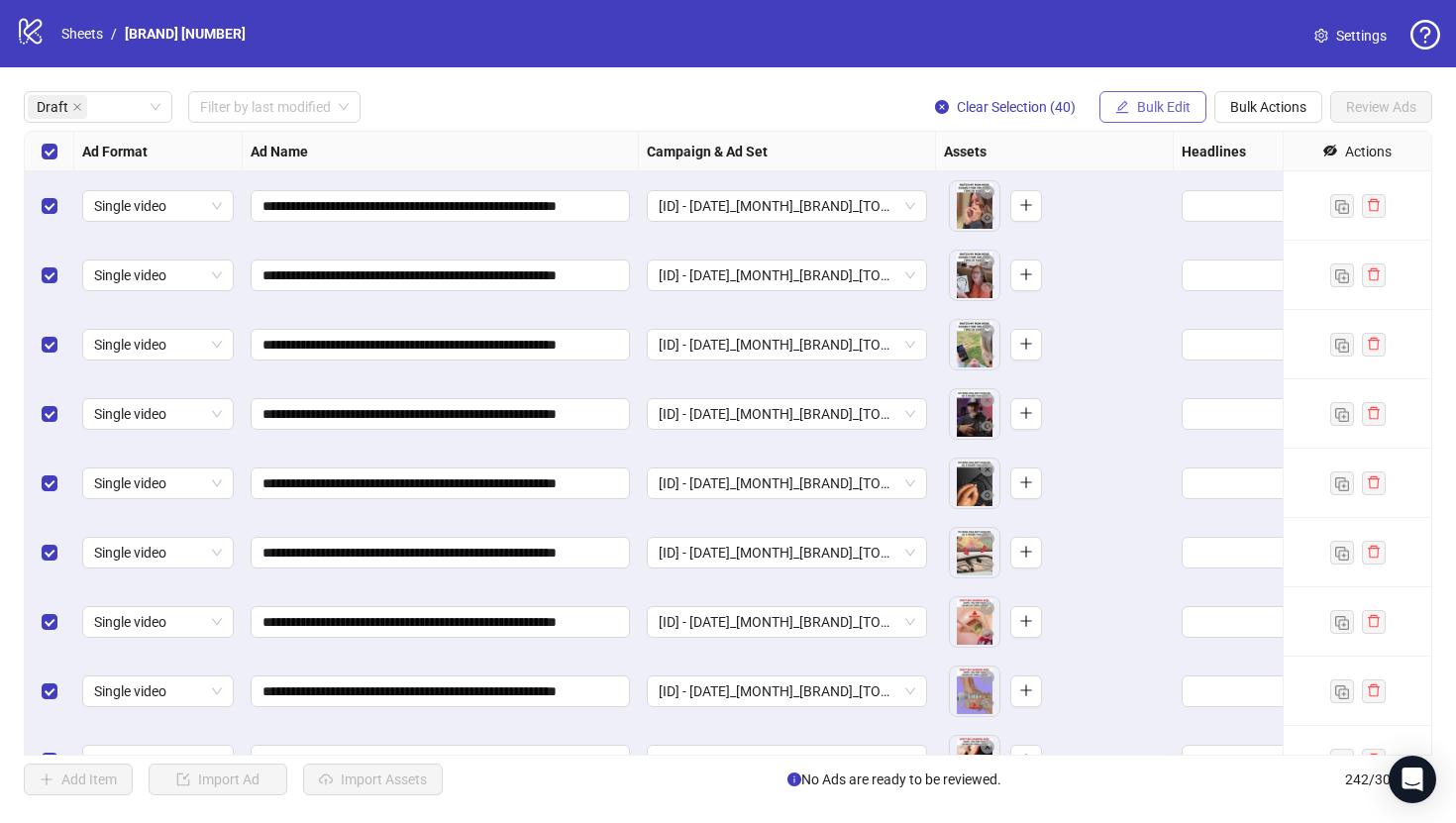 click on "Bulk Edit" at bounding box center [1153, 107] 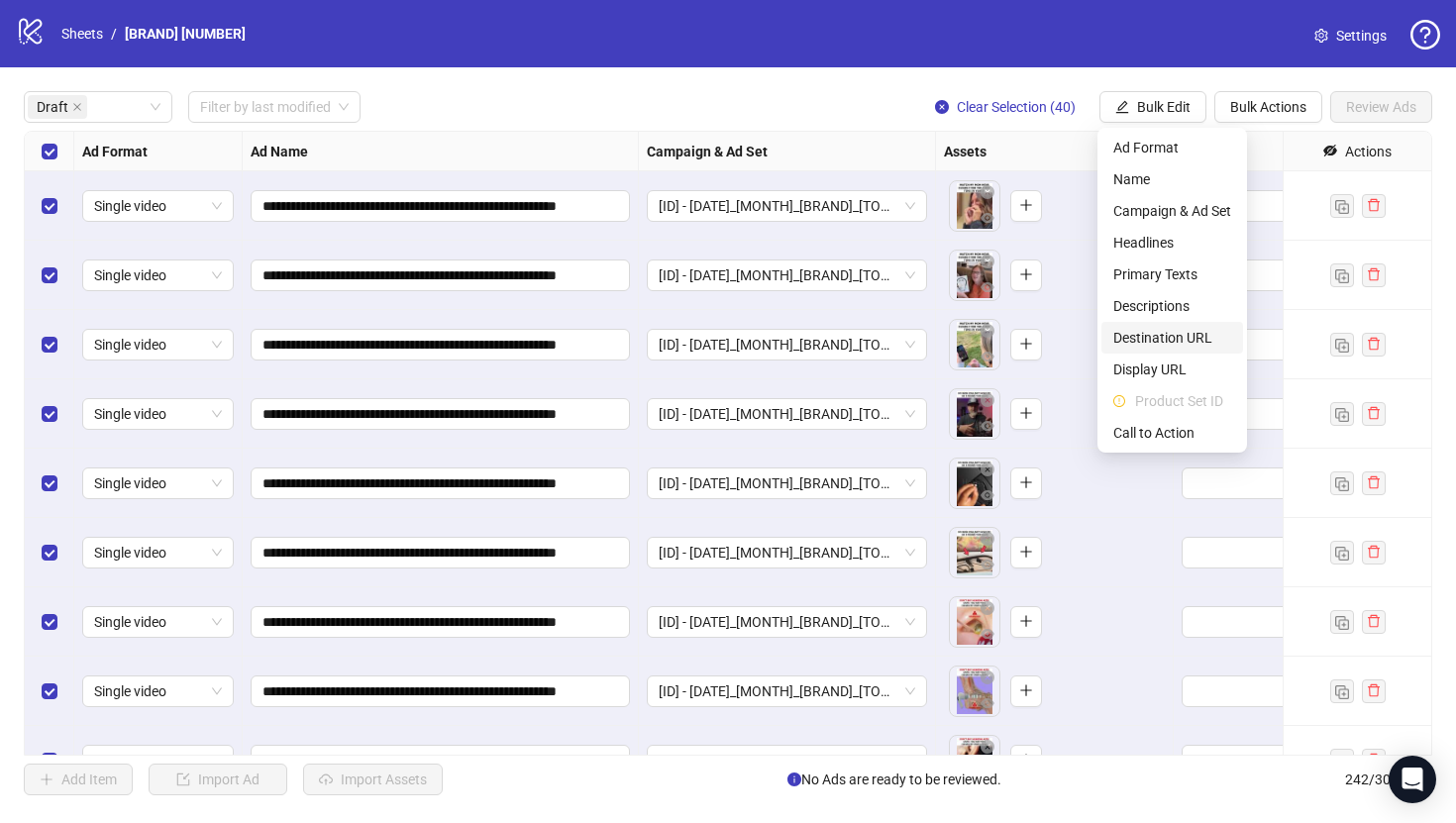 click on "Destination URL" at bounding box center (1172, 338) 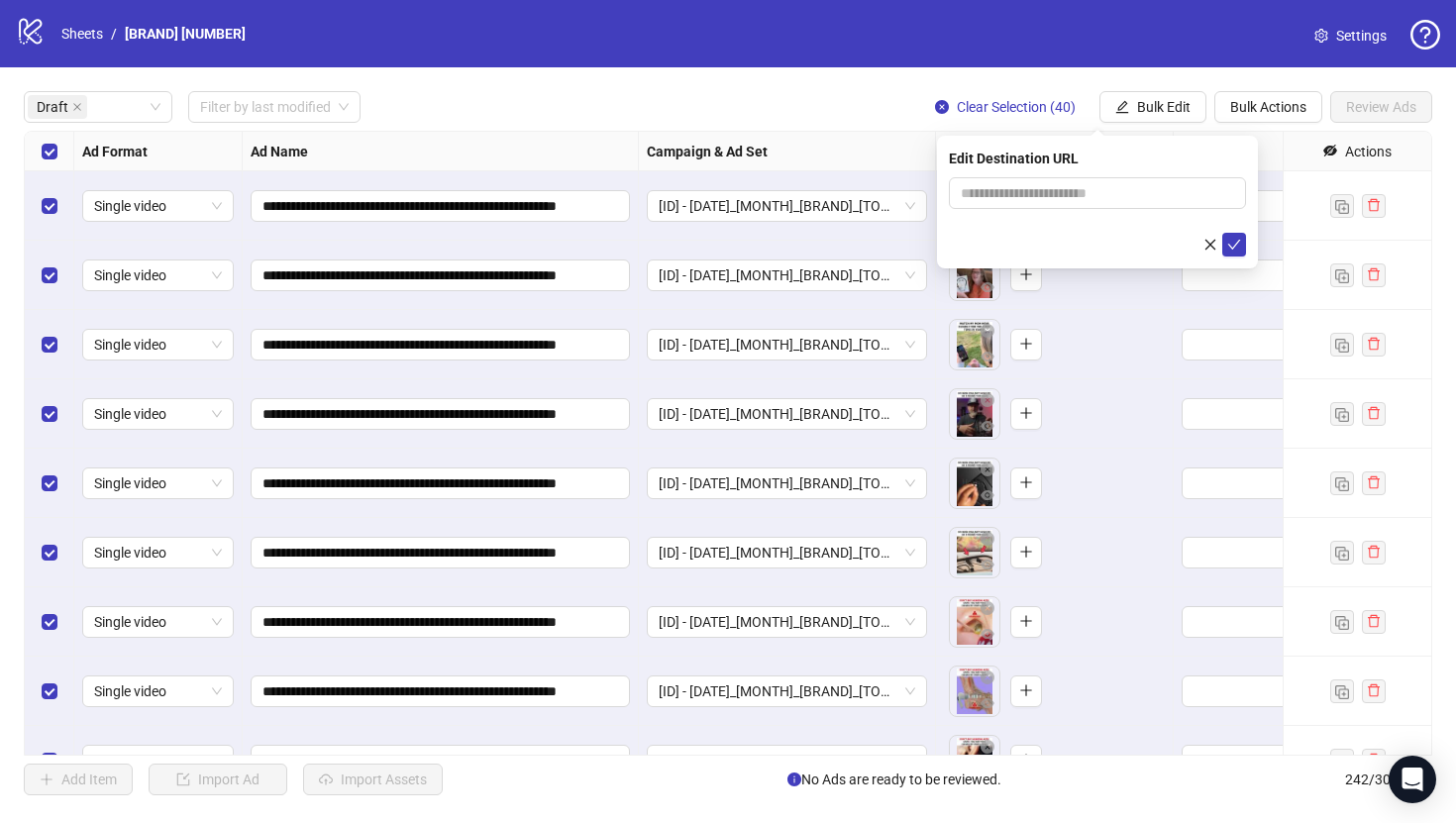 click at bounding box center [1097, 217] 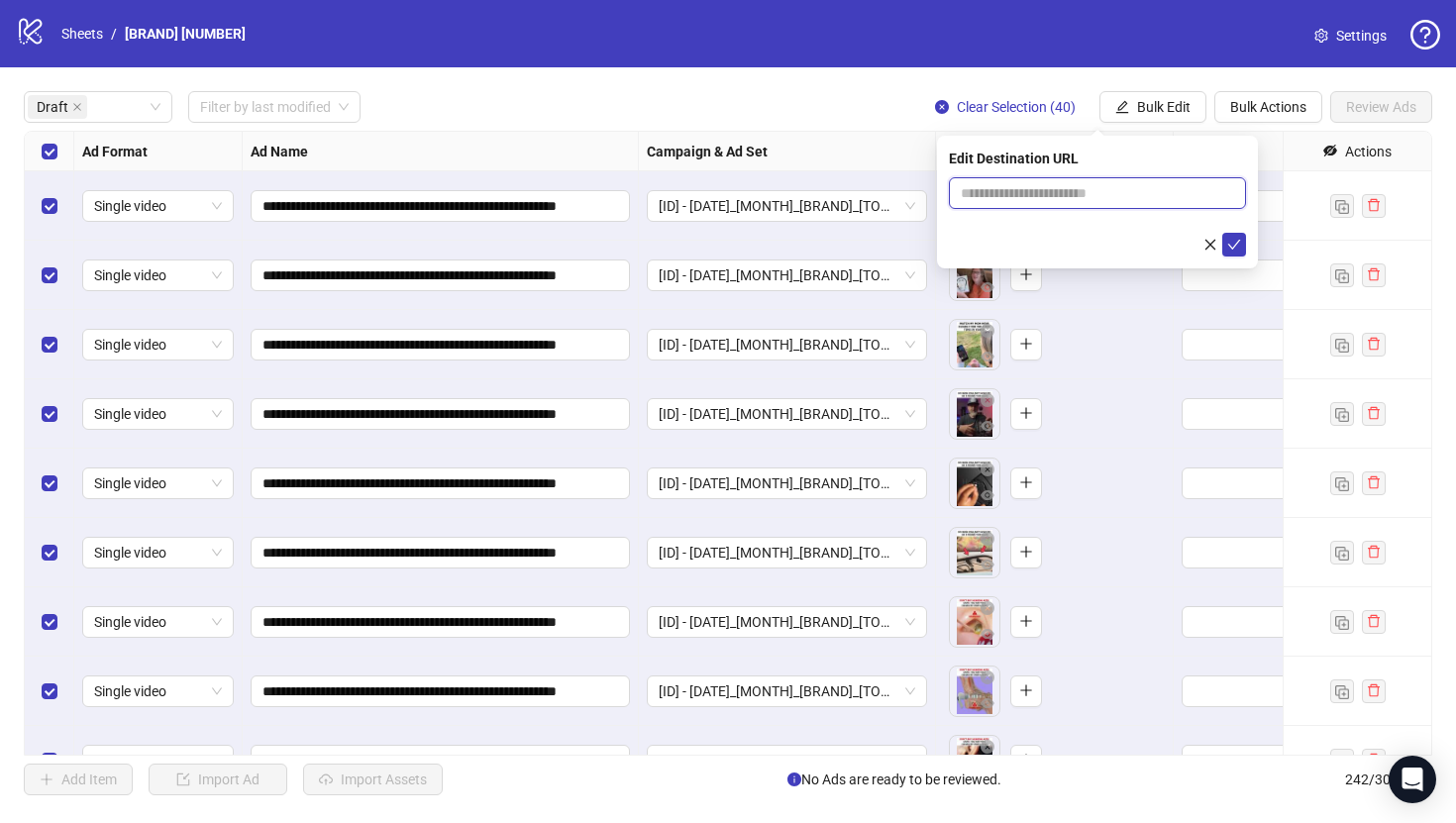 click at bounding box center (1090, 193) 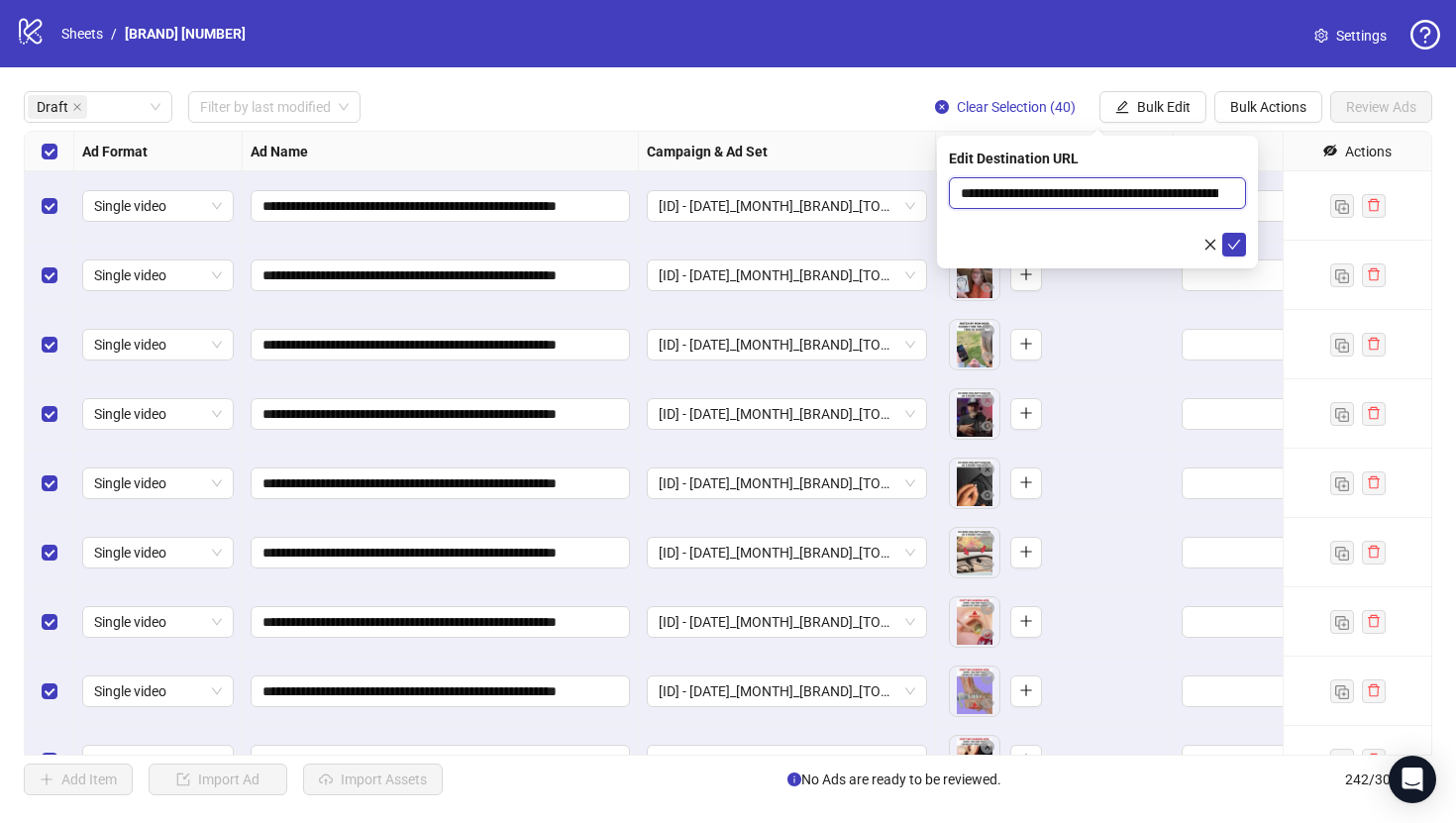 scroll, scrollTop: 0, scrollLeft: 746, axis: horizontal 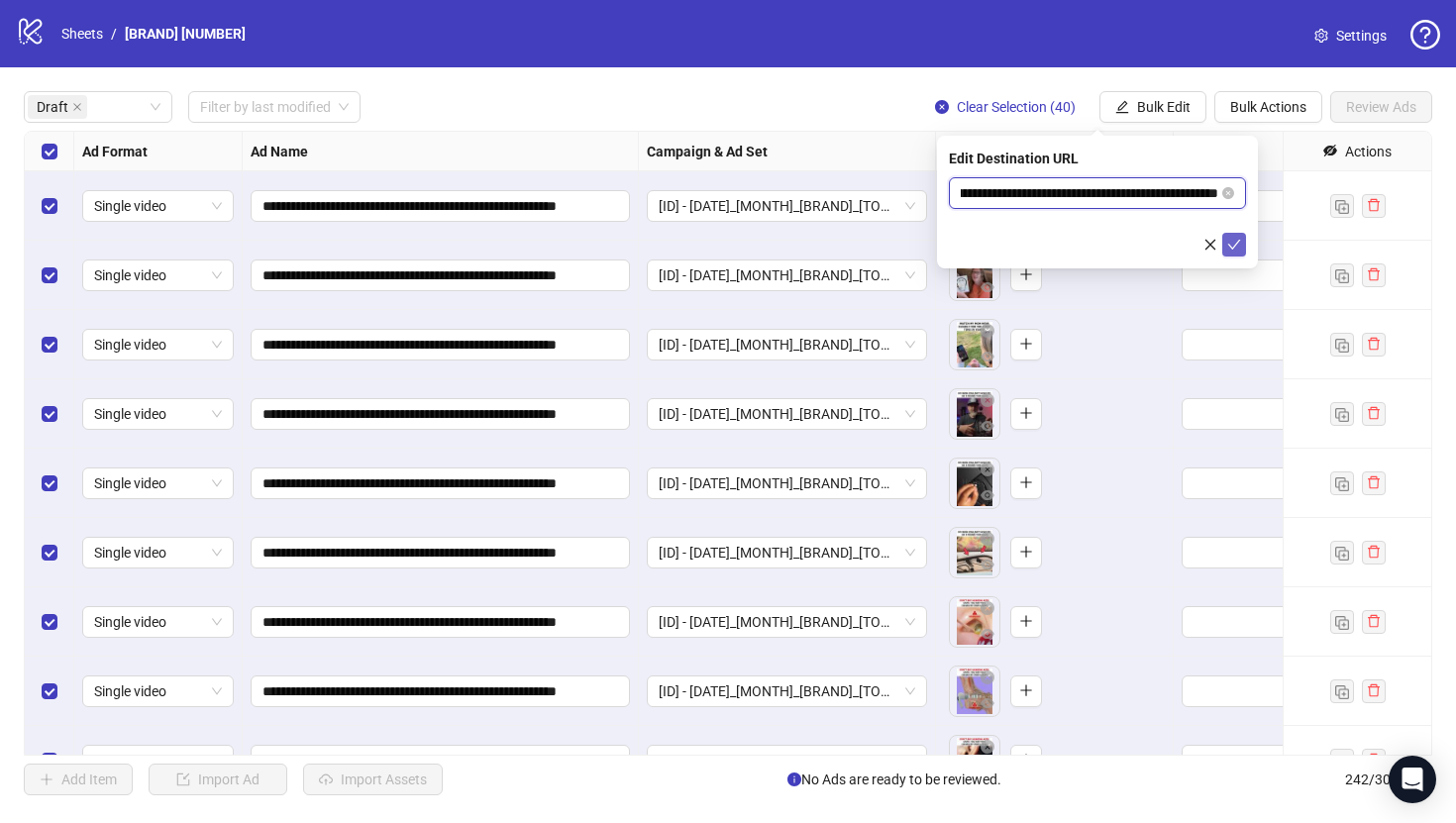type on "**********" 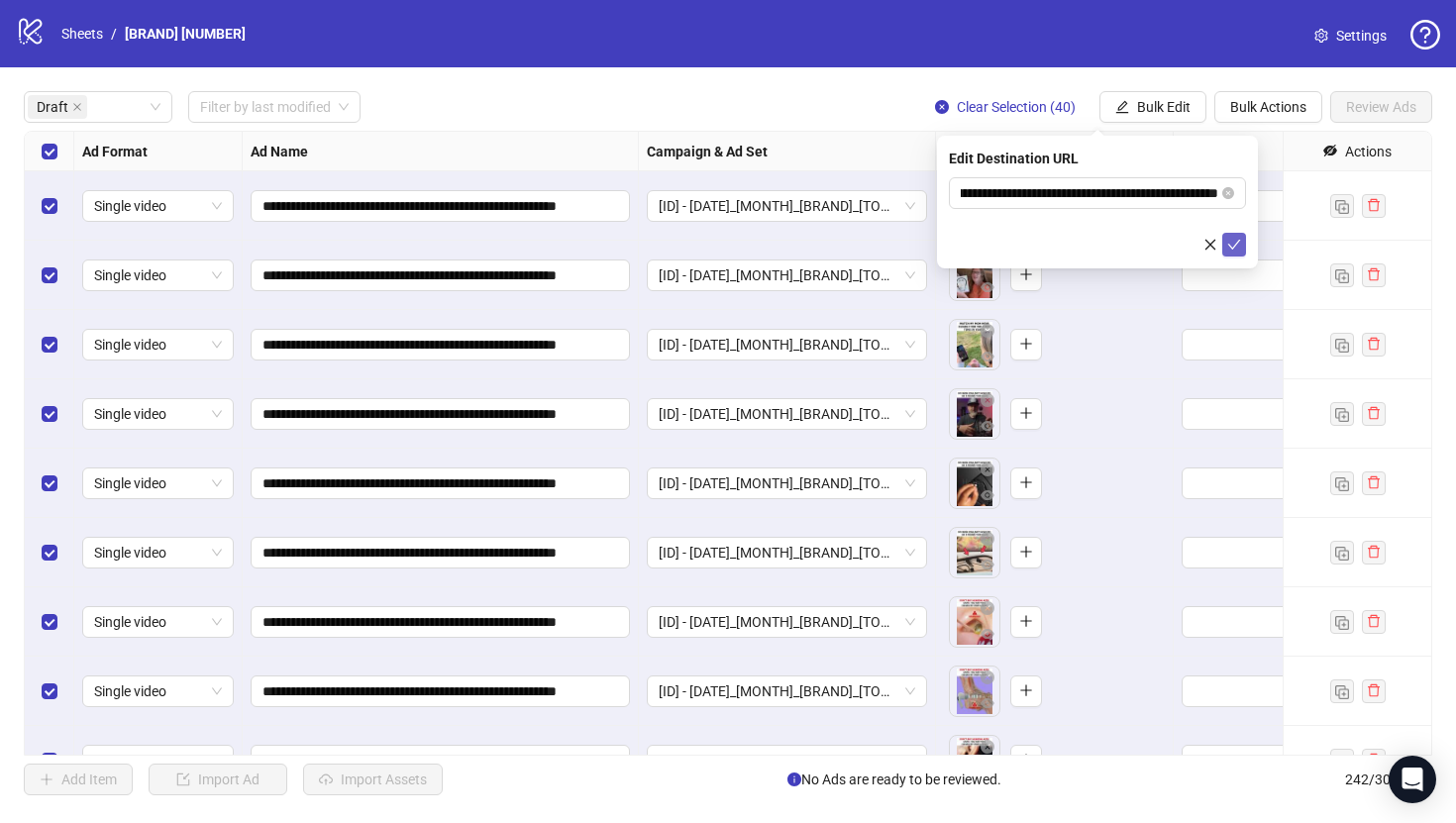 click 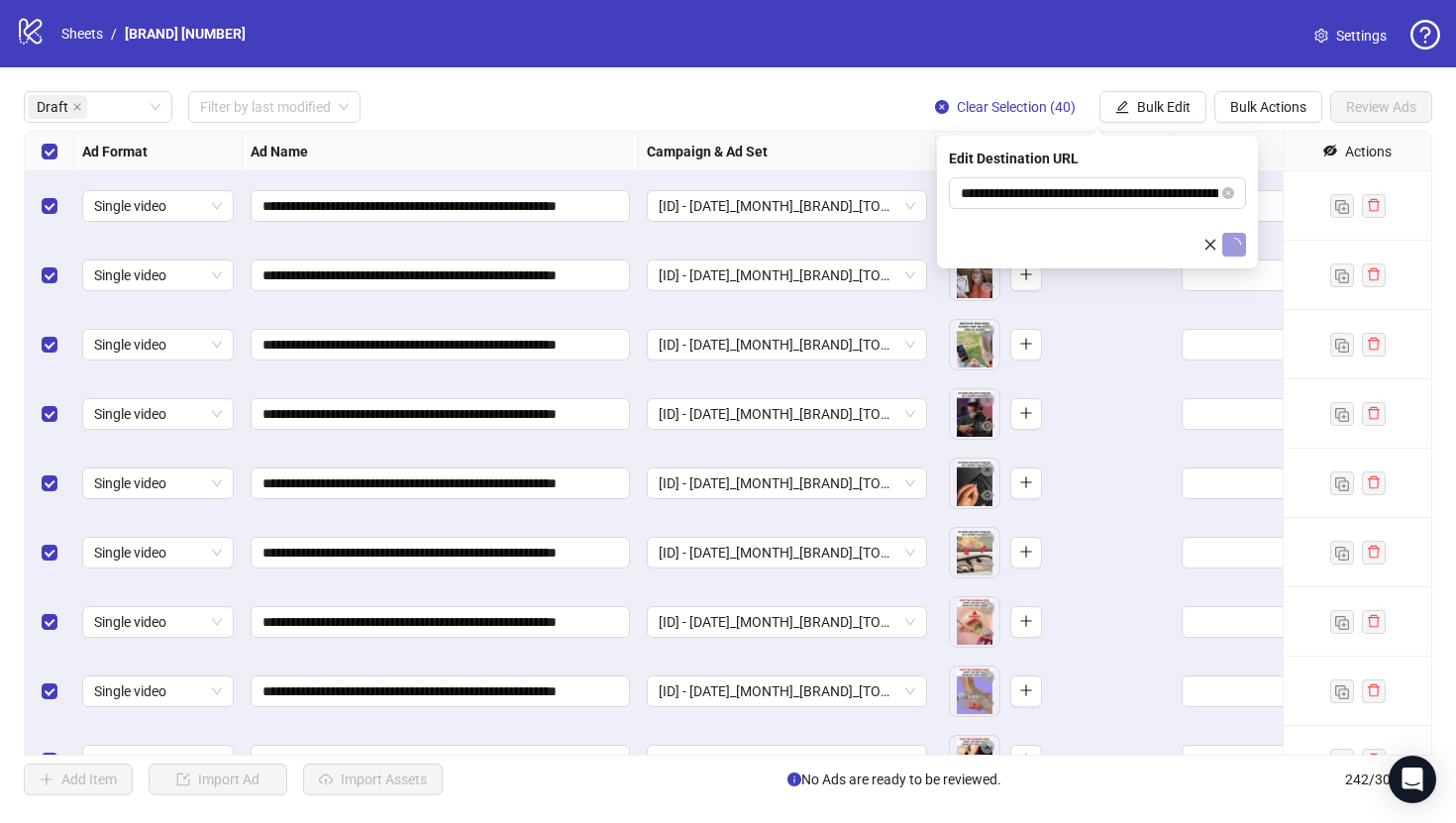 type 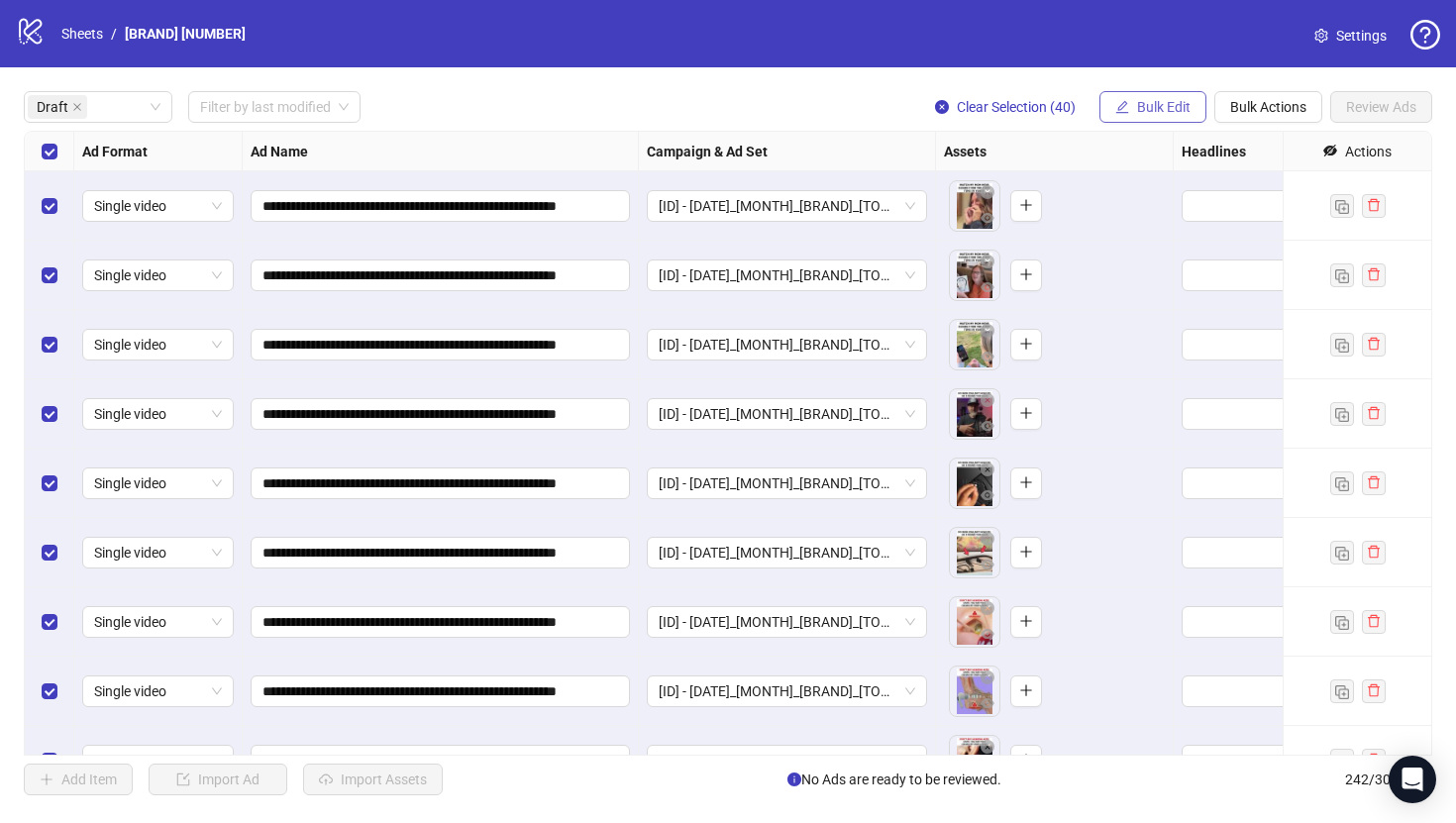 click on "Bulk Edit" at bounding box center (1164, 107) 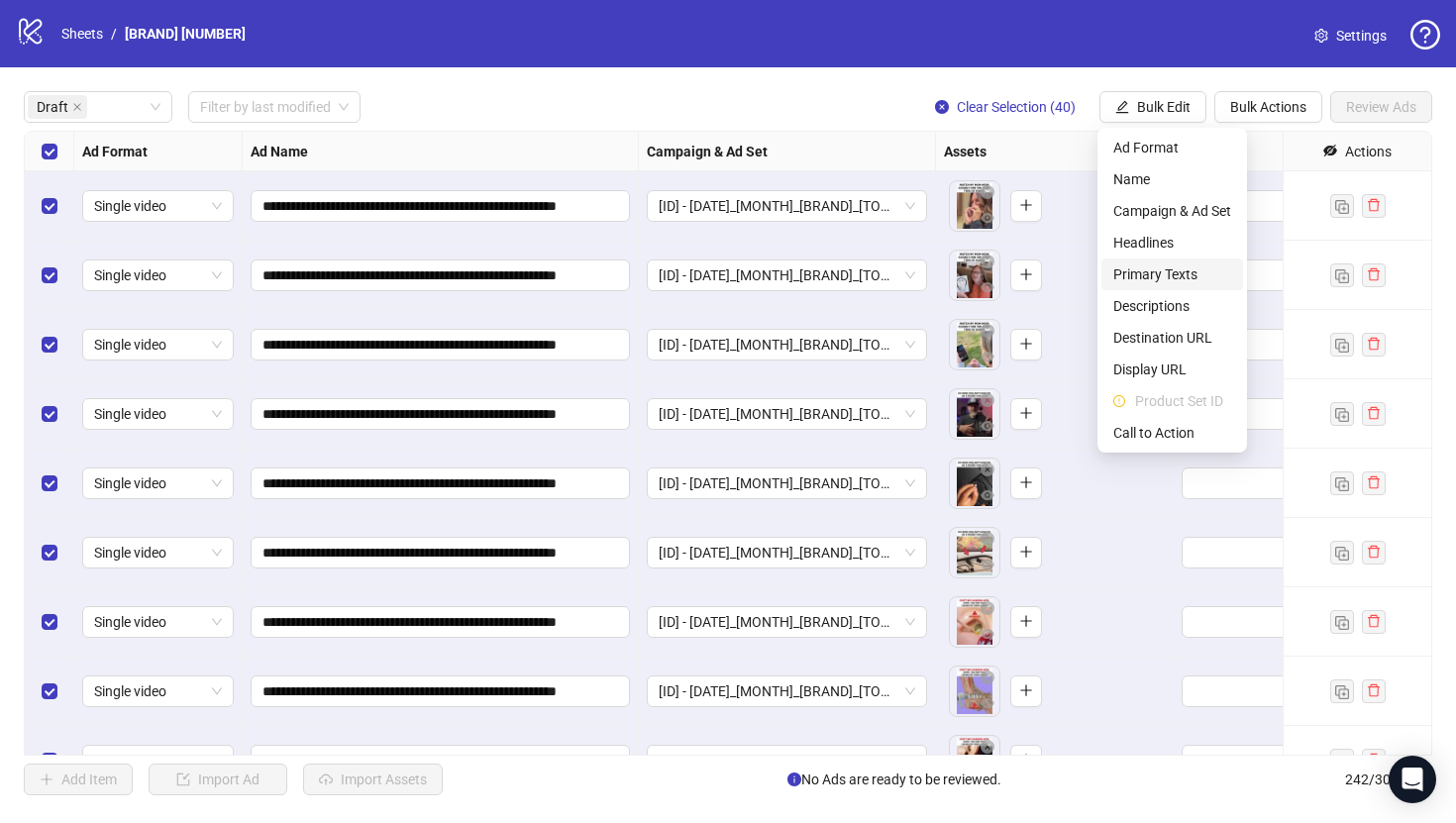 click on "Primary Texts" at bounding box center [1172, 274] 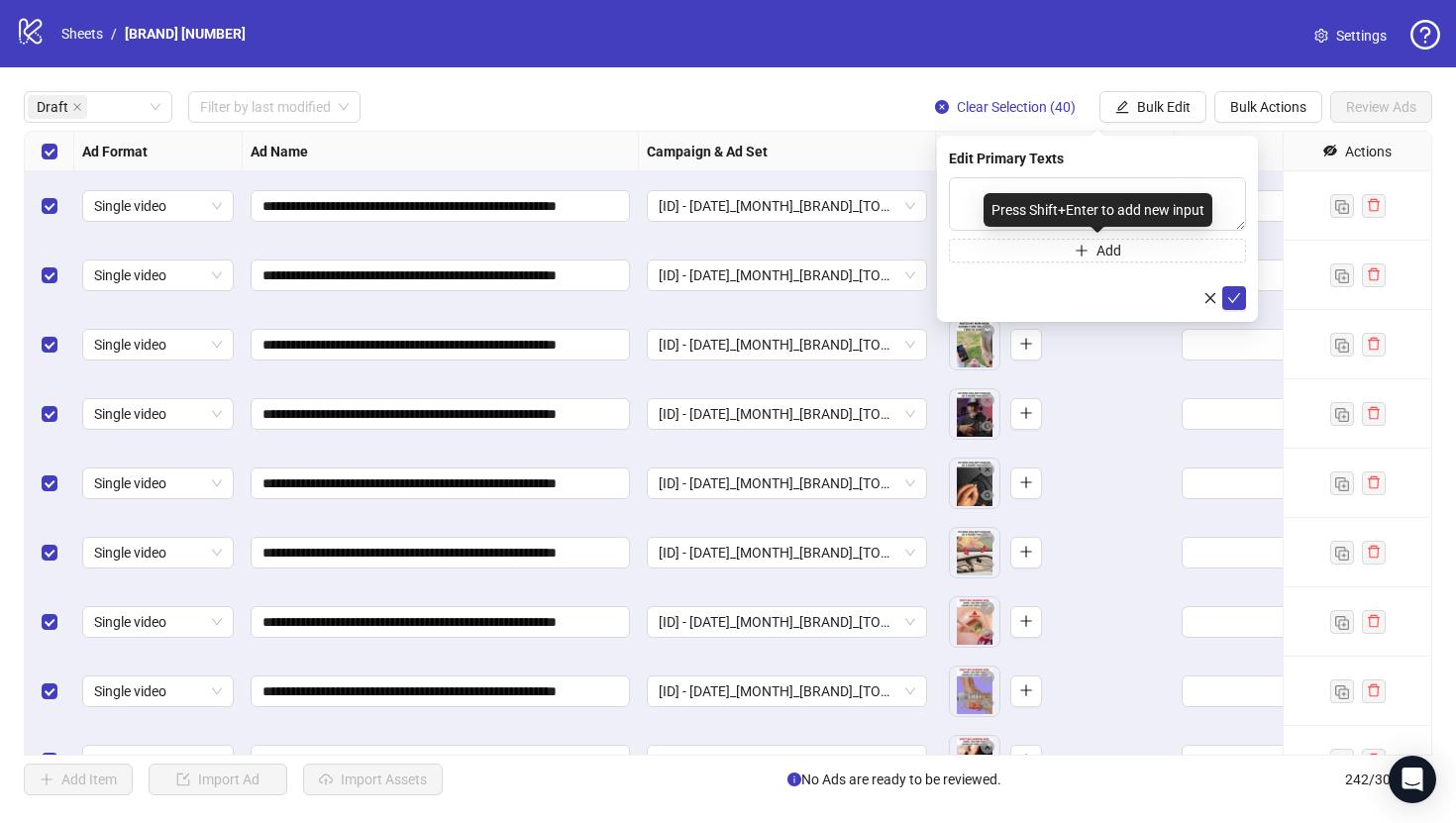 click on "Press Shift+Enter to add new input" at bounding box center [1097, 210] 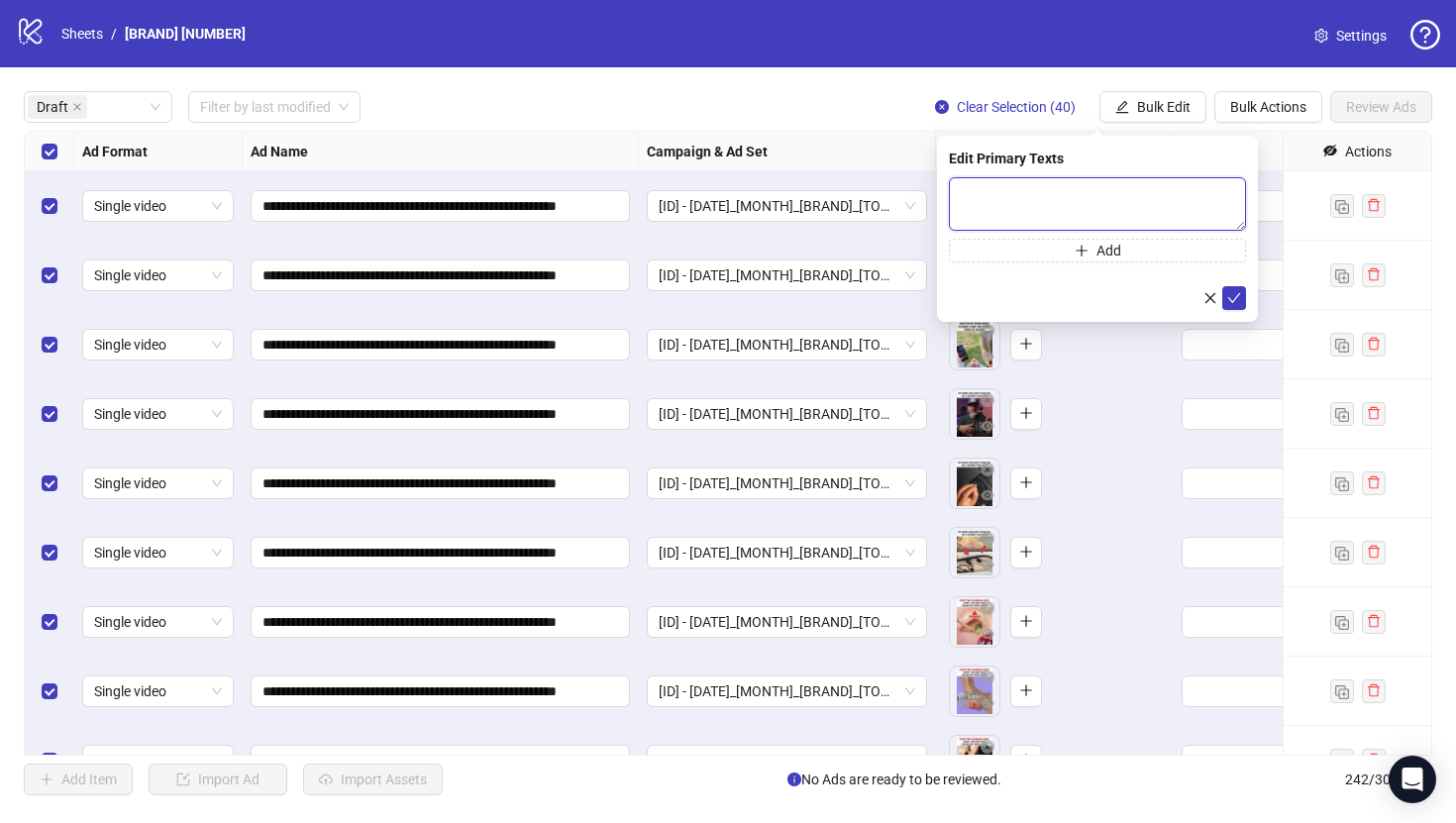 click at bounding box center [1097, 204] 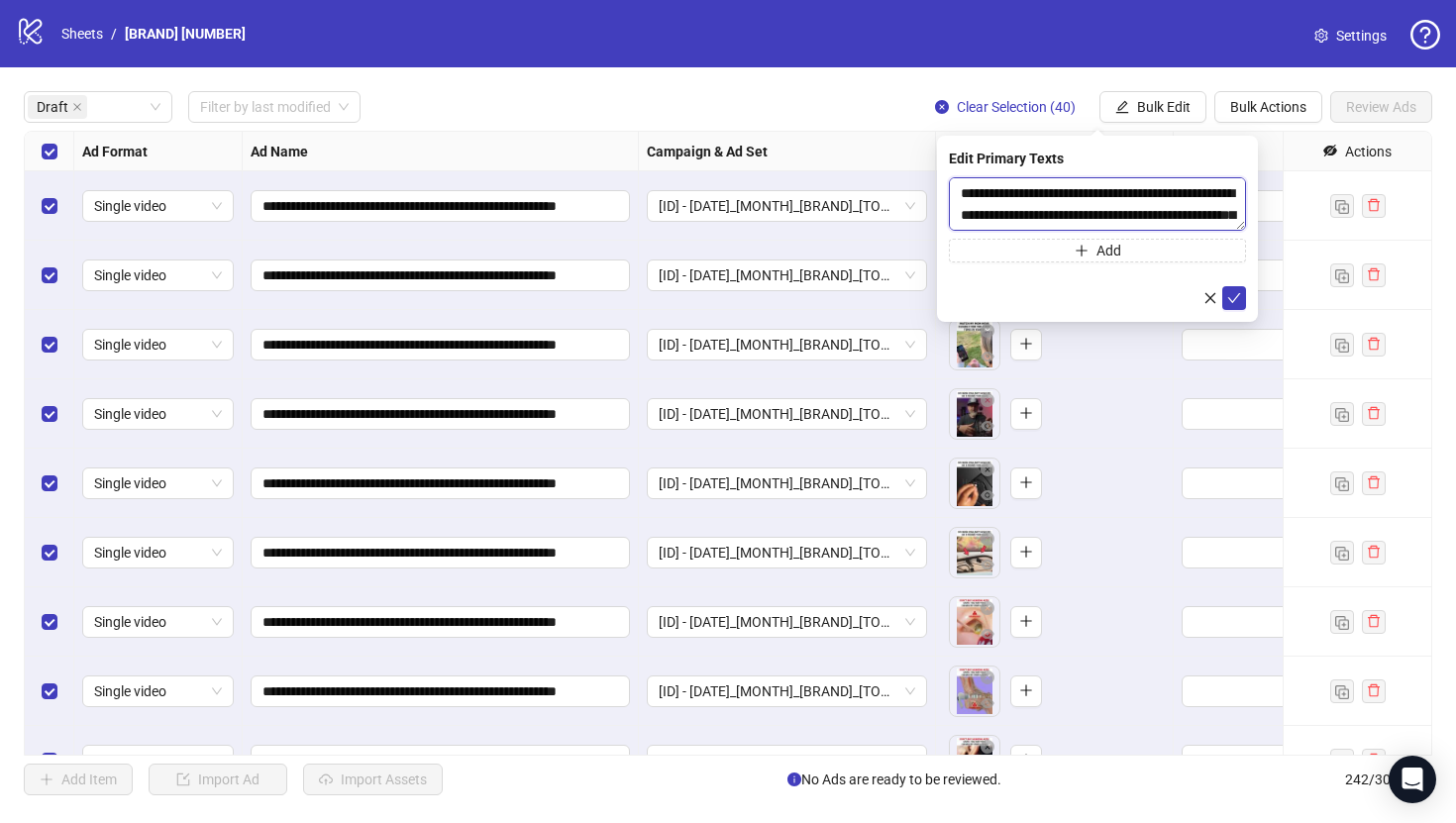 scroll, scrollTop: 472, scrollLeft: 0, axis: vertical 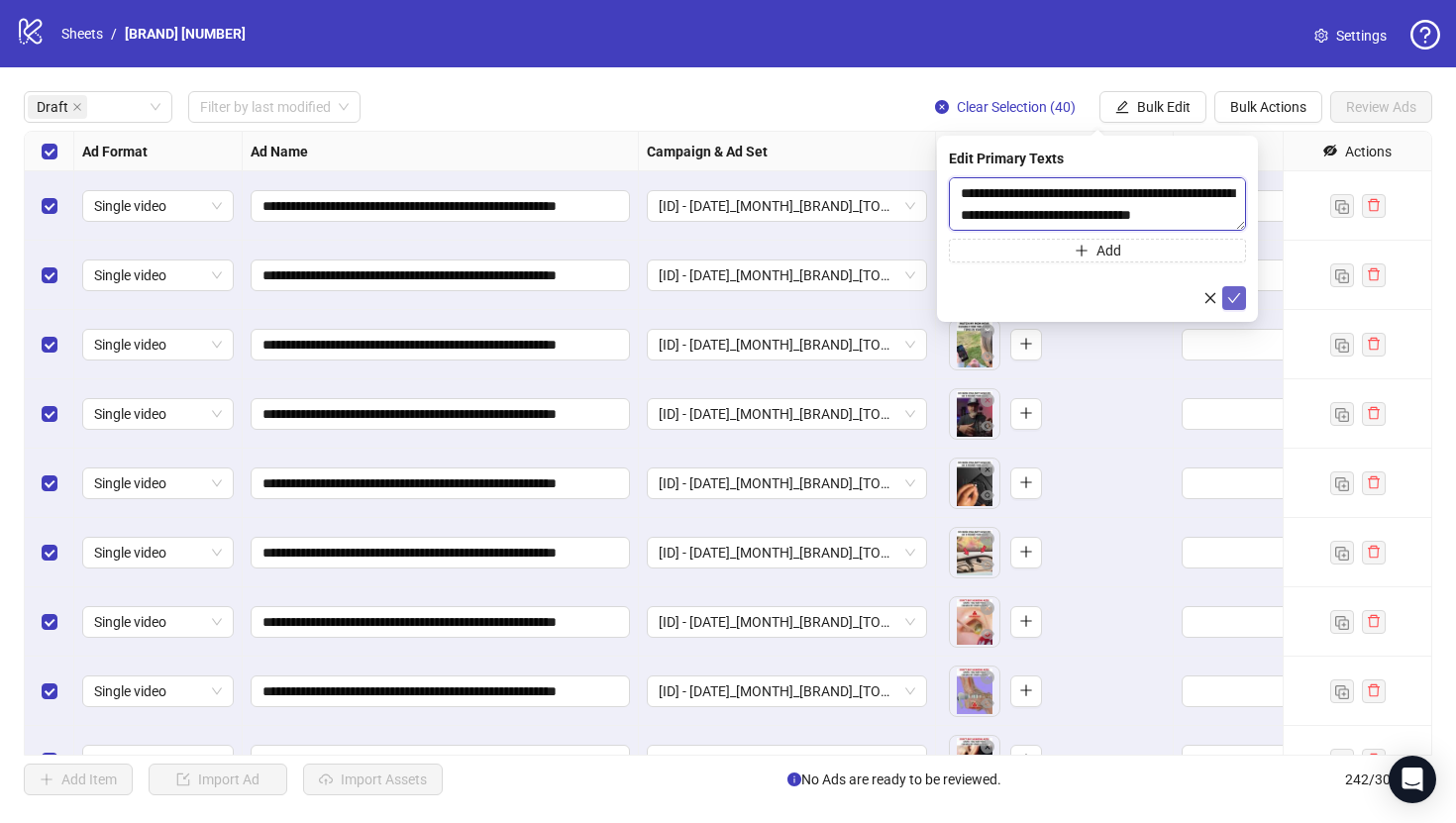 type on "**********" 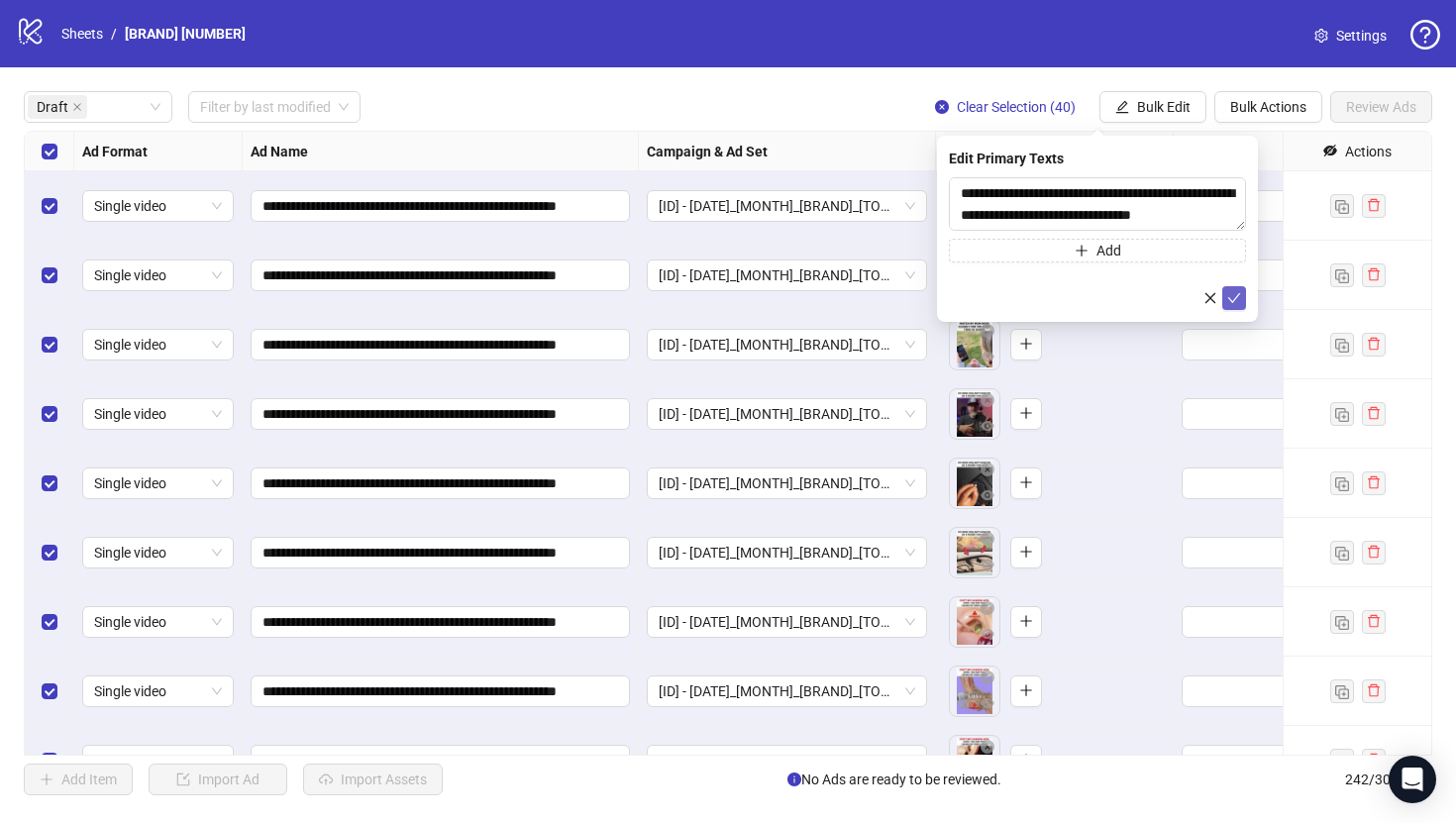 click 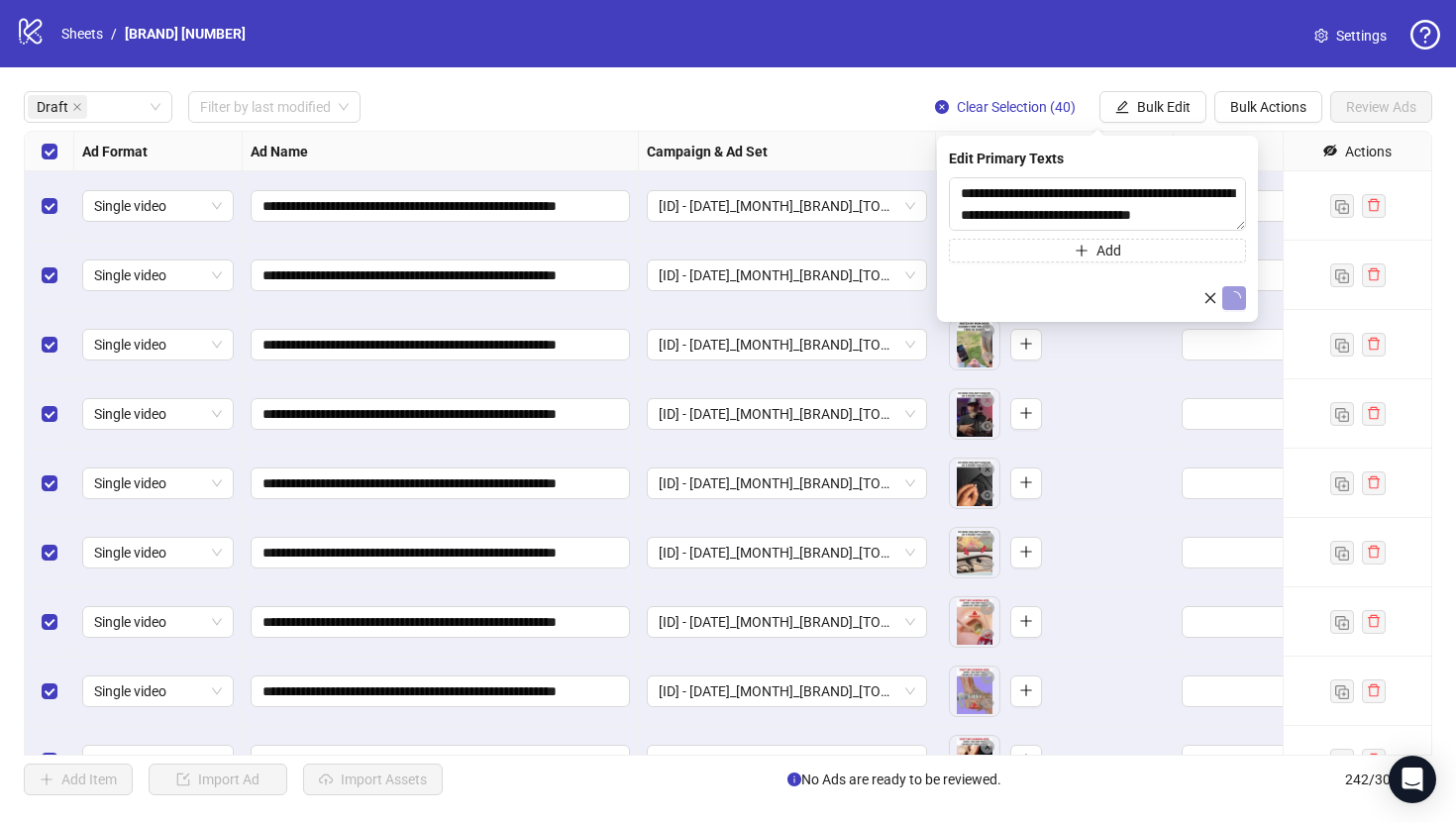type 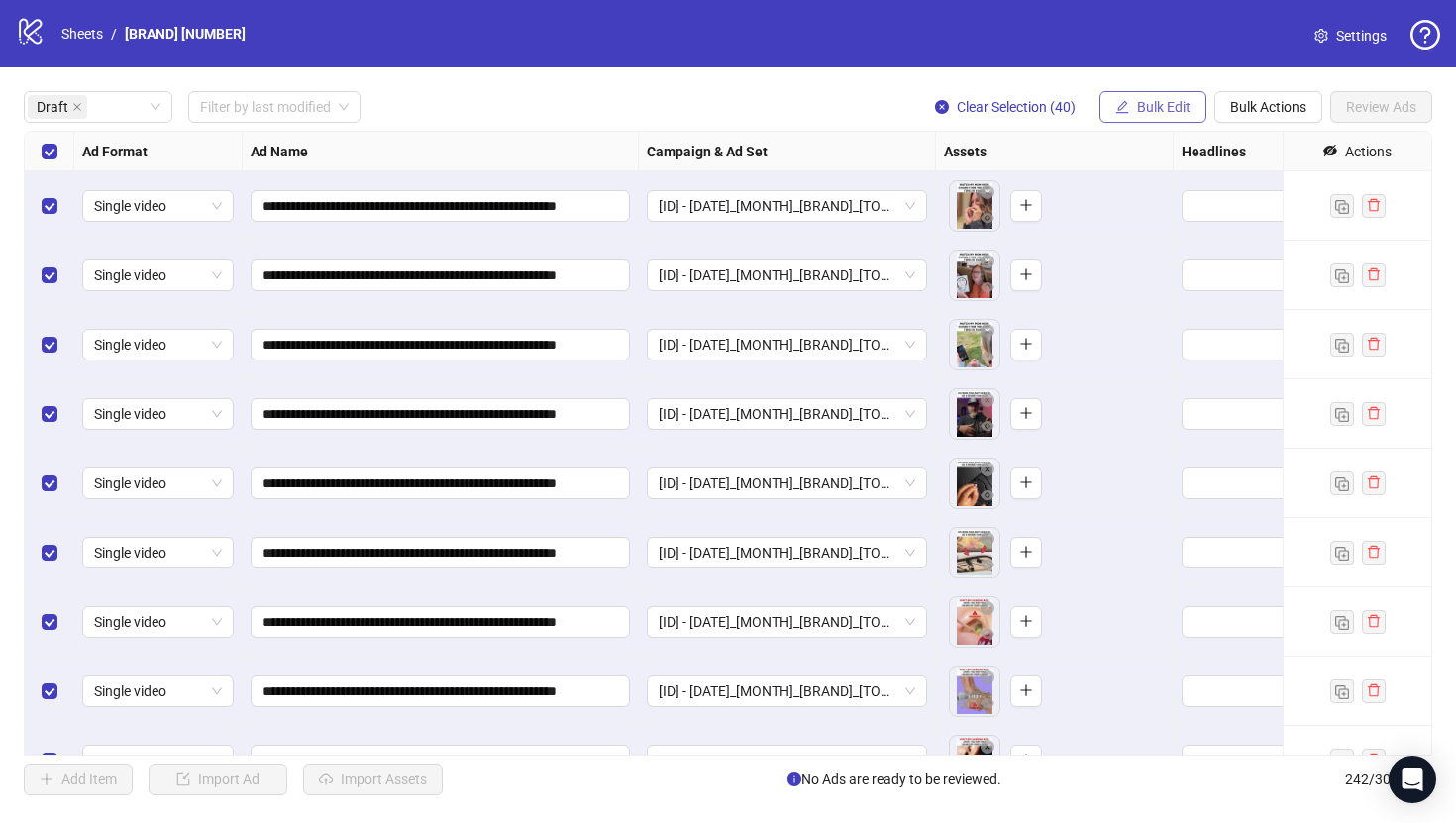 click on "Bulk Edit" at bounding box center [1164, 107] 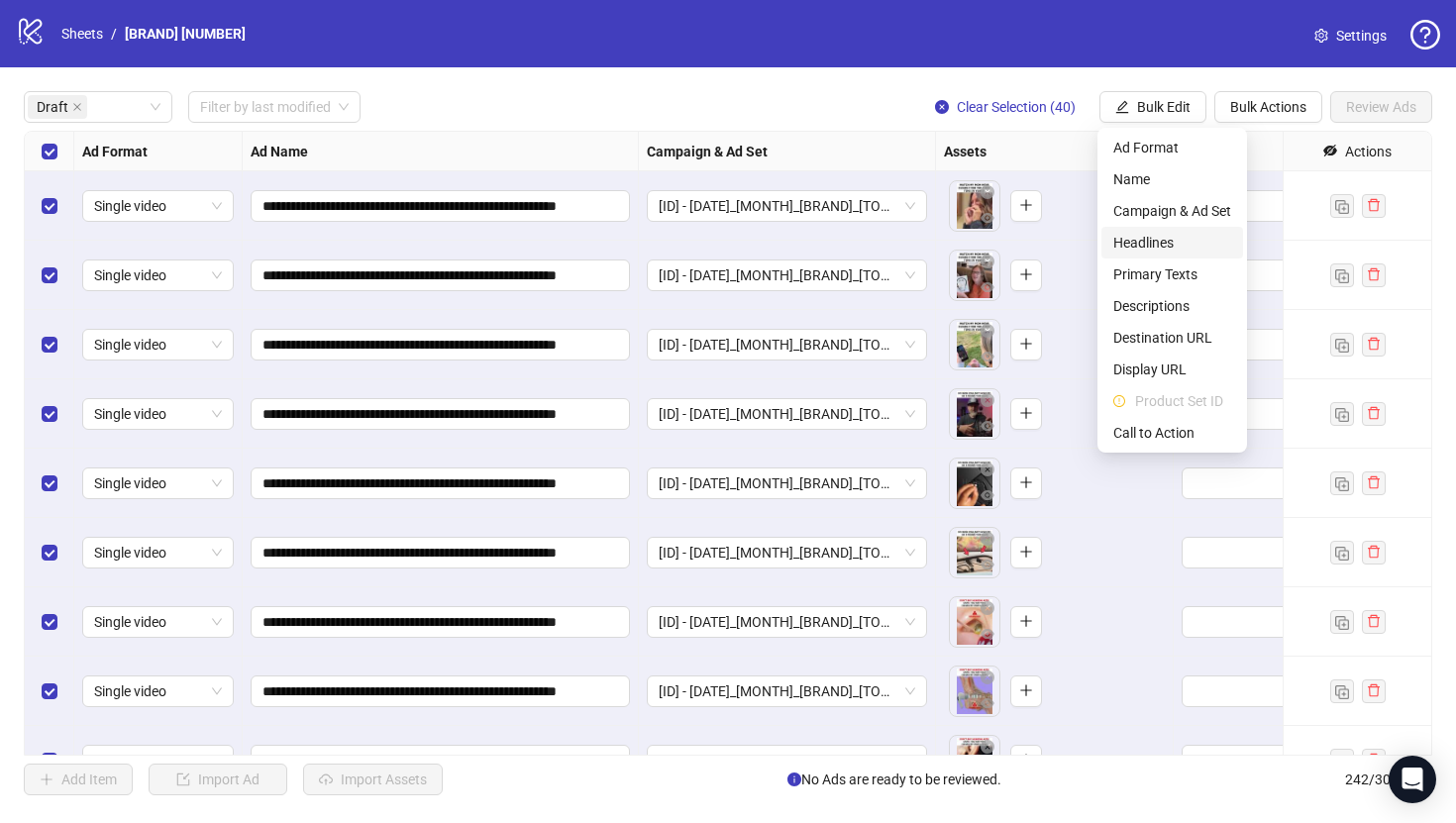 click on "Headlines" at bounding box center [1172, 243] 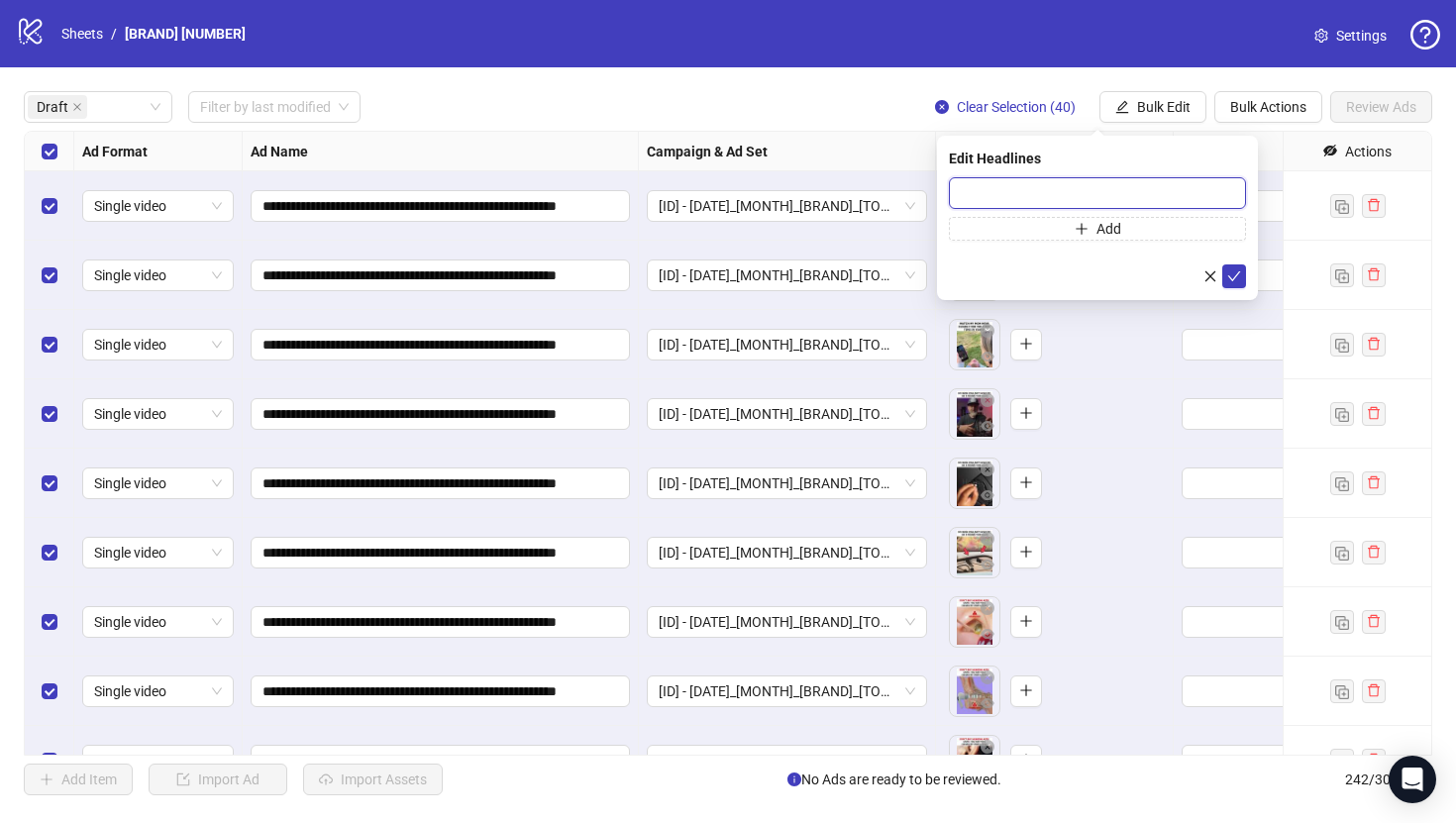 click at bounding box center [1097, 193] 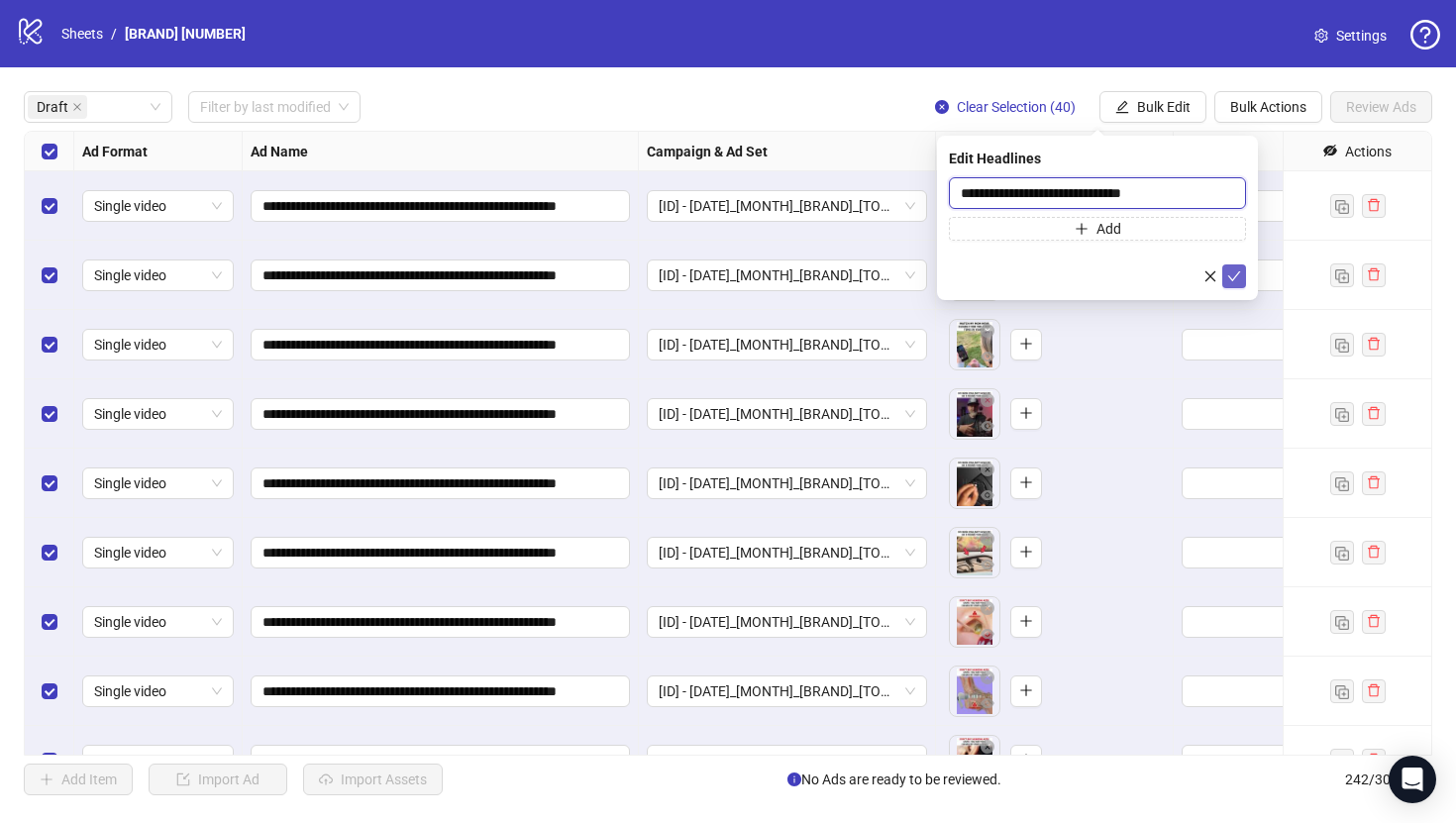 type on "**********" 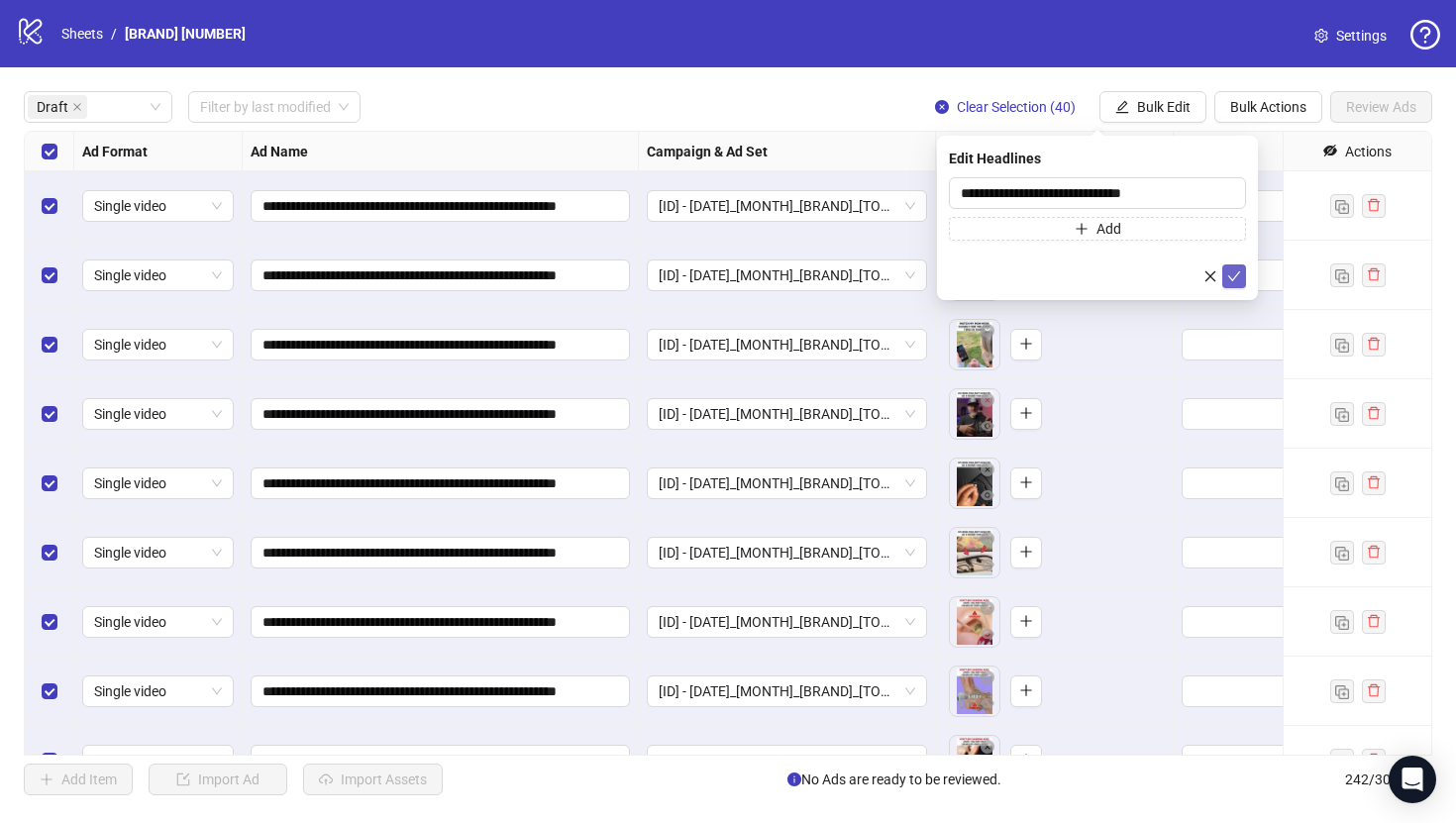click at bounding box center [1234, 276] 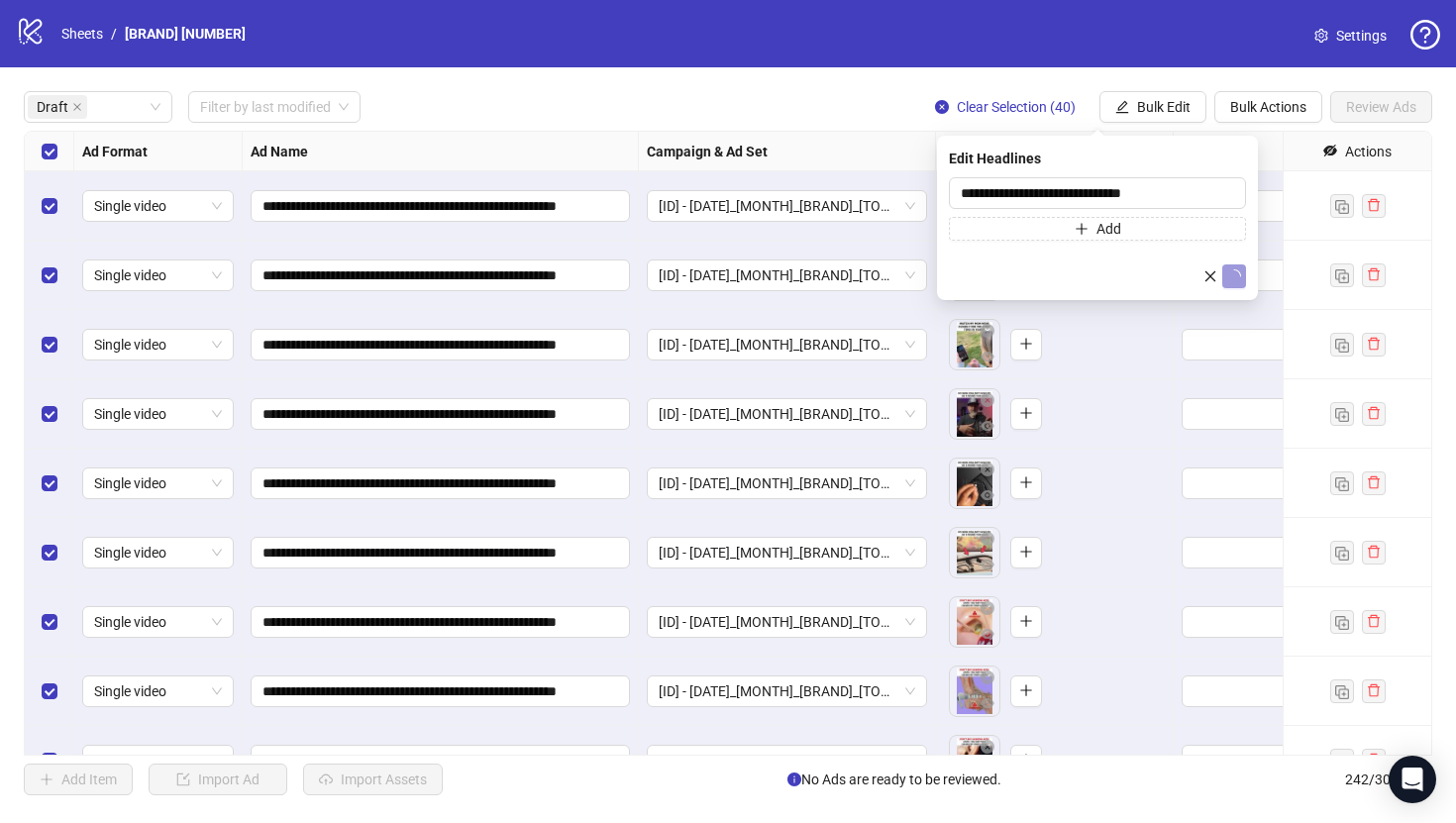 type 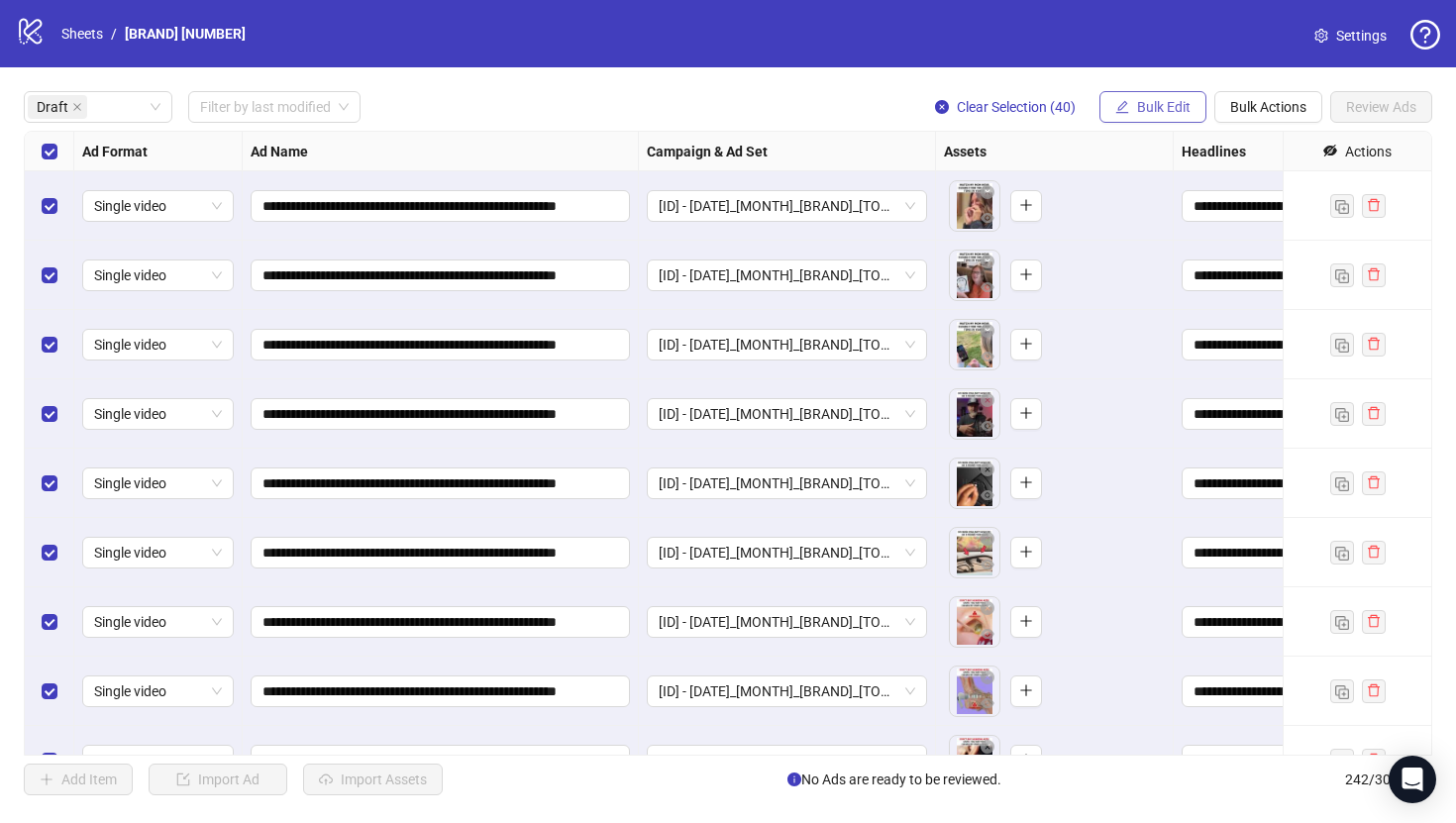 click on "Bulk Edit" at bounding box center [1164, 107] 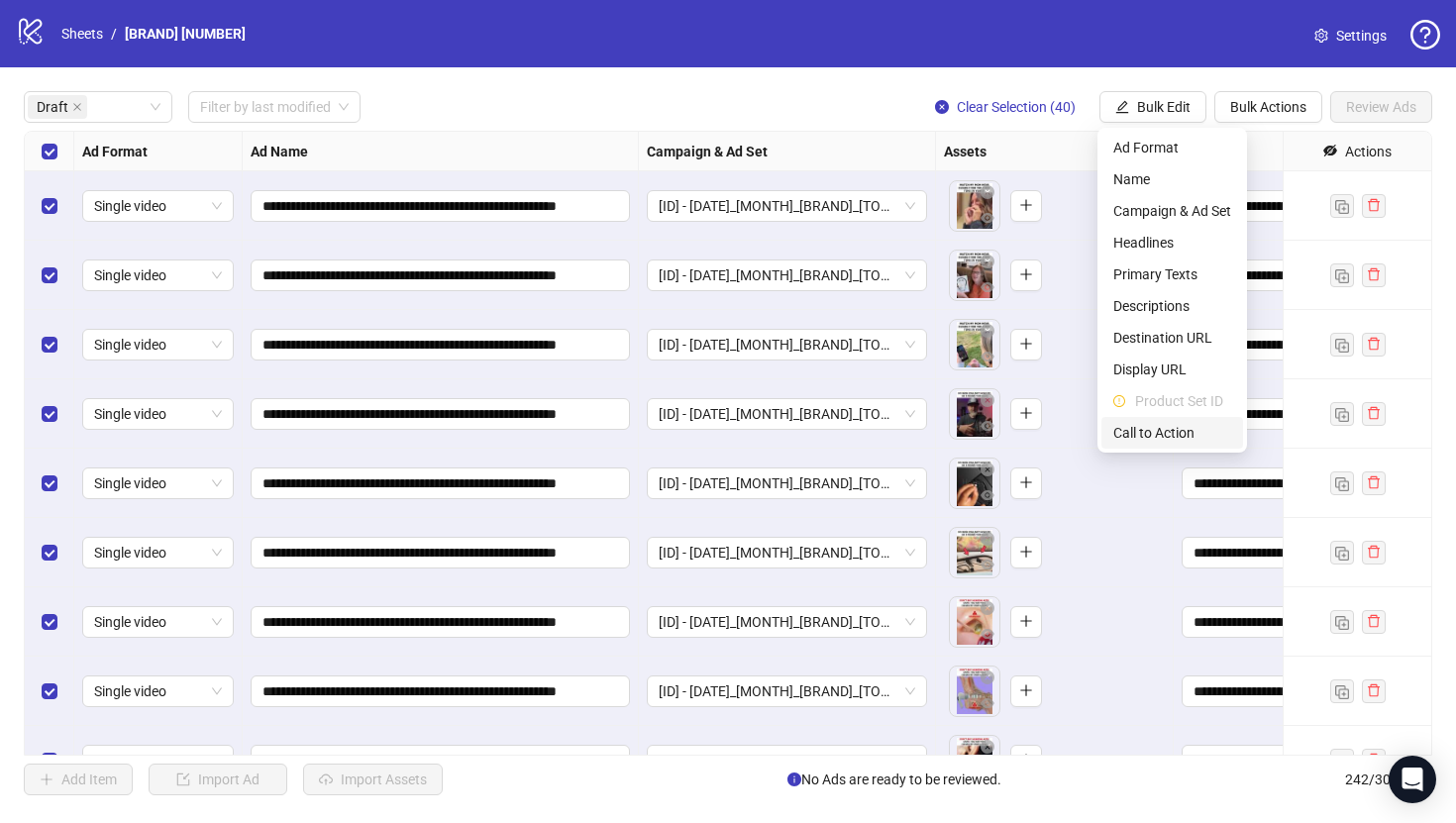 click on "Call to Action" at bounding box center (1172, 433) 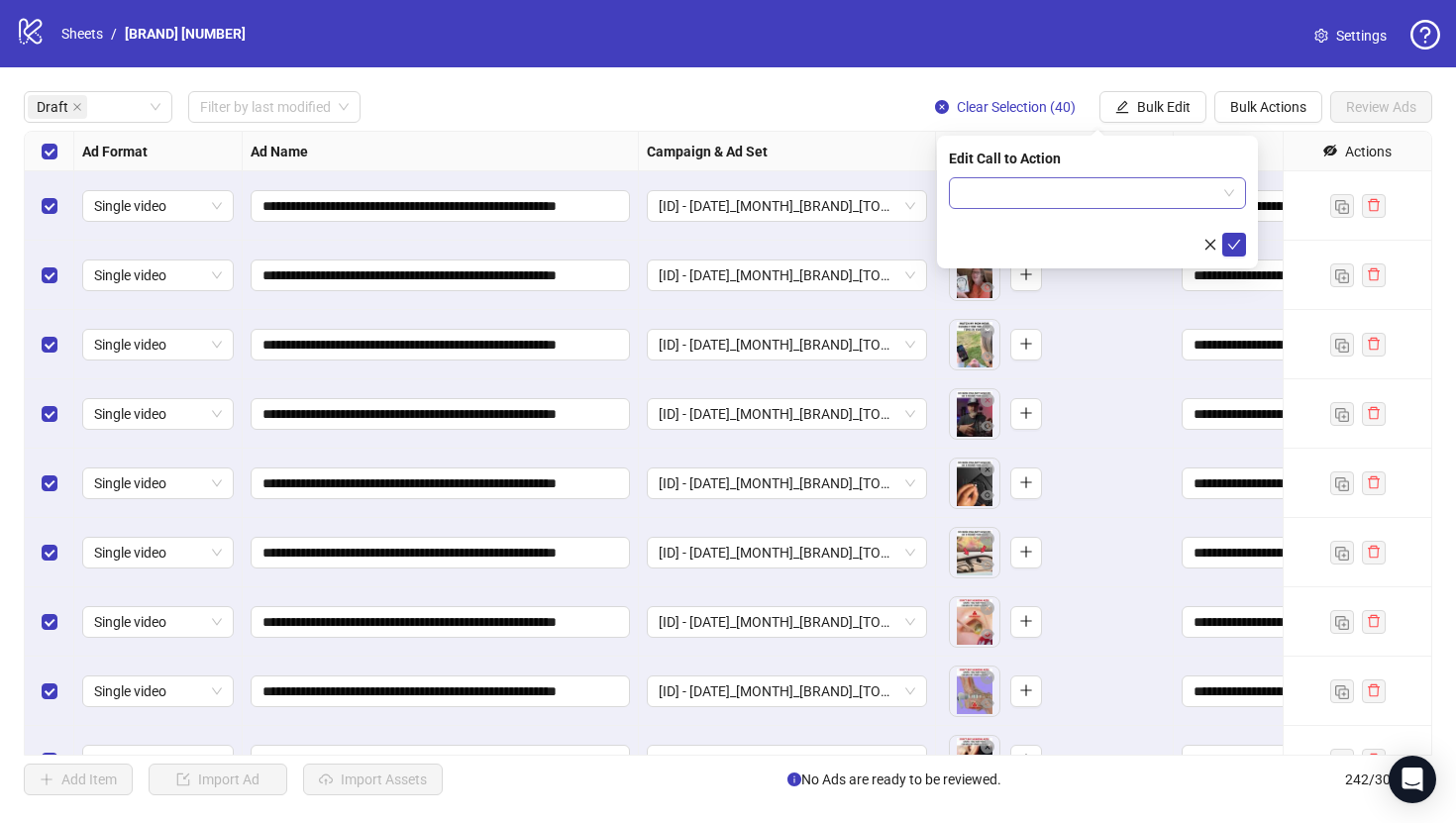 click at bounding box center [1089, 193] 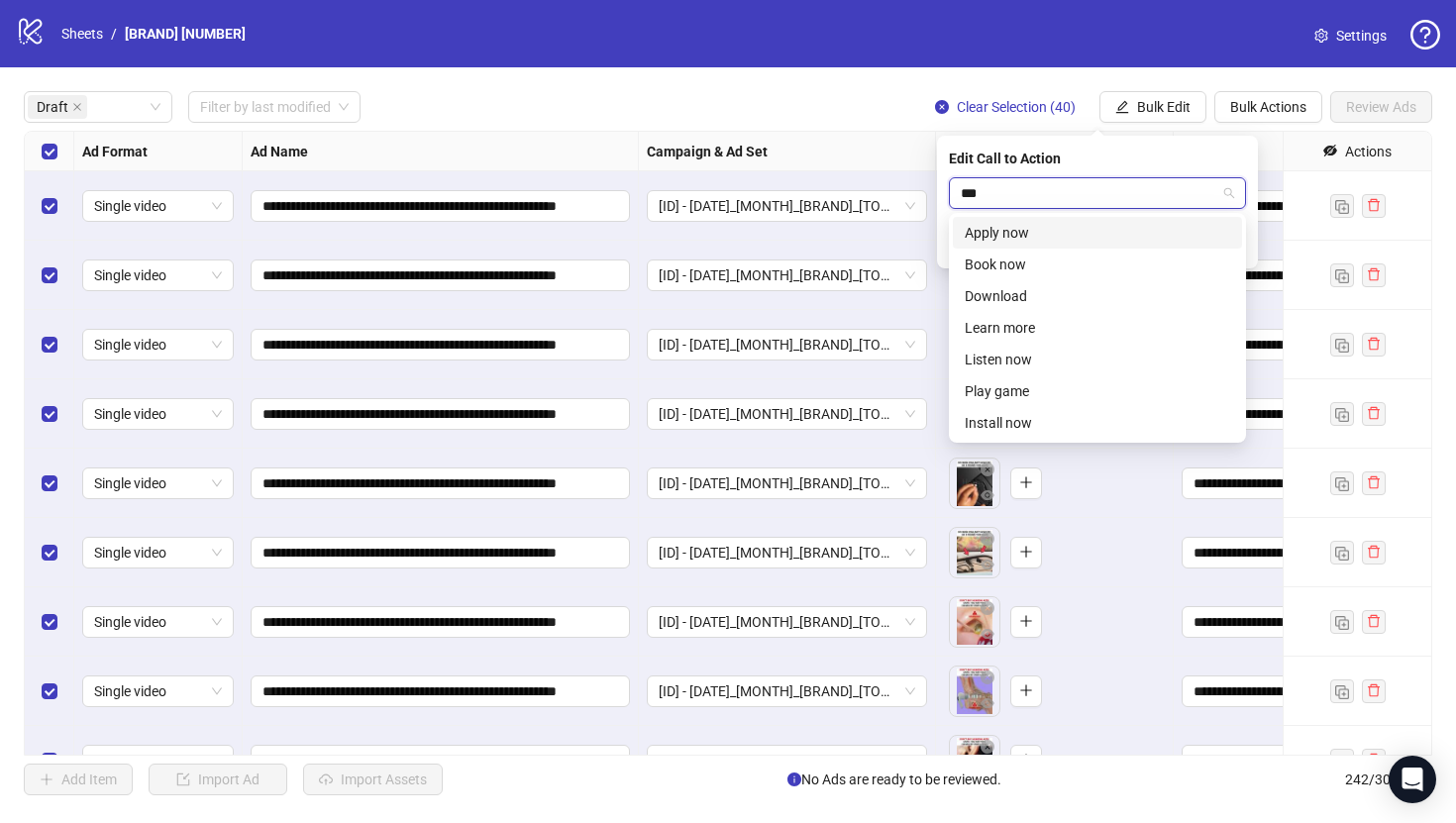 type on "****" 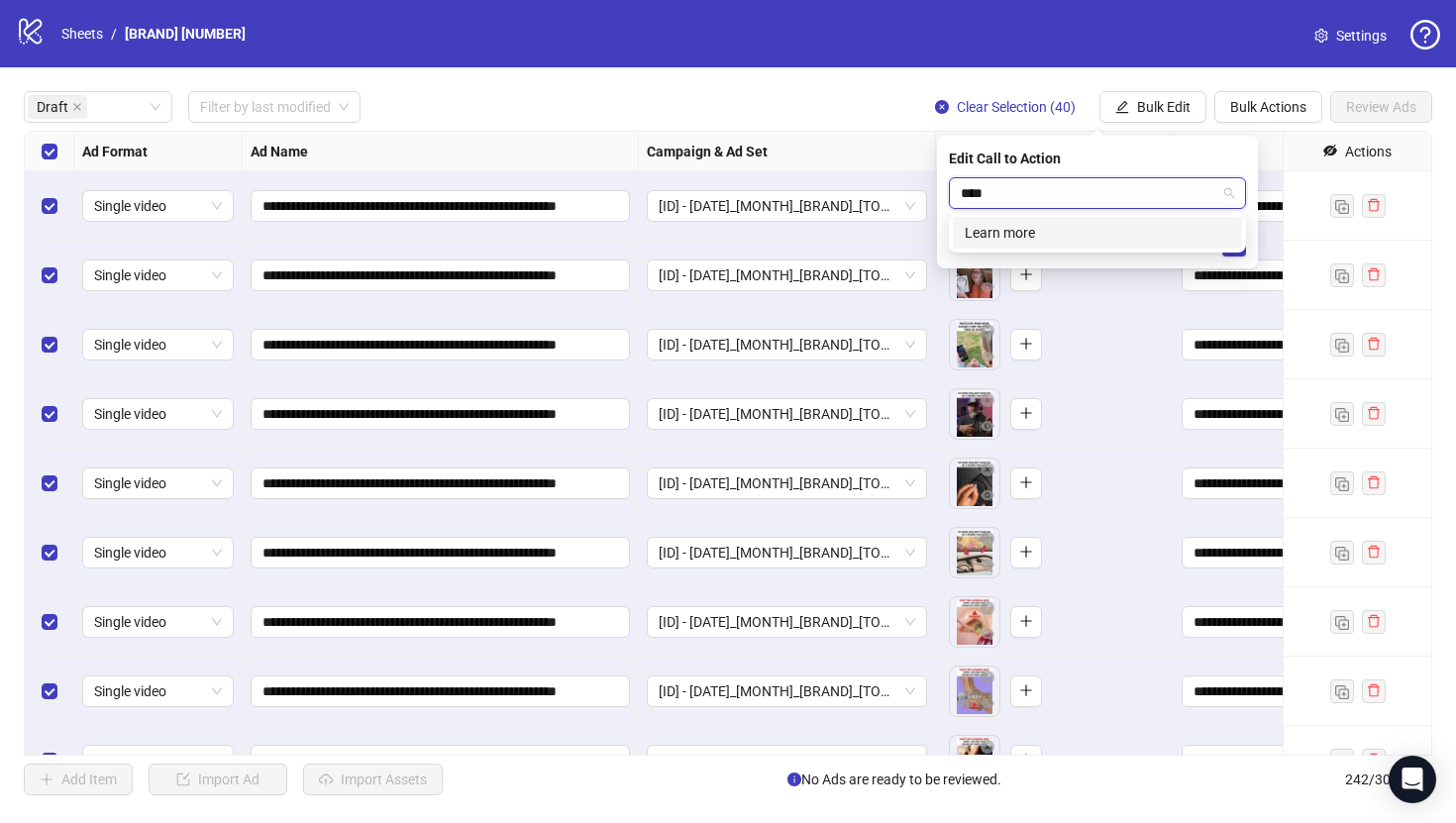 click on "Learn more" at bounding box center [1097, 233] 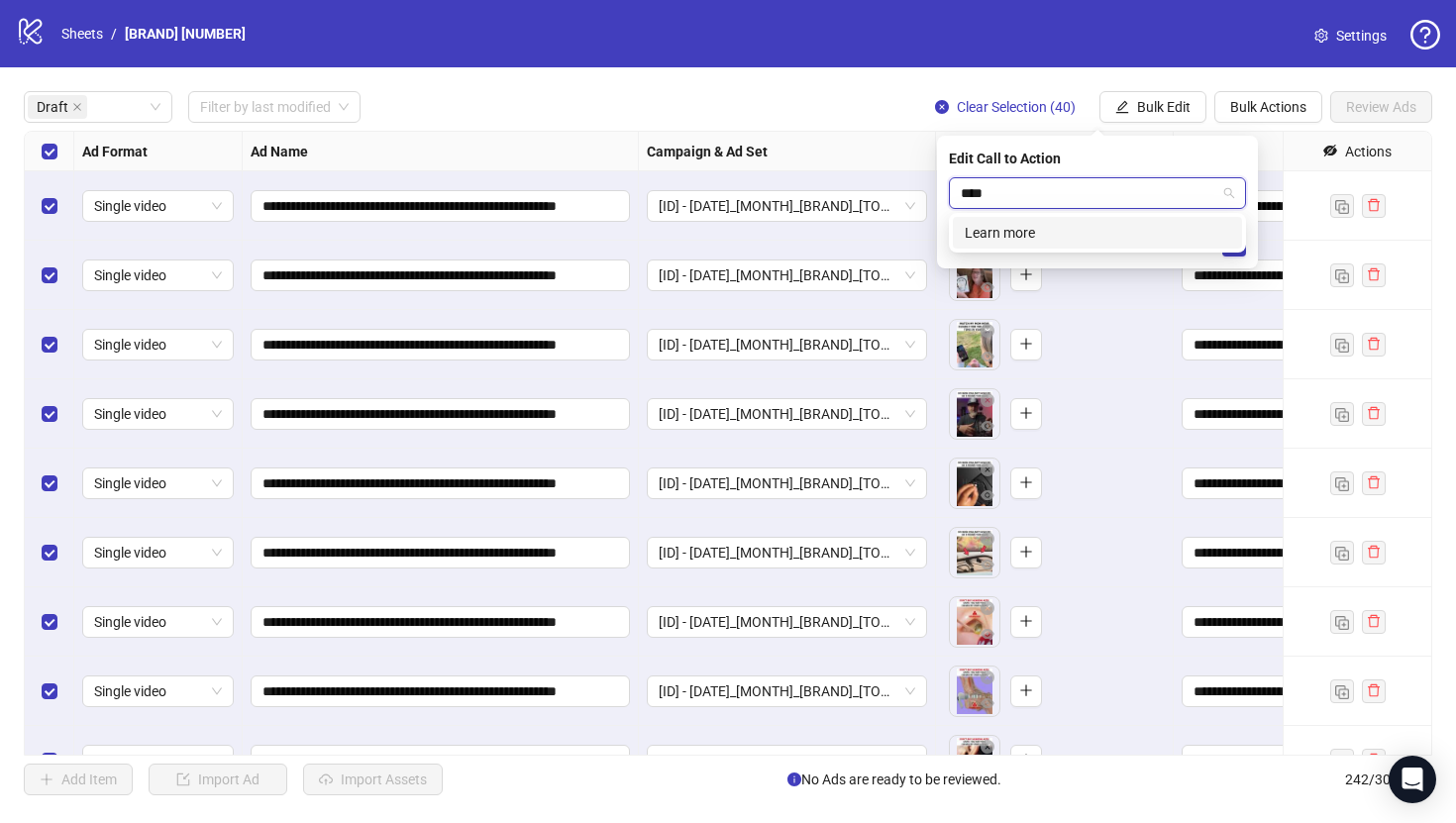 type 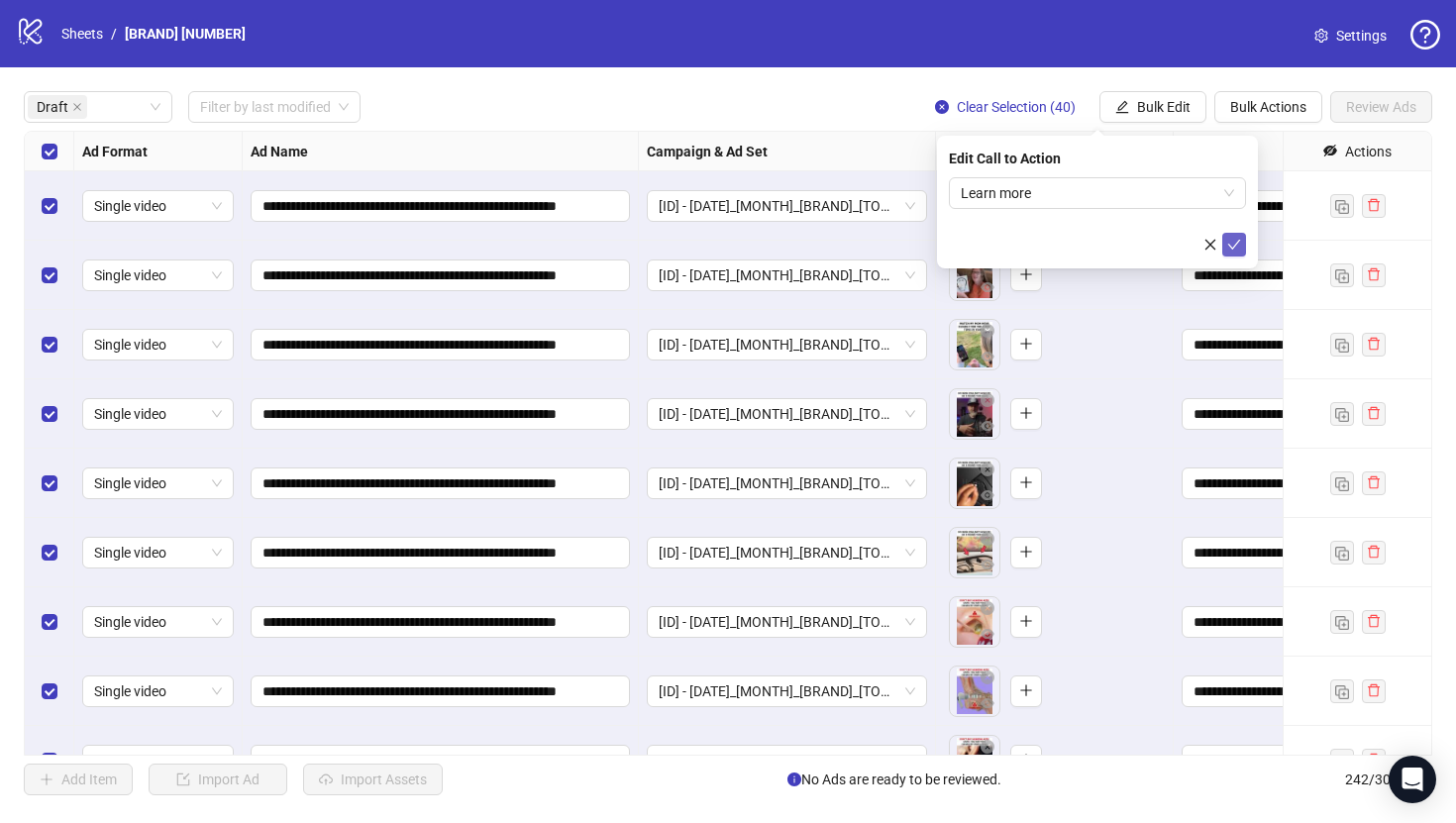 click 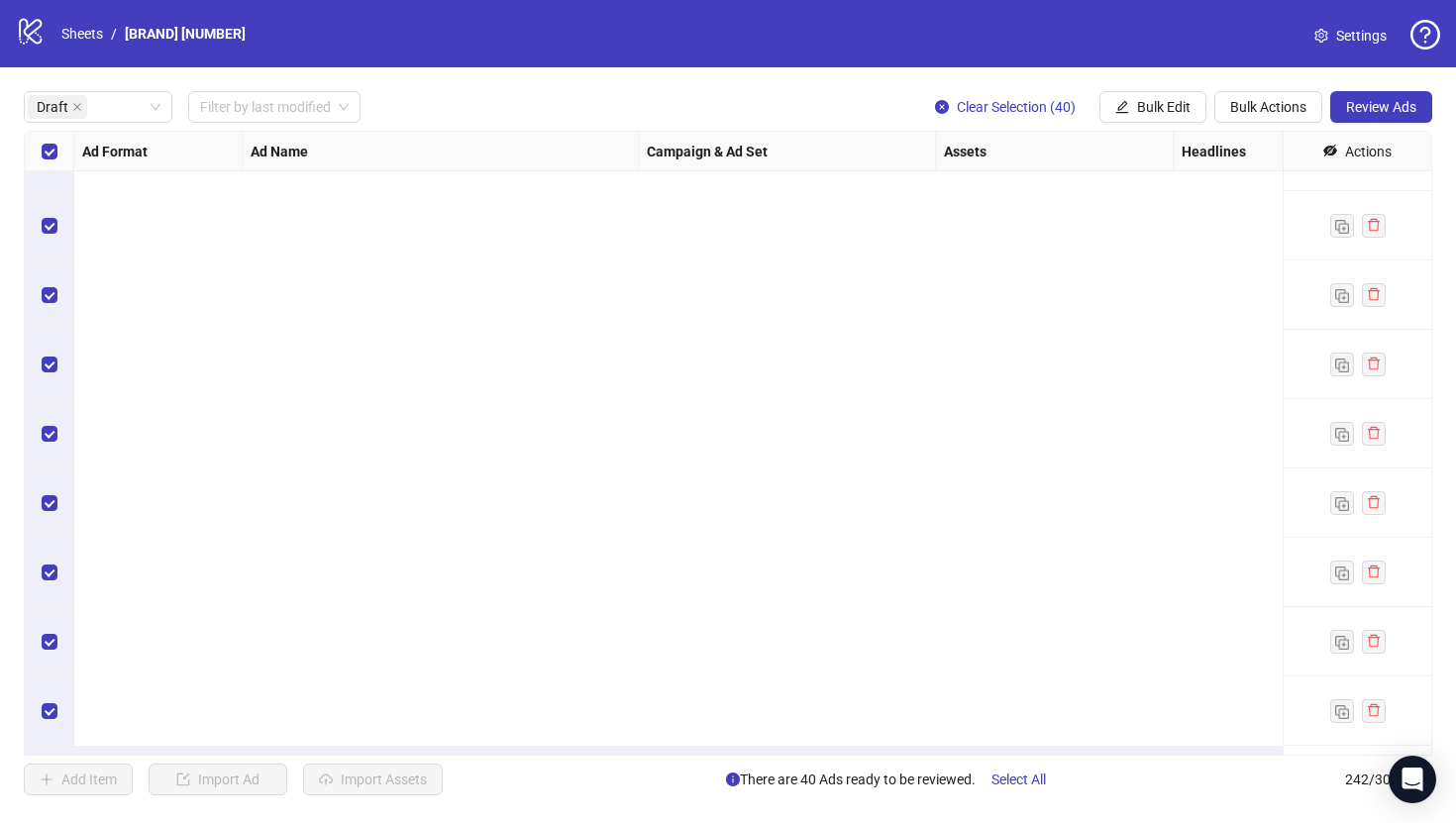 scroll, scrollTop: 1801, scrollLeft: 0, axis: vertical 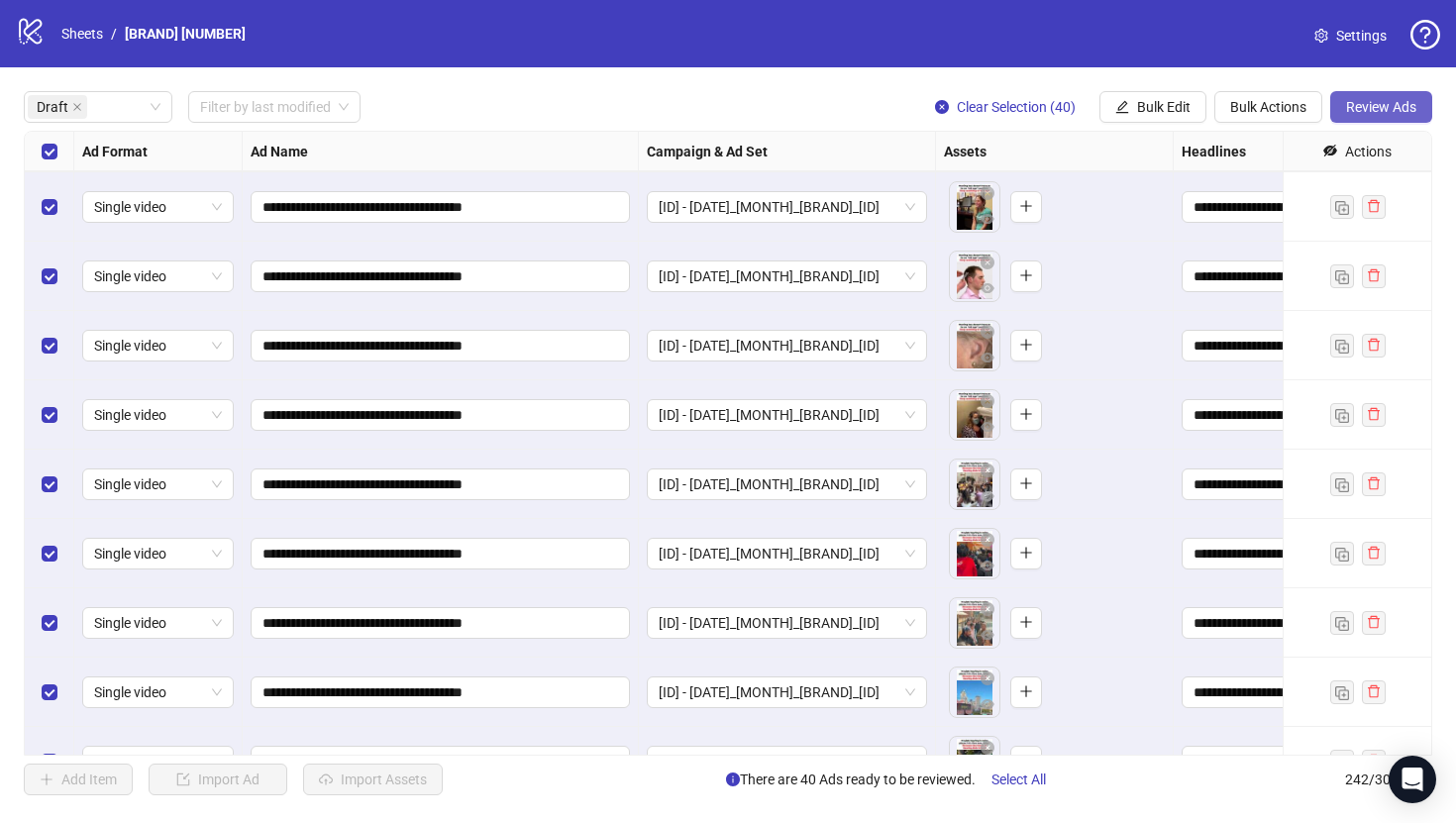 click on "Review Ads" at bounding box center [1381, 107] 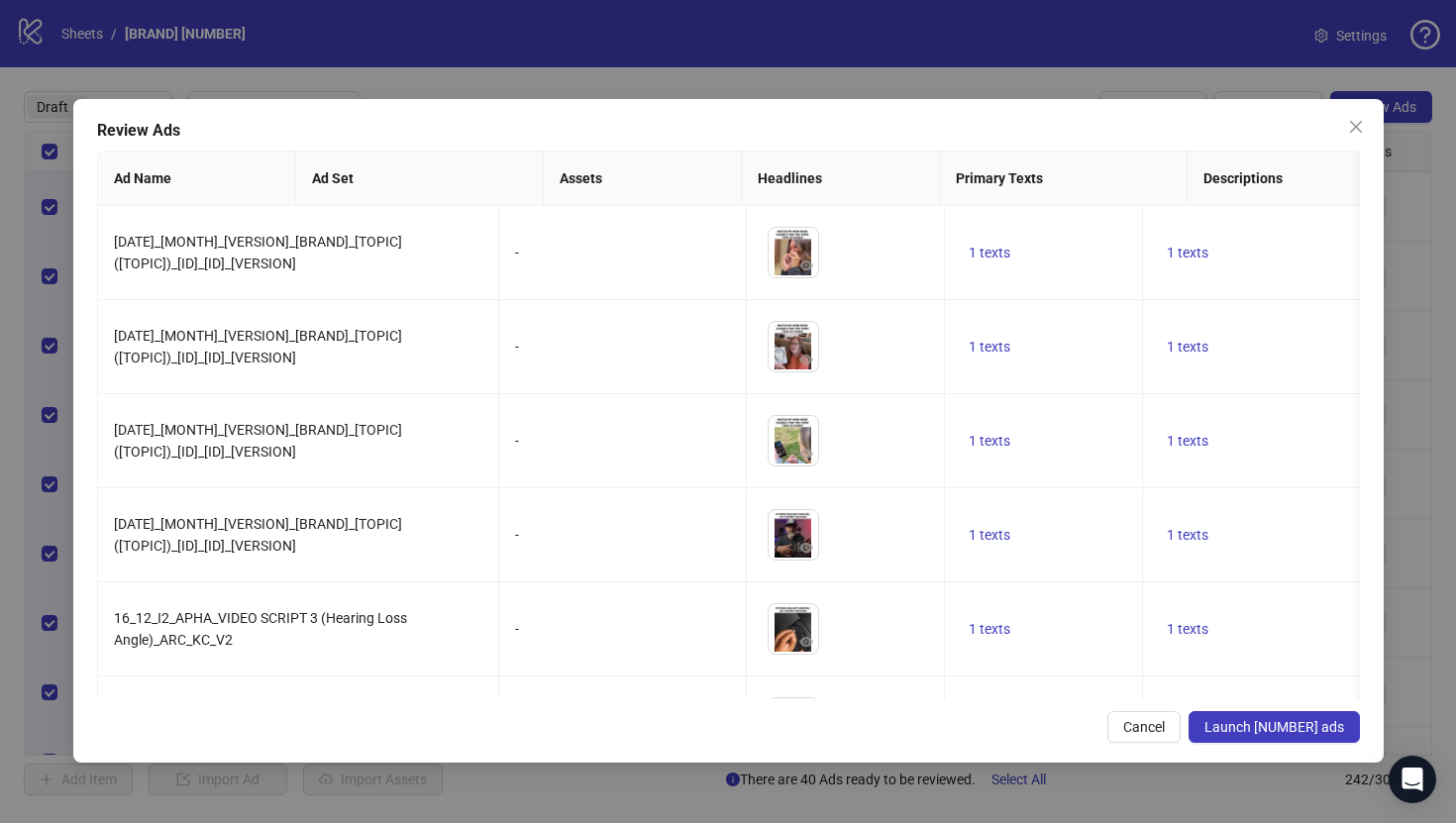 click on "Launch [NUMBER] ads" at bounding box center [1274, 727] 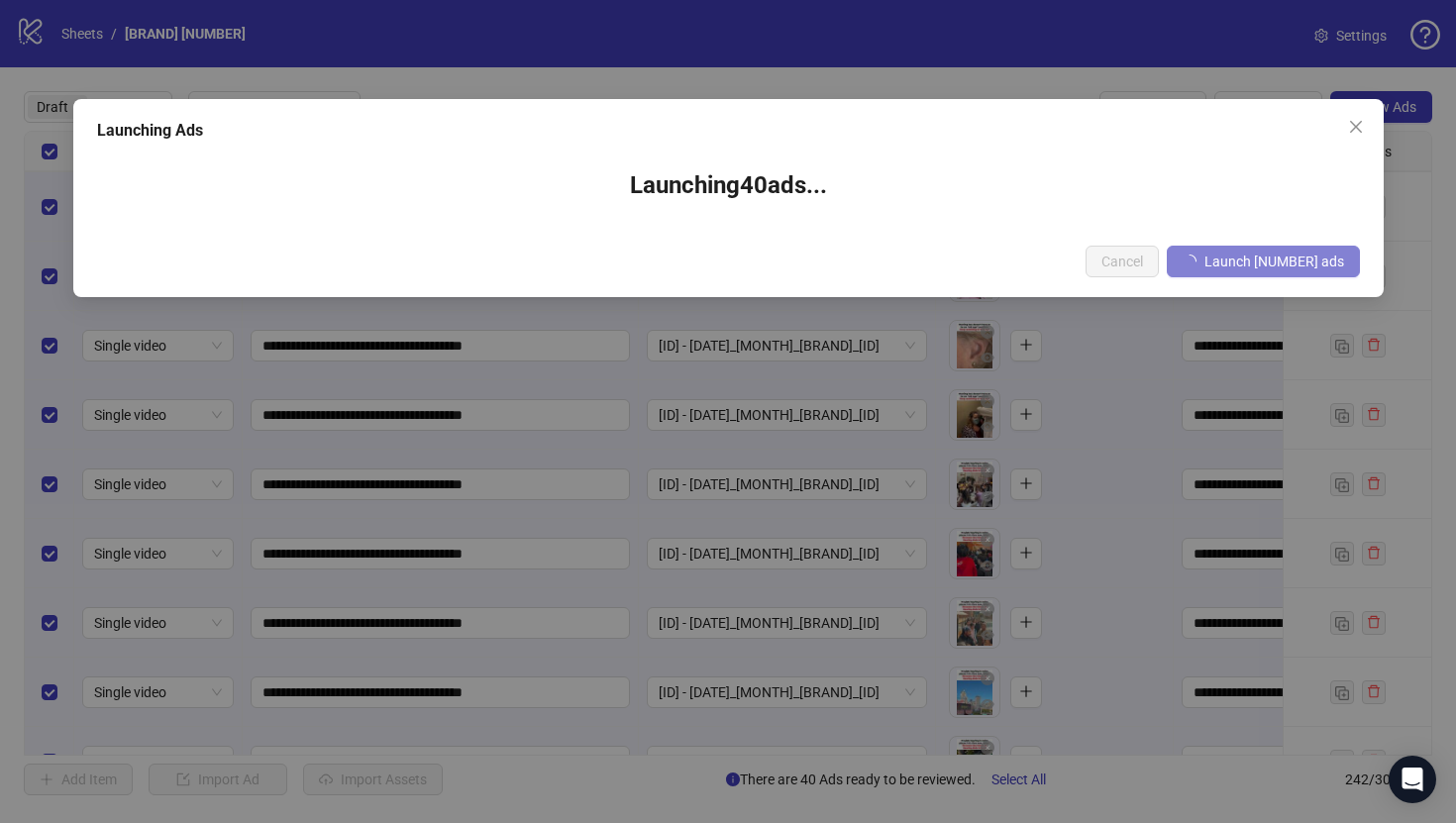 type 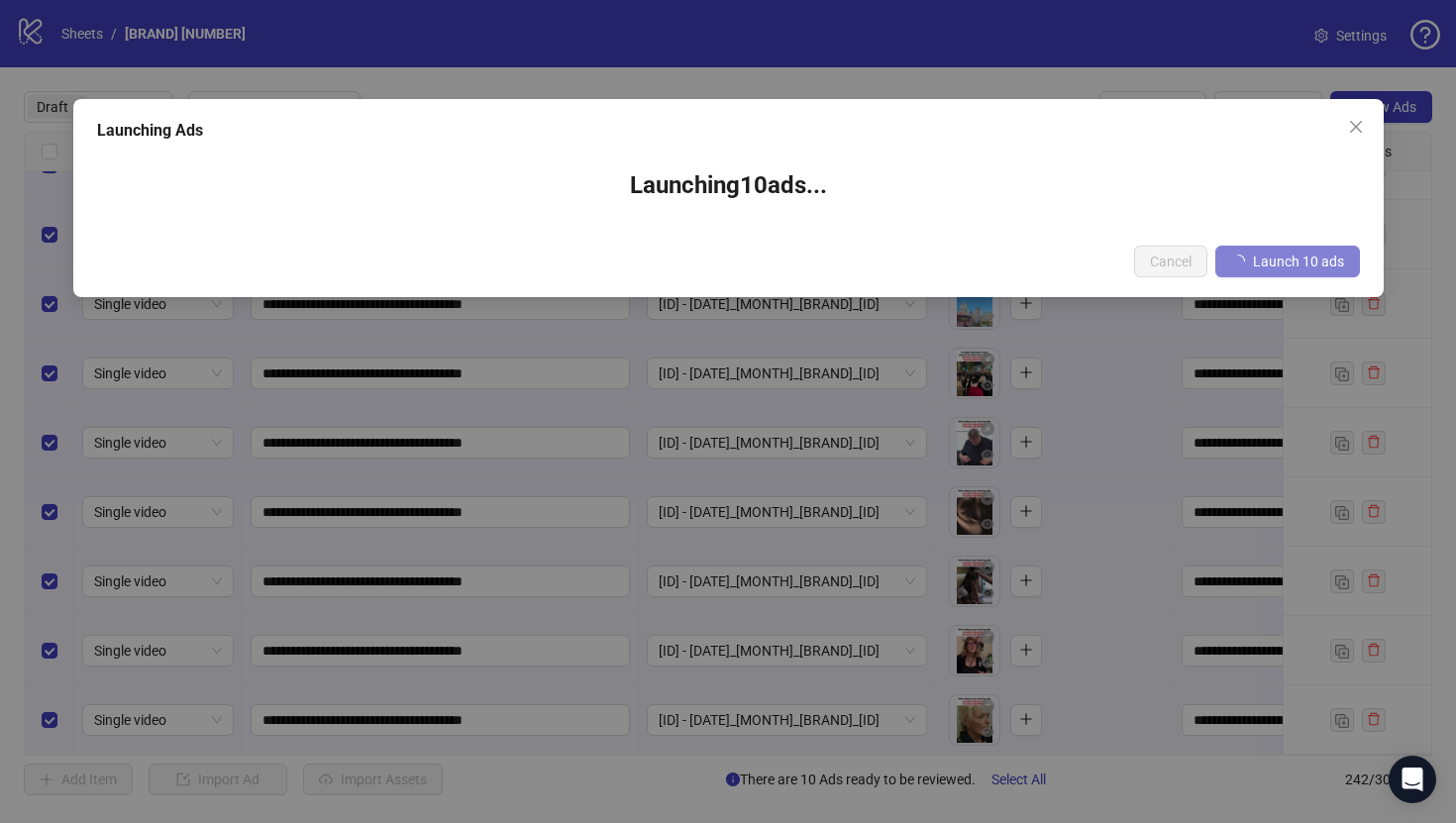 scroll, scrollTop: 0, scrollLeft: 0, axis: both 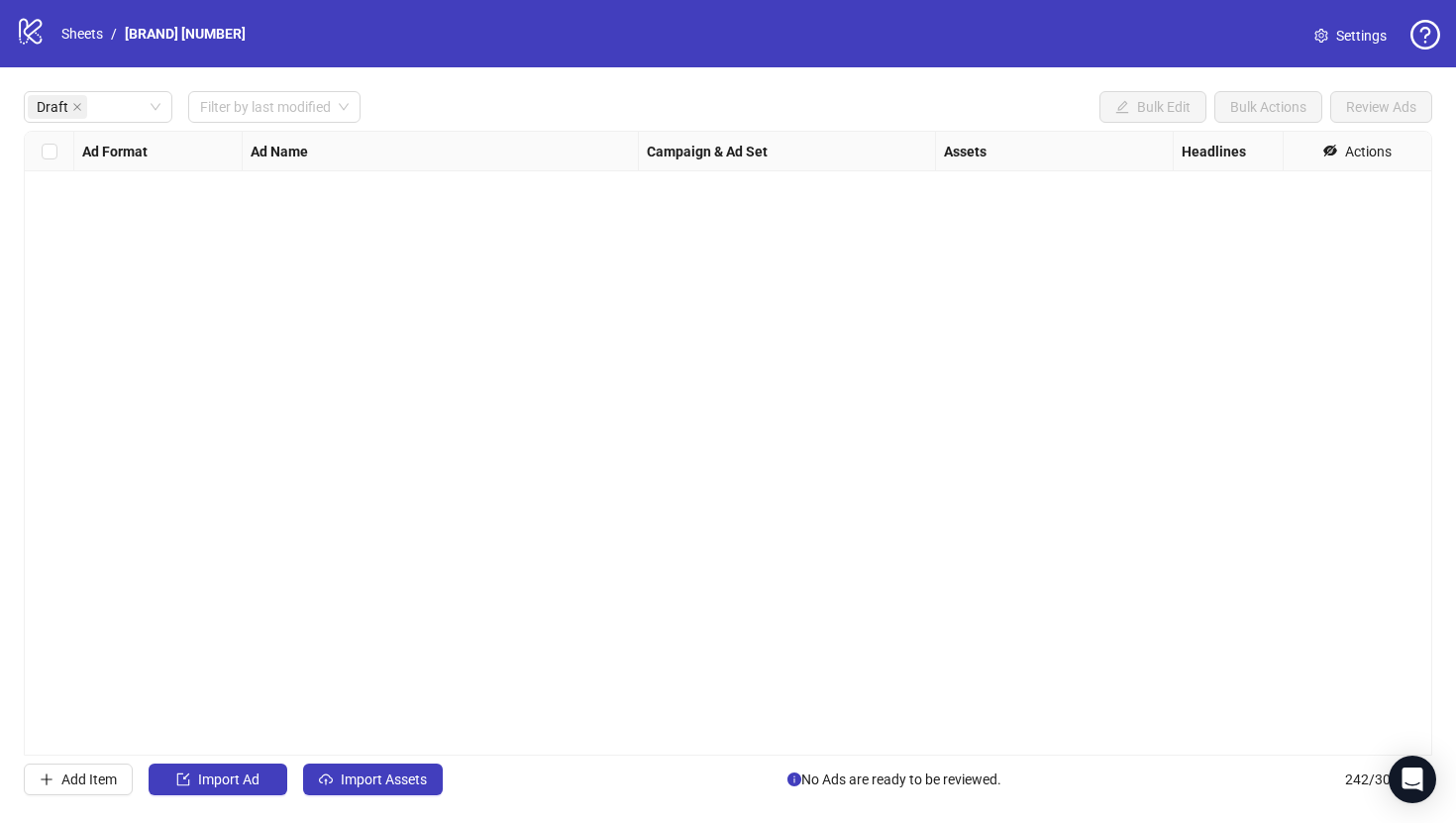 click on "Ad Format Ad Name Campaign & Ad Set Assets Headlines Primary Texts Descriptions Destination URL App Product Page ID Display URL Leadgen Form Product Set ID Call to Action Actions" at bounding box center [728, 443] 